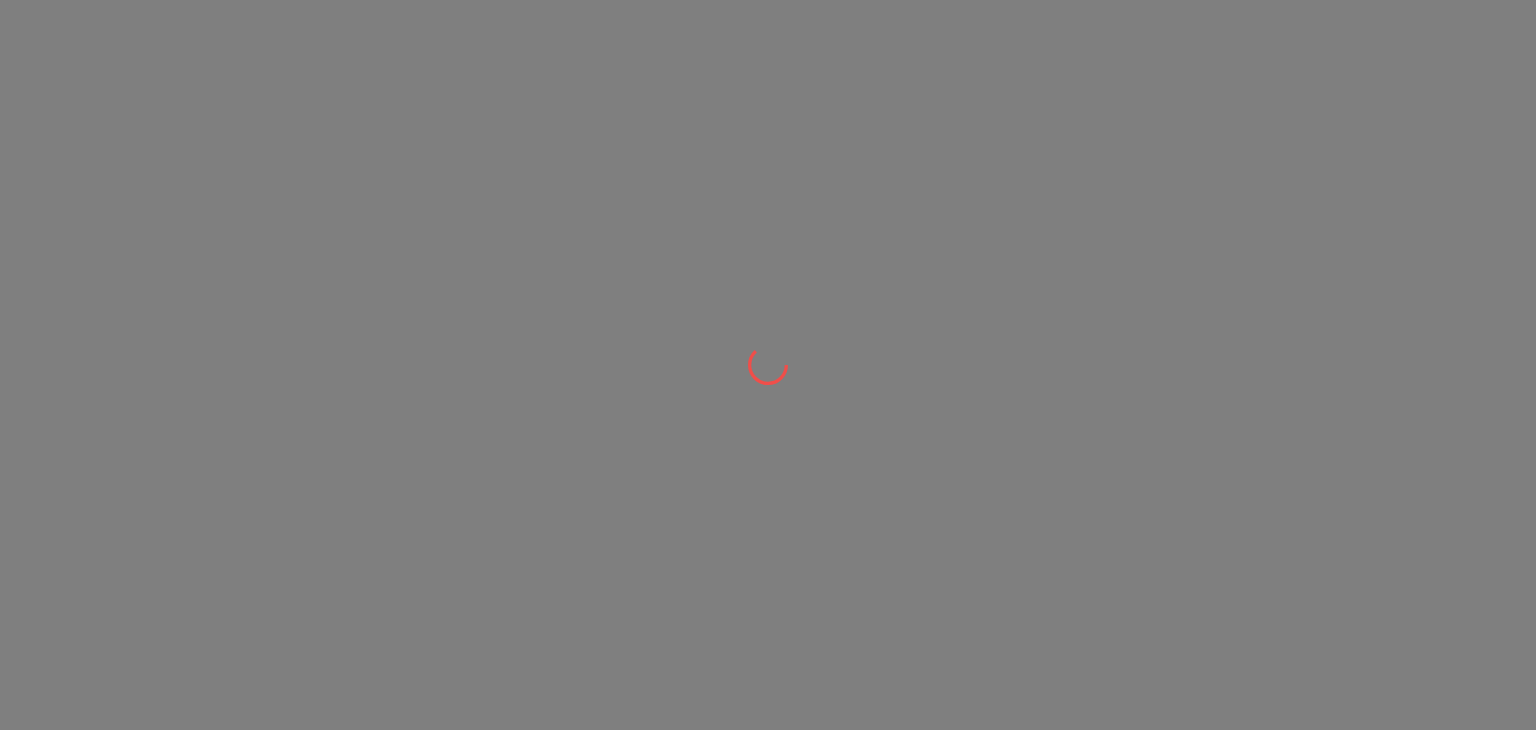 scroll, scrollTop: 0, scrollLeft: 0, axis: both 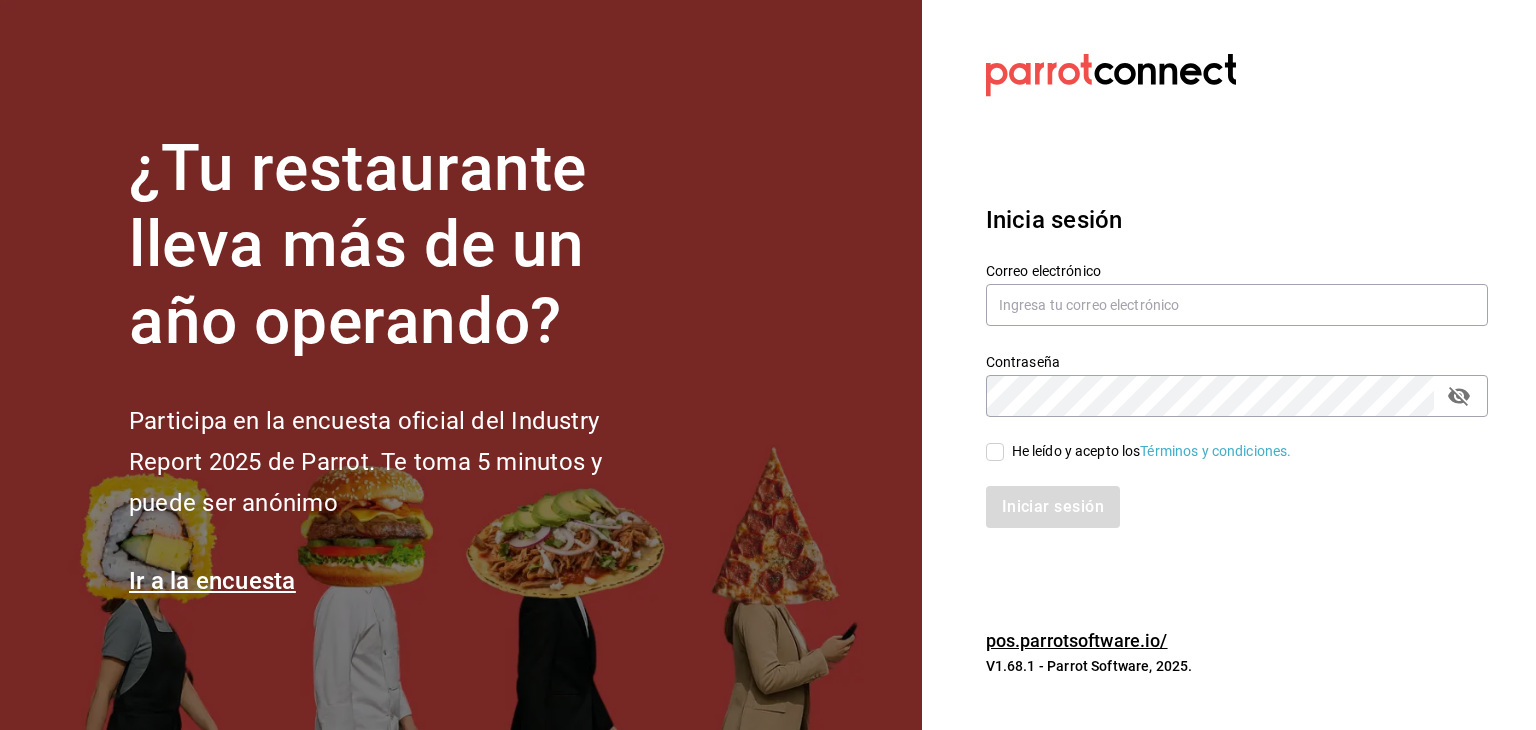 click on "¿Tu restaurante lleva más de un año operando?" at bounding box center [399, 246] 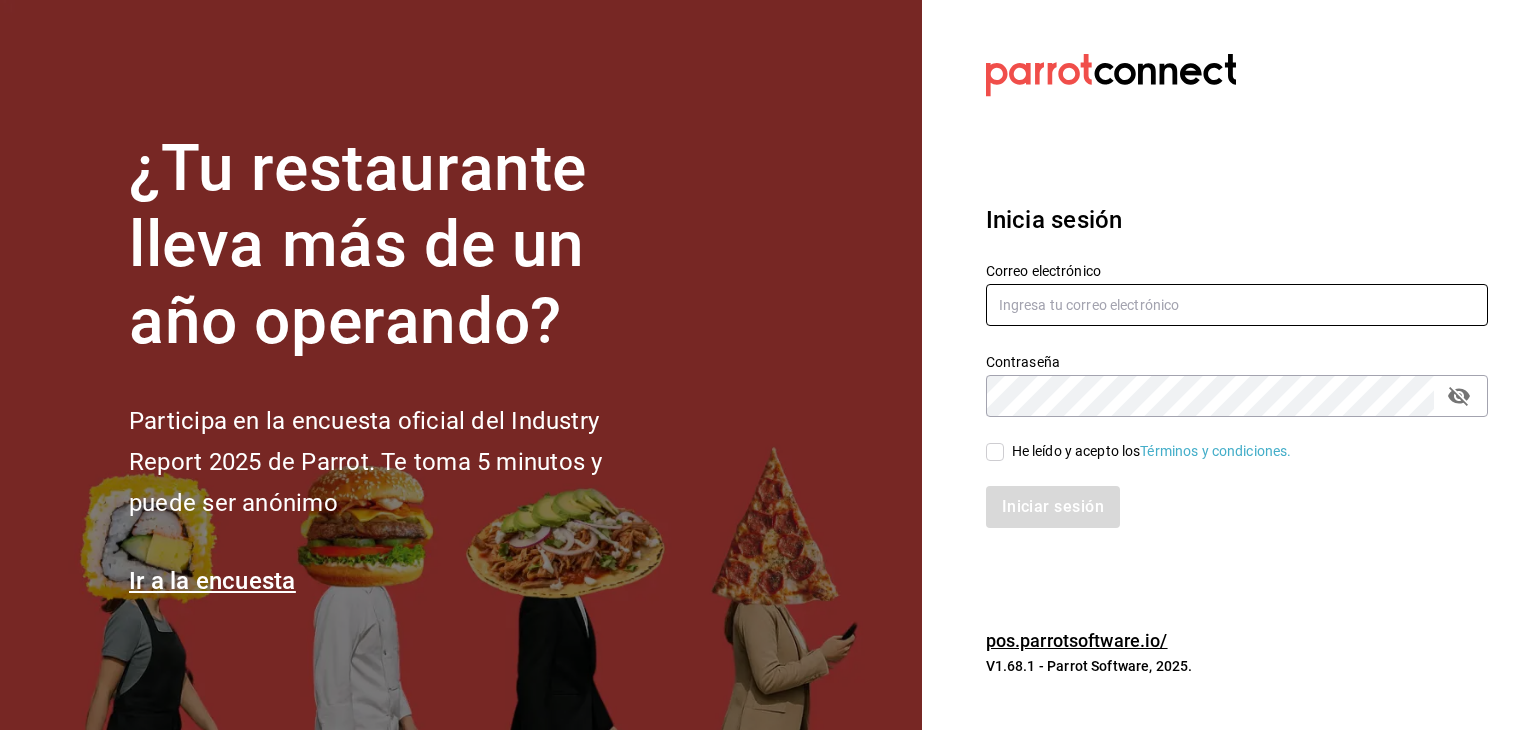 click at bounding box center [1237, 305] 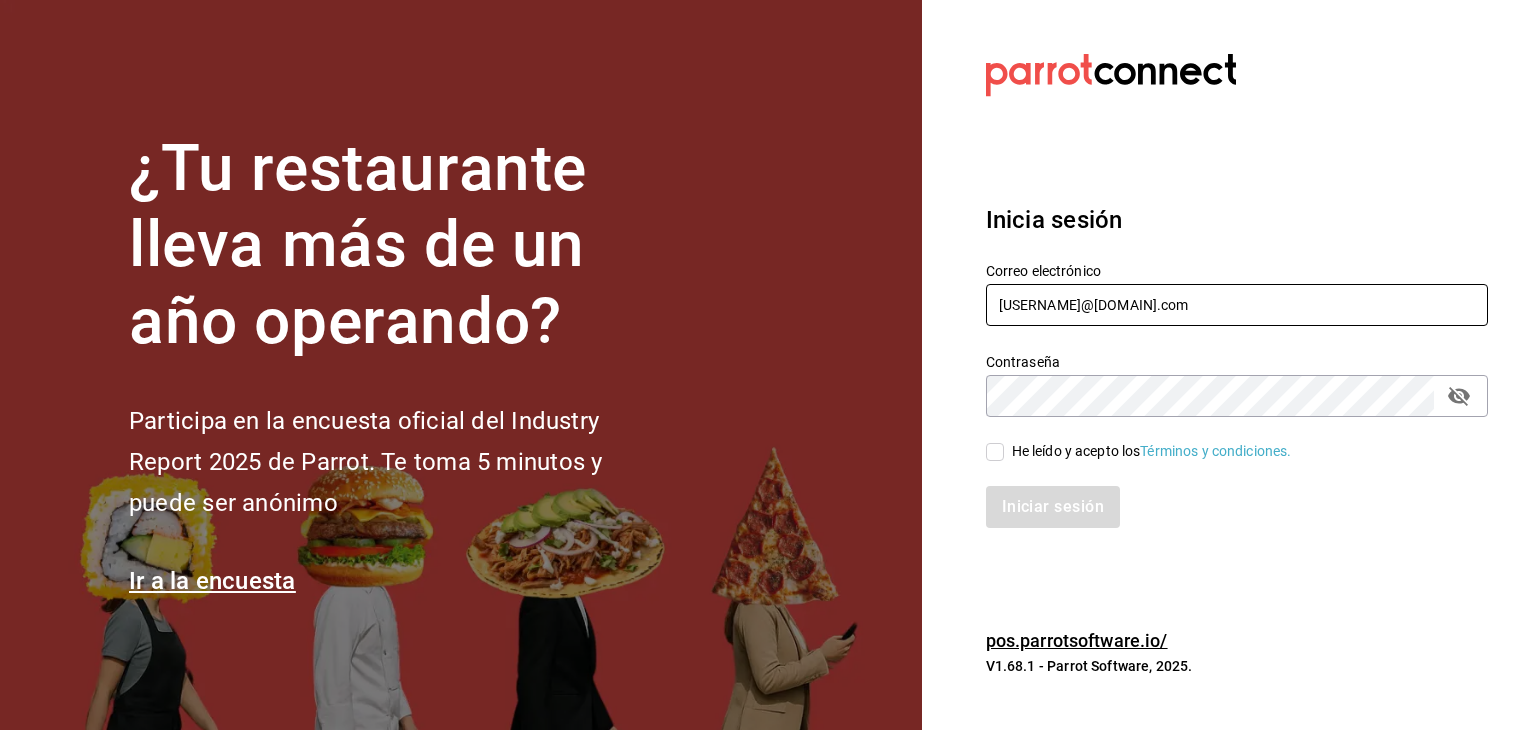 type on "[USERNAME]@[DOMAIN].com" 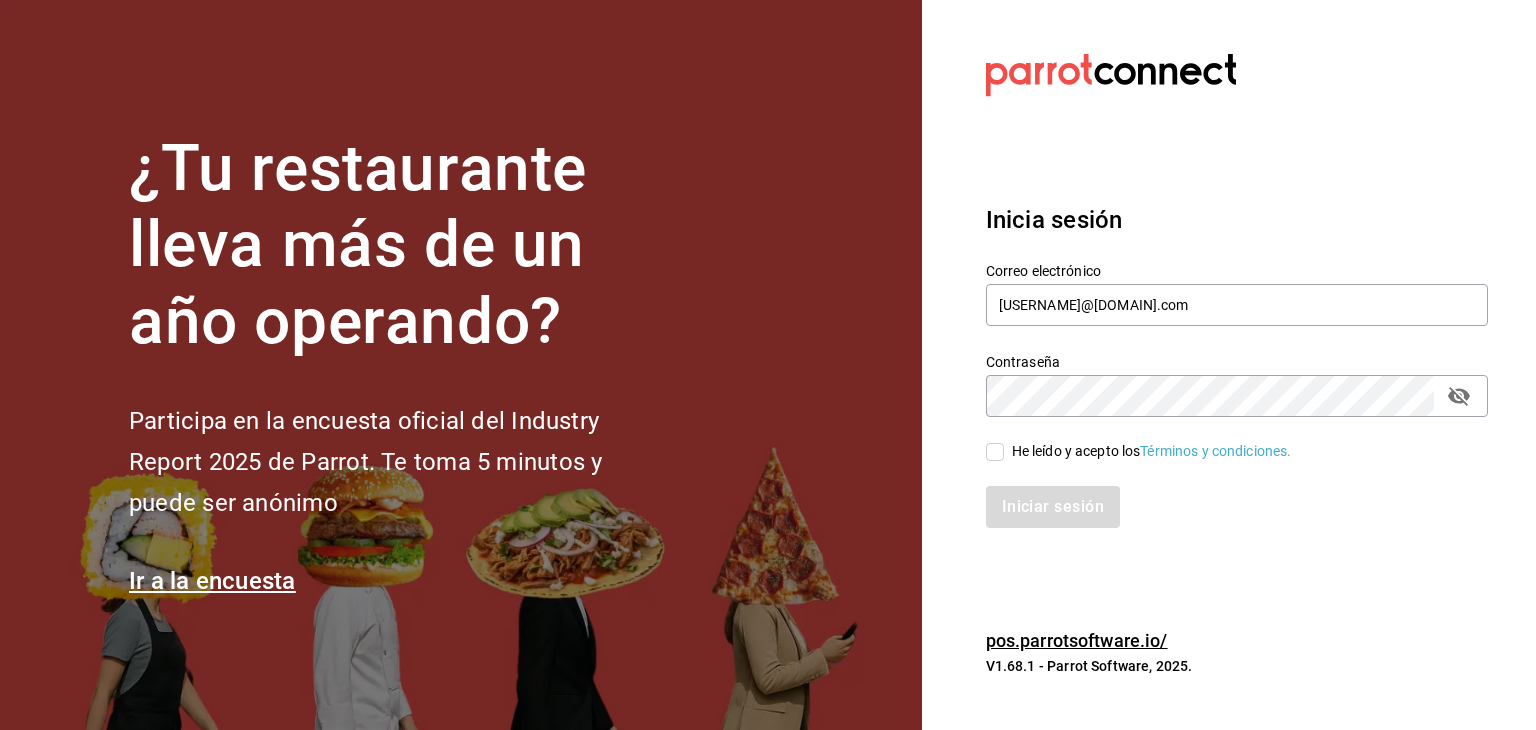 click on "He leído y acepto los  Términos y condiciones." at bounding box center [995, 452] 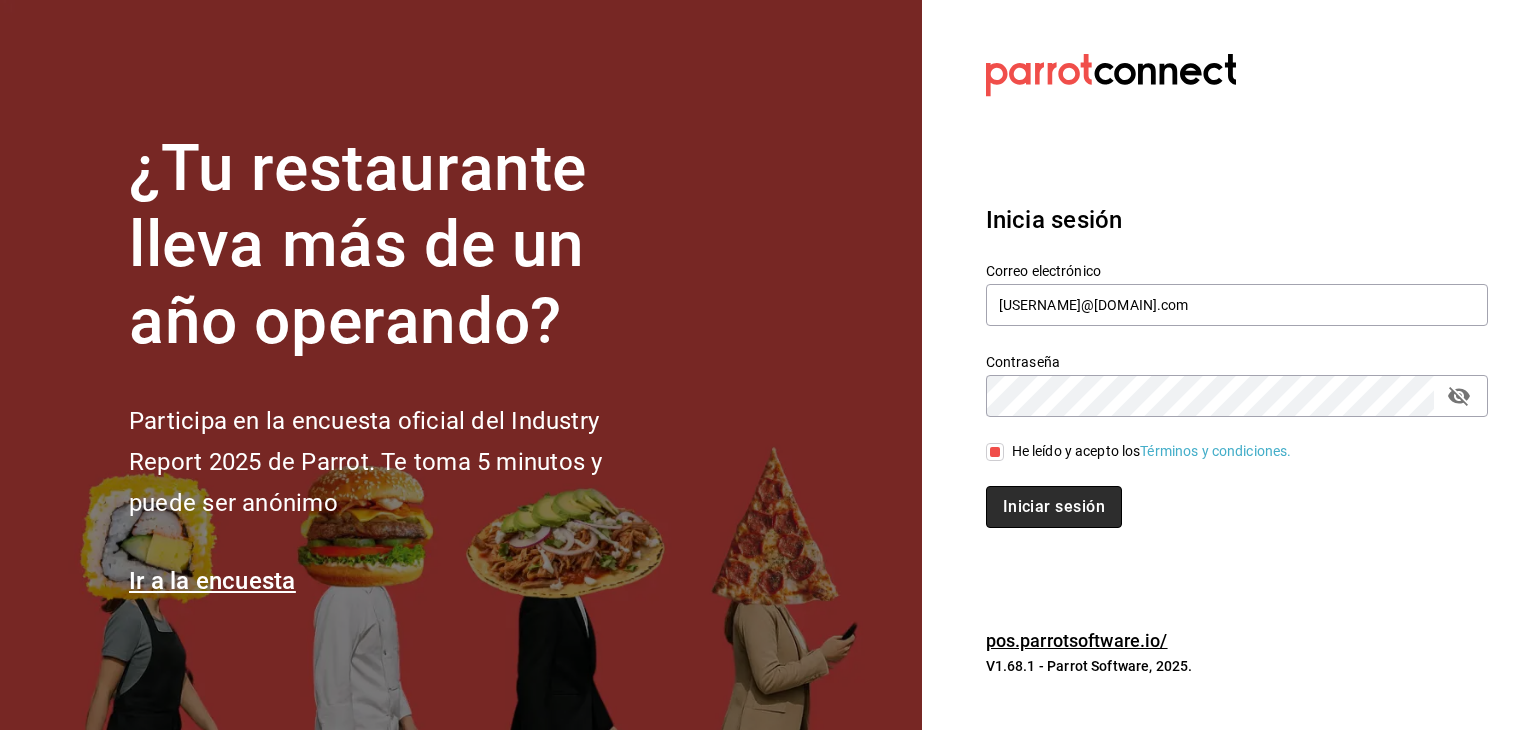 click on "Iniciar sesión" at bounding box center [1054, 507] 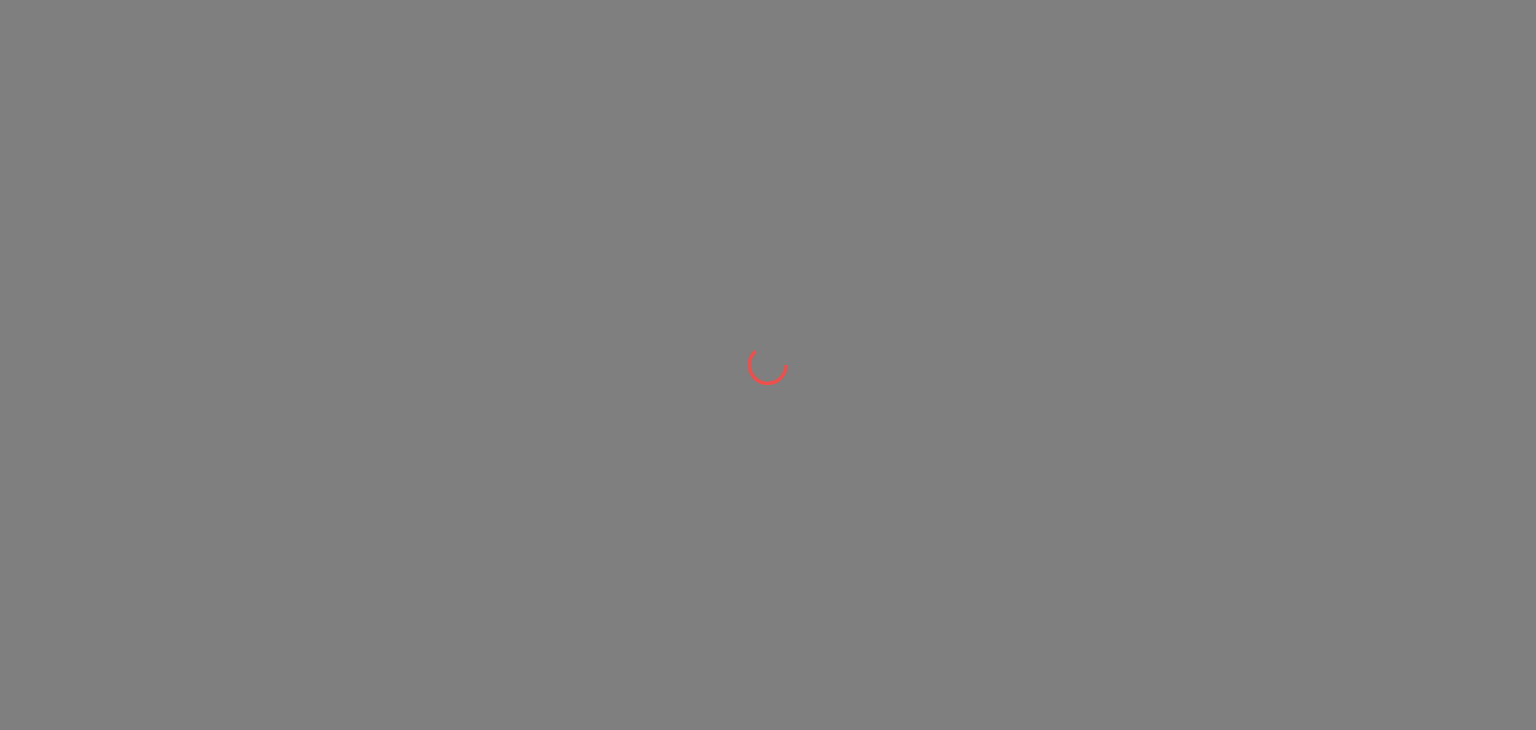 scroll, scrollTop: 0, scrollLeft: 0, axis: both 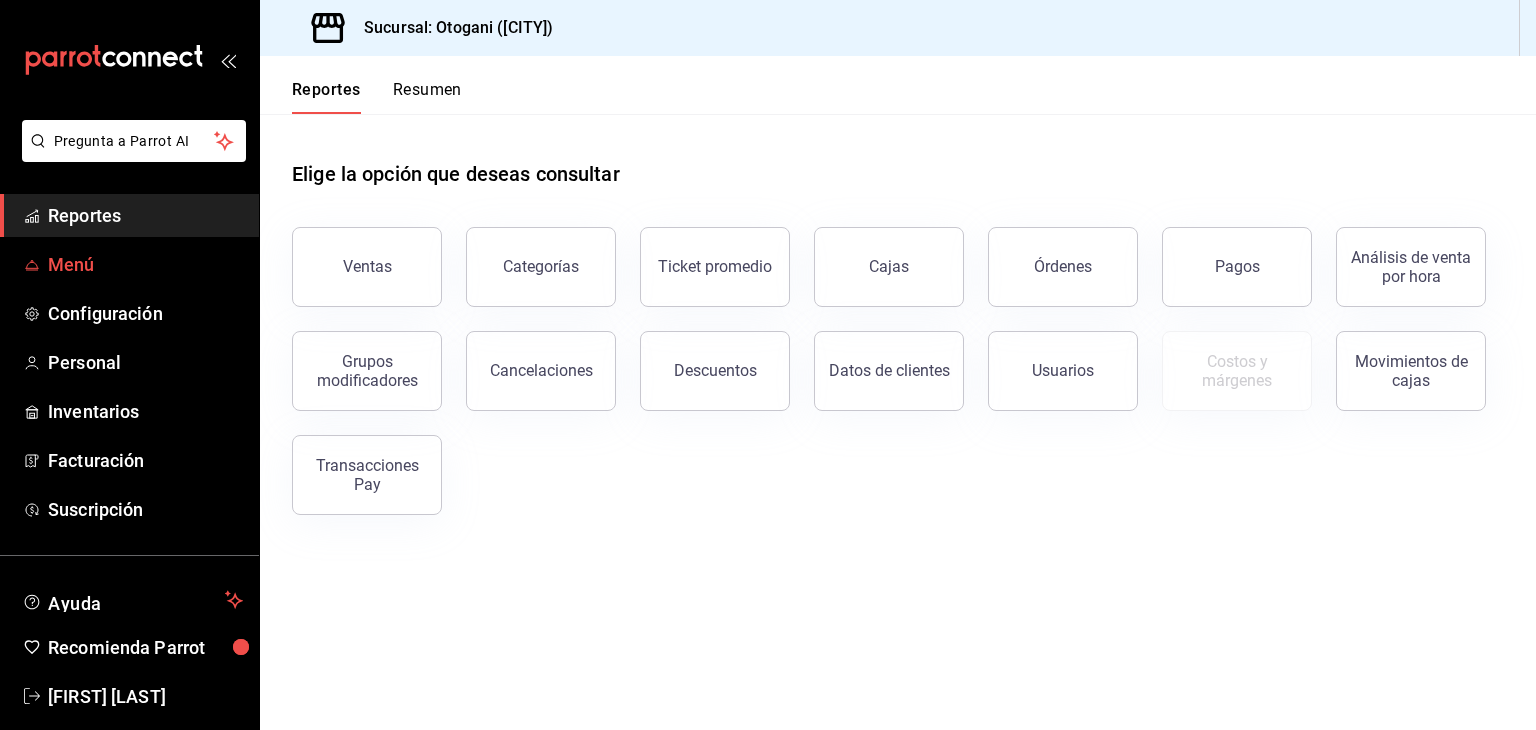 click on "Menú" at bounding box center [145, 264] 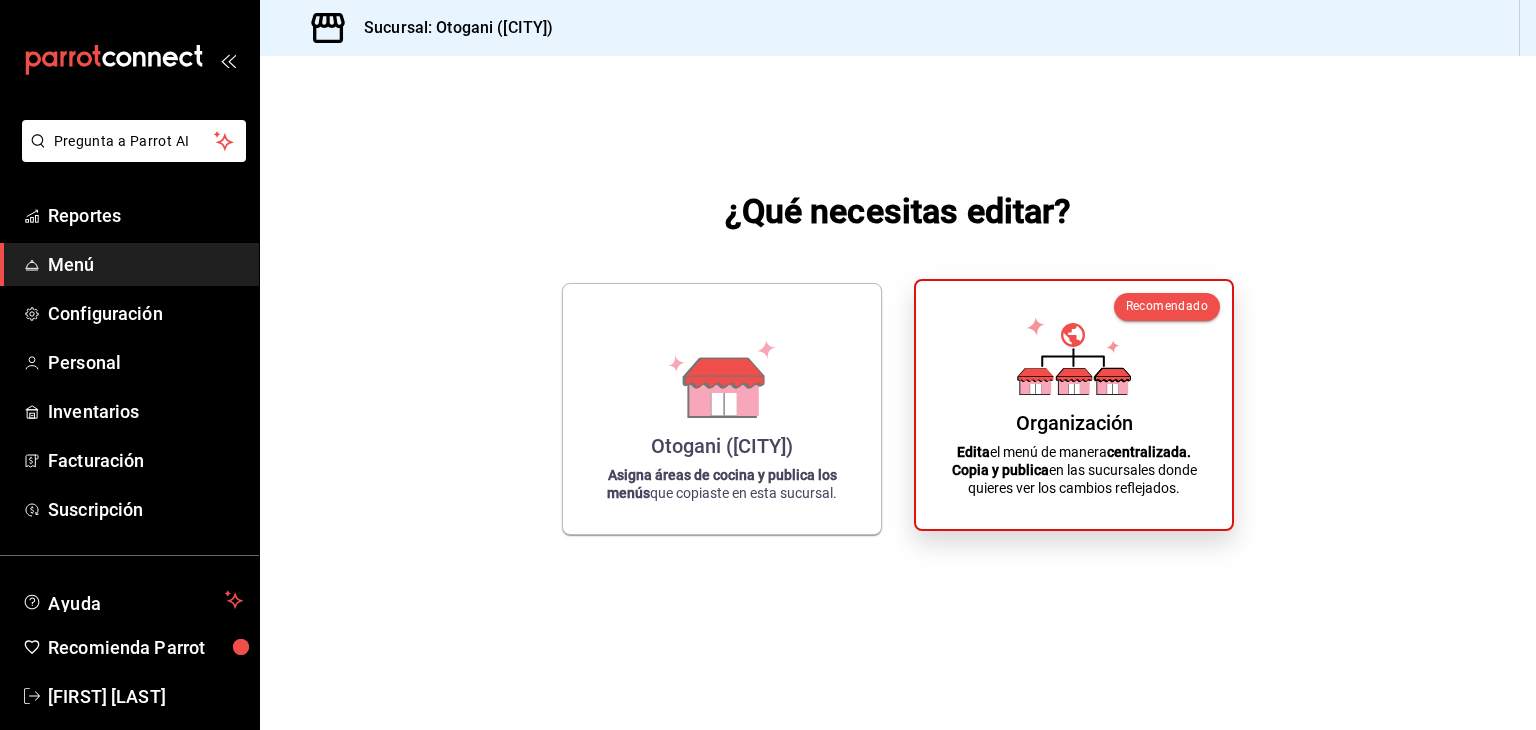 click on "Organización" at bounding box center (1074, 423) 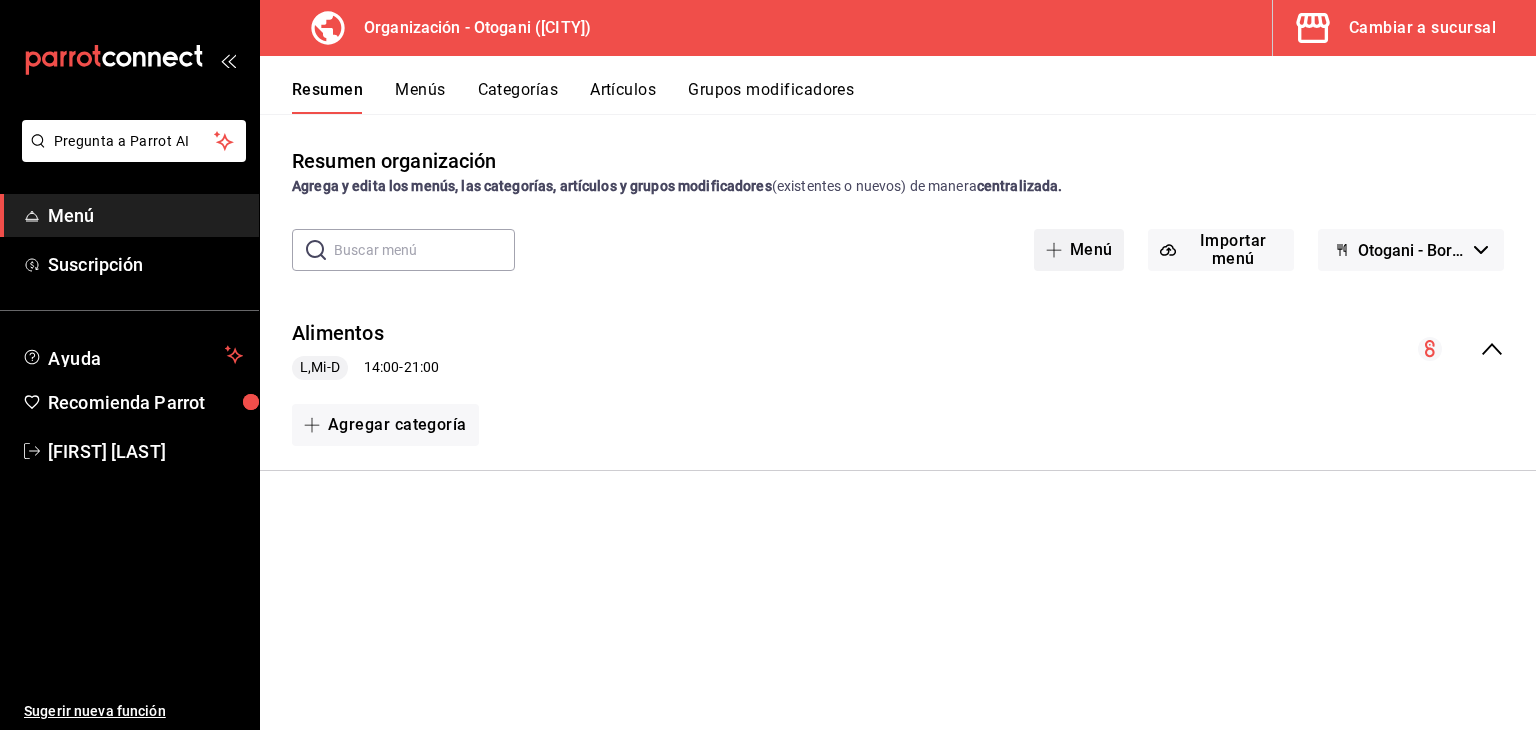 click 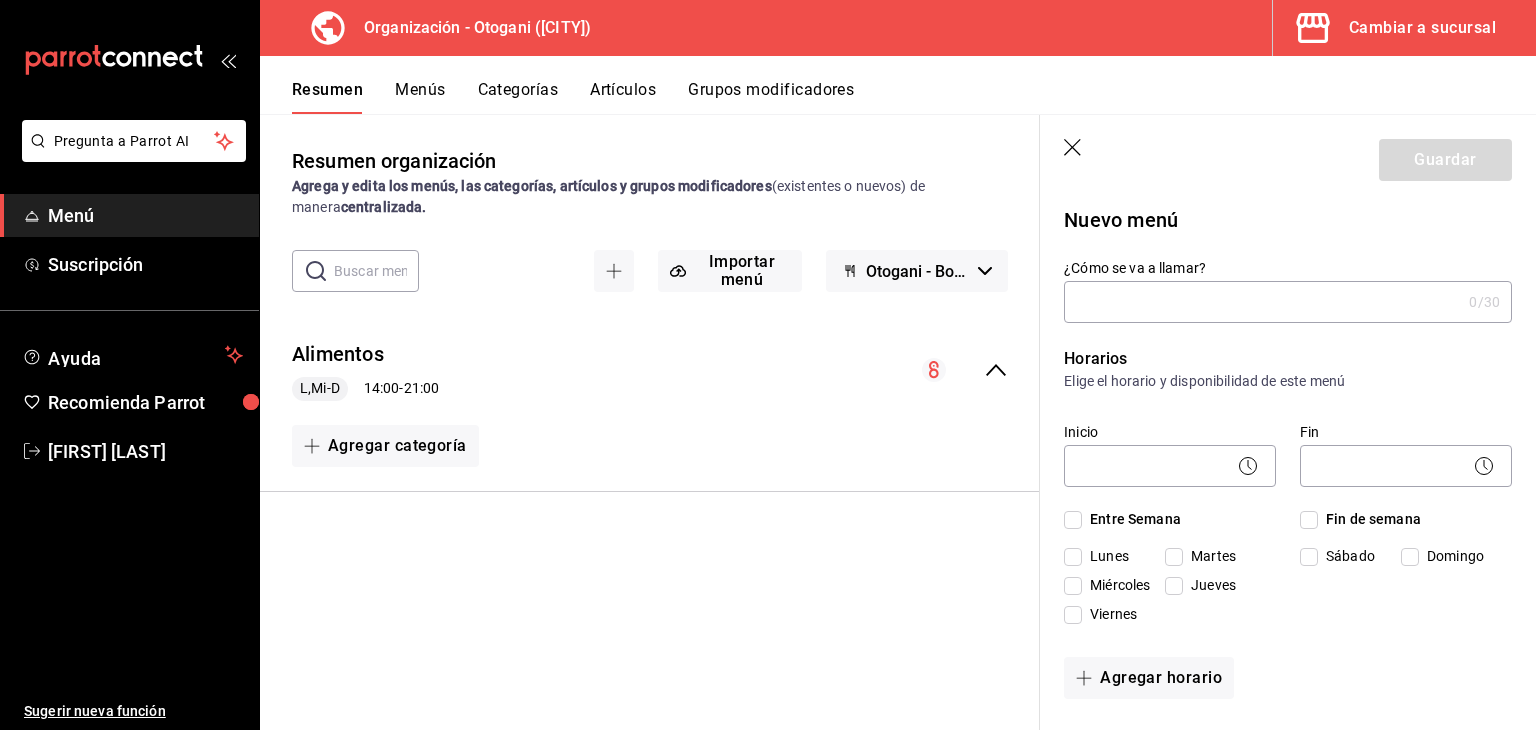 click 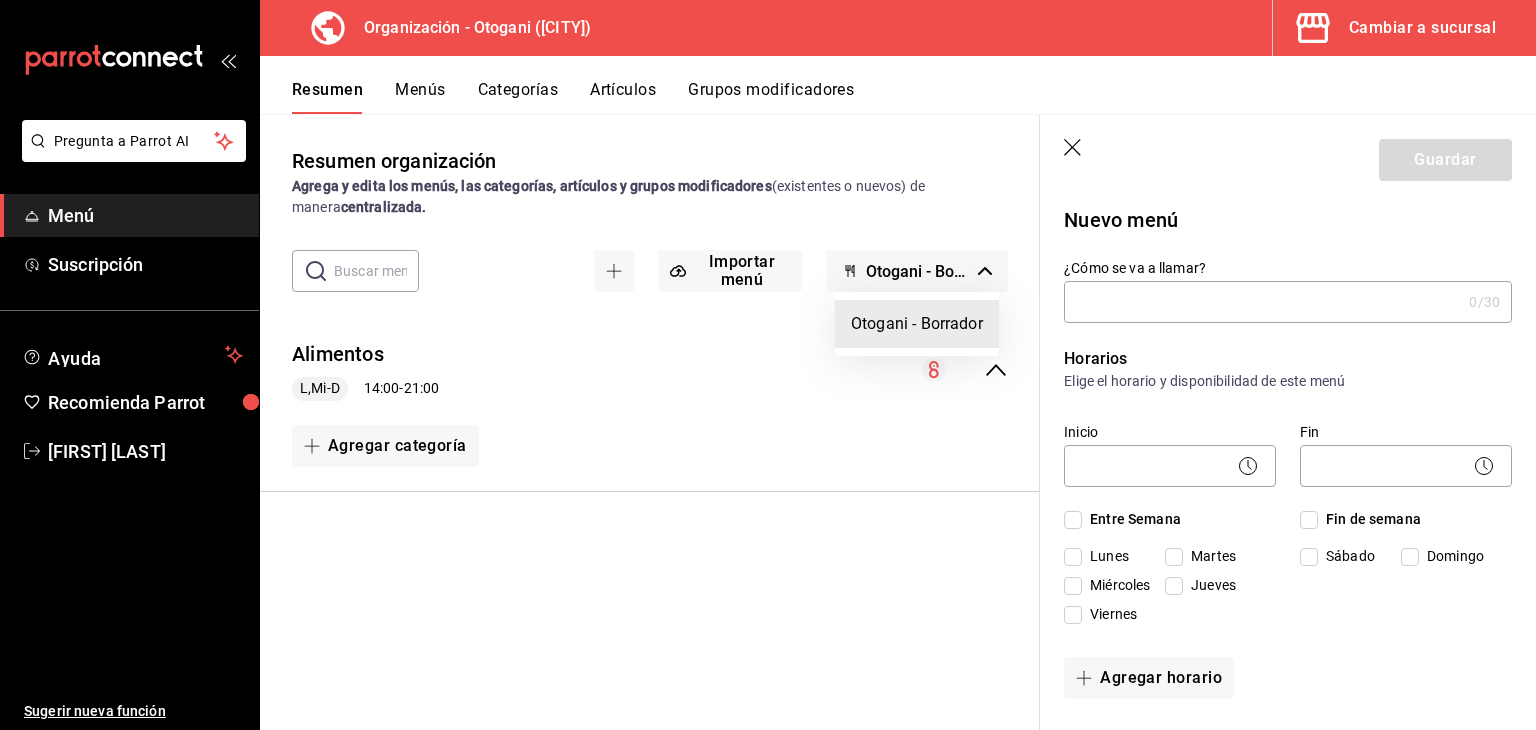 click at bounding box center [768, 365] 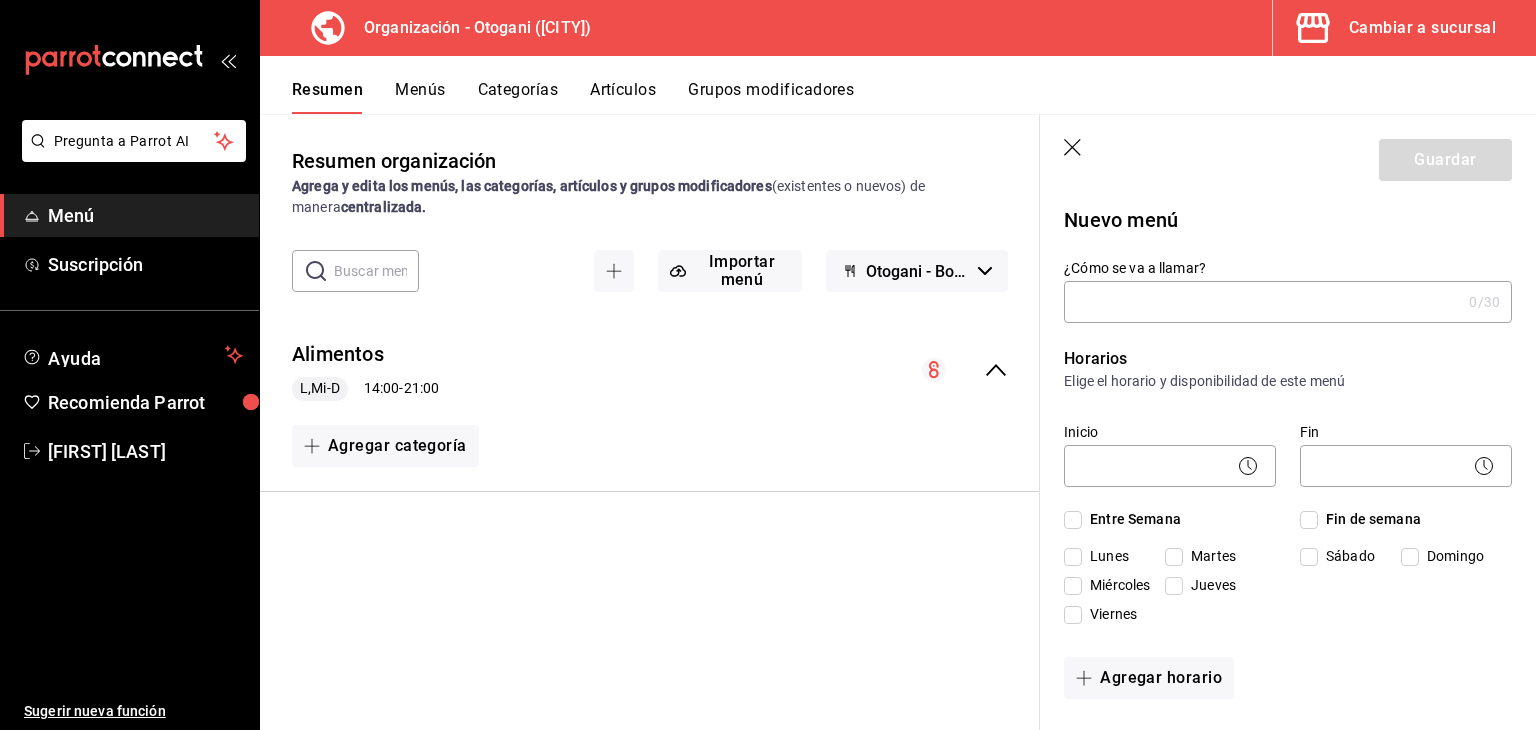 click 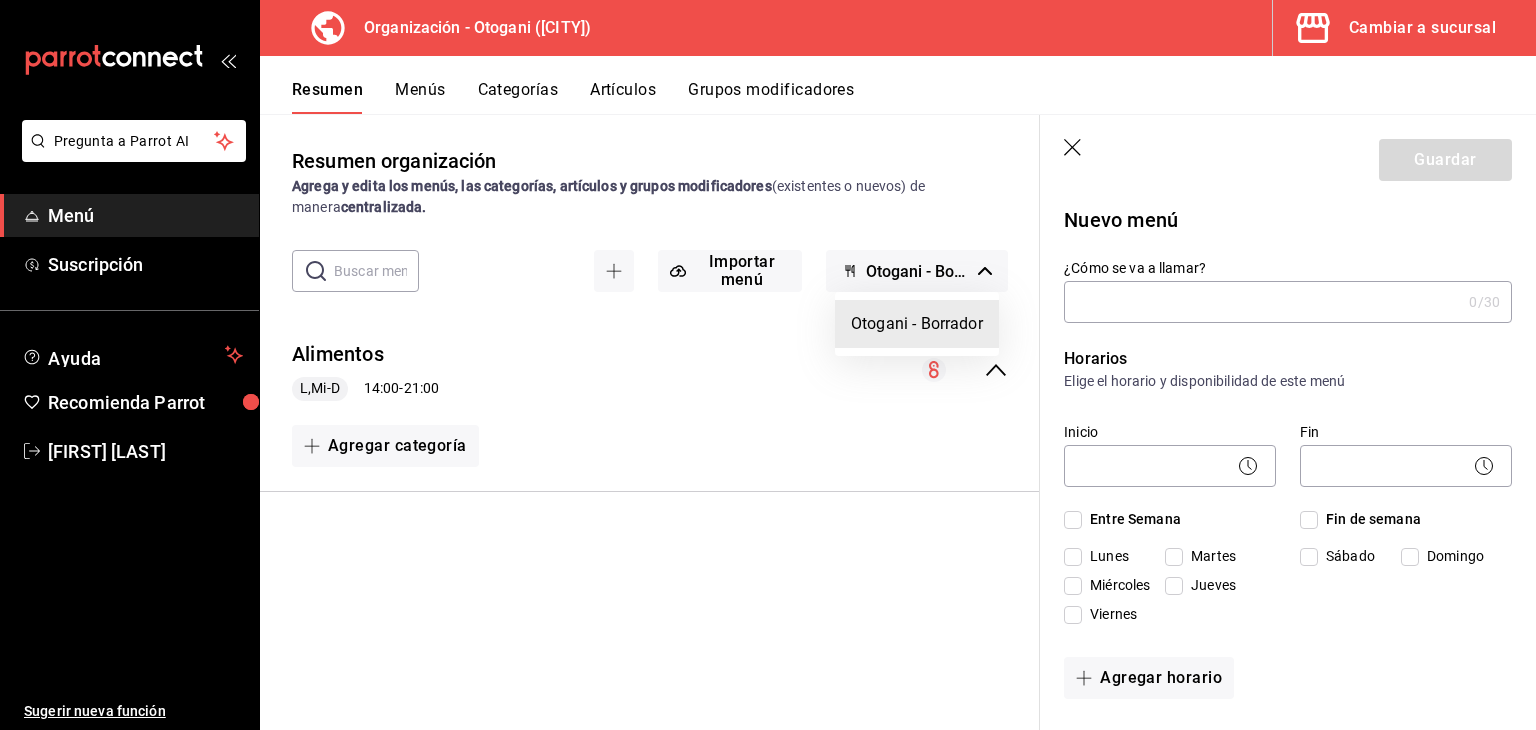 click at bounding box center [768, 365] 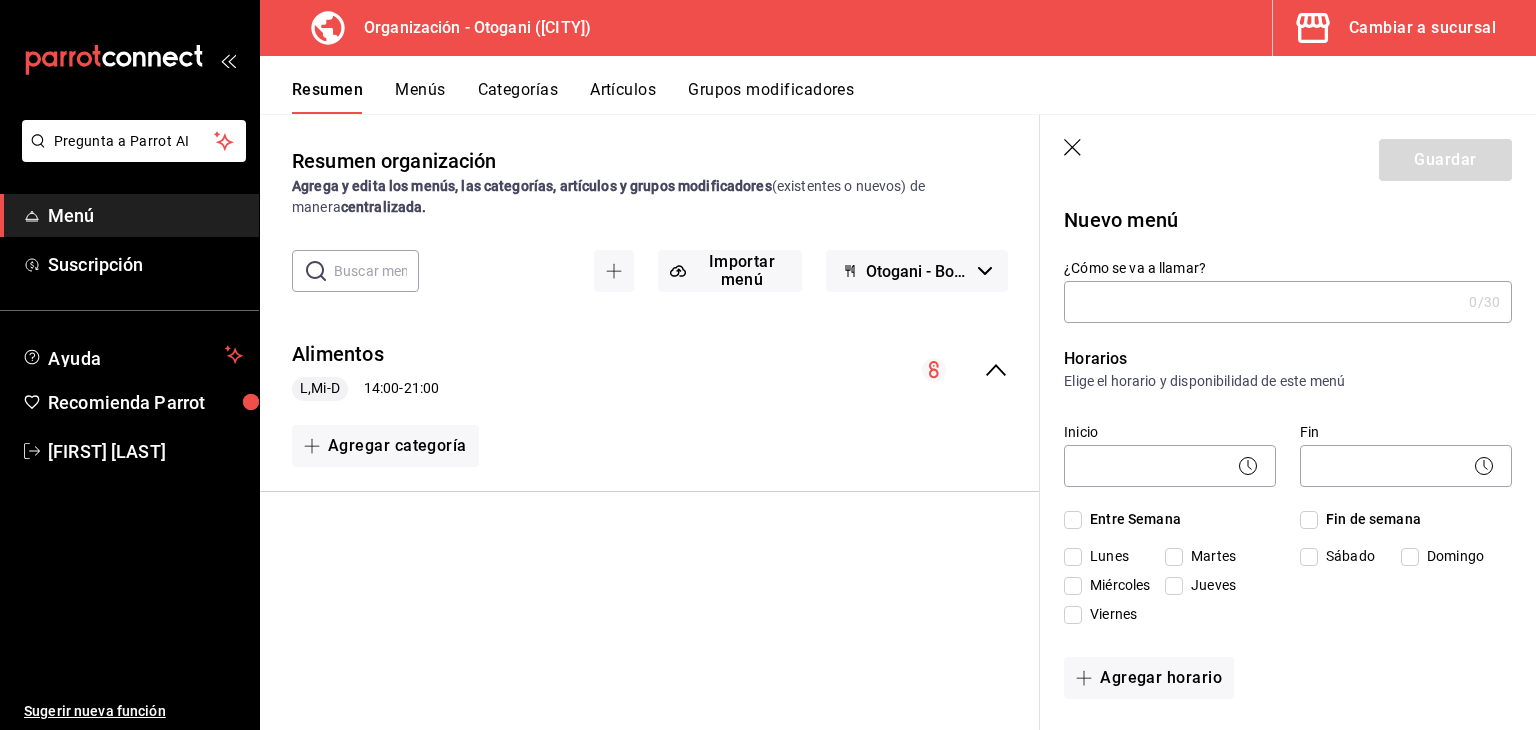 click on "Pregunta a Parrot AI Menú   Suscripción   Ayuda Recomienda Parrot   [FIRST] [LAST]   Sugerir nueva función   Organización - Otogani ([CITY]) Cambiar a sucursal Resumen Menús Categorías Artículos Grupos modificadores Resumen organización Agrega y edita los menús, las categorías, artículos y grupos modificadores  (existentes o nuevos) de manera  centralizada. ​ ​ Importar menú Otogani - Borrador Alimentos L,Mi-D 14:00  -  21:00 Agregar categoría Guardar Nuevo menú ¿Cómo se va a llamar? 0 /30 ¿Cómo se va a llamar? Horarios Elige el horario y disponibilidad de este menú Inicio ​ Fin ​ Entre Semana Lunes Martes Miércoles Jueves Viernes Fin de semana Sábado Domingo Agregar horario Categorías Selecciona una categoría existente ¿Dónde se va a mostrar tu menú? Selecciona los canales de venta disponibles Punto de venta Uber Eats DiDi Food Rappi Pedidos Online Editar artículos por menú" at bounding box center (768, 365) 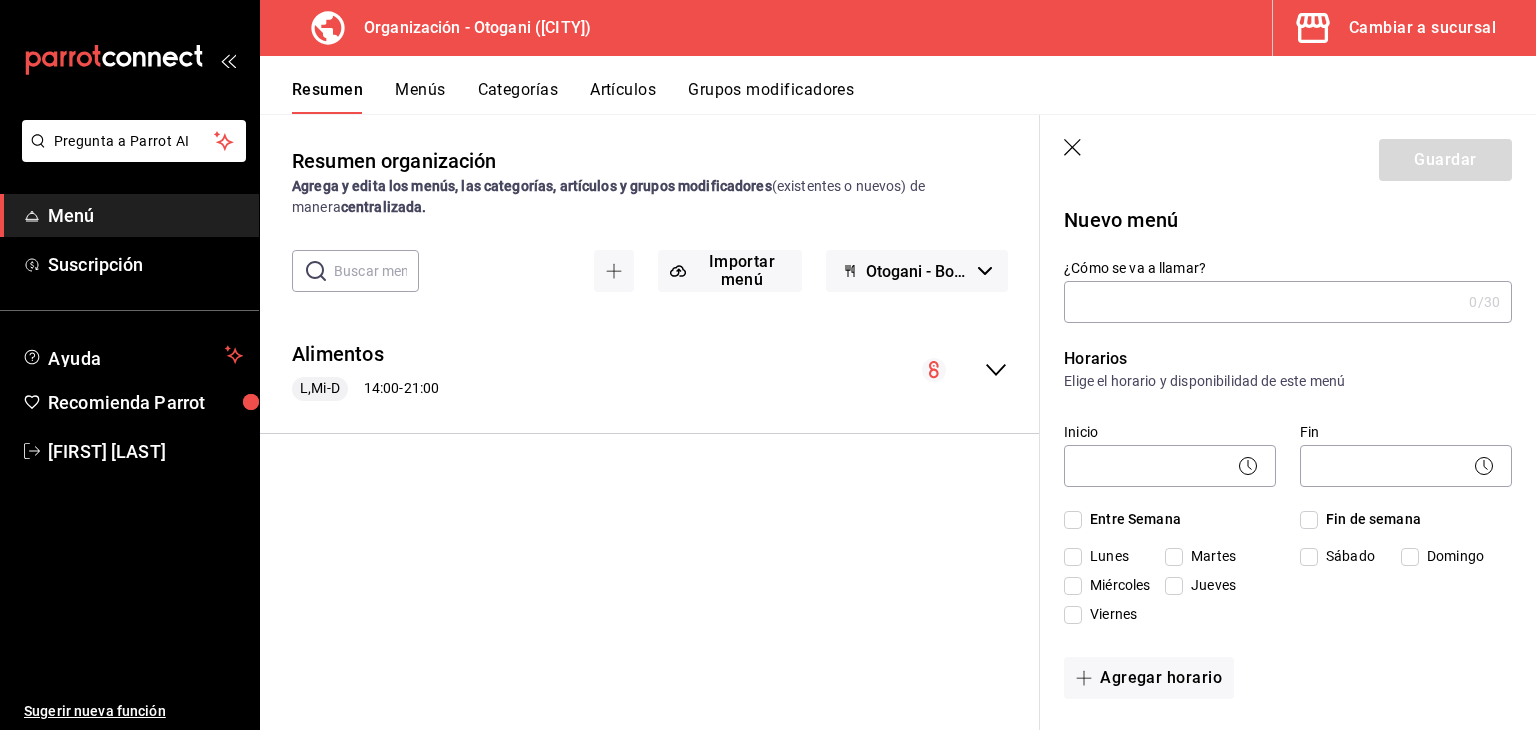 click 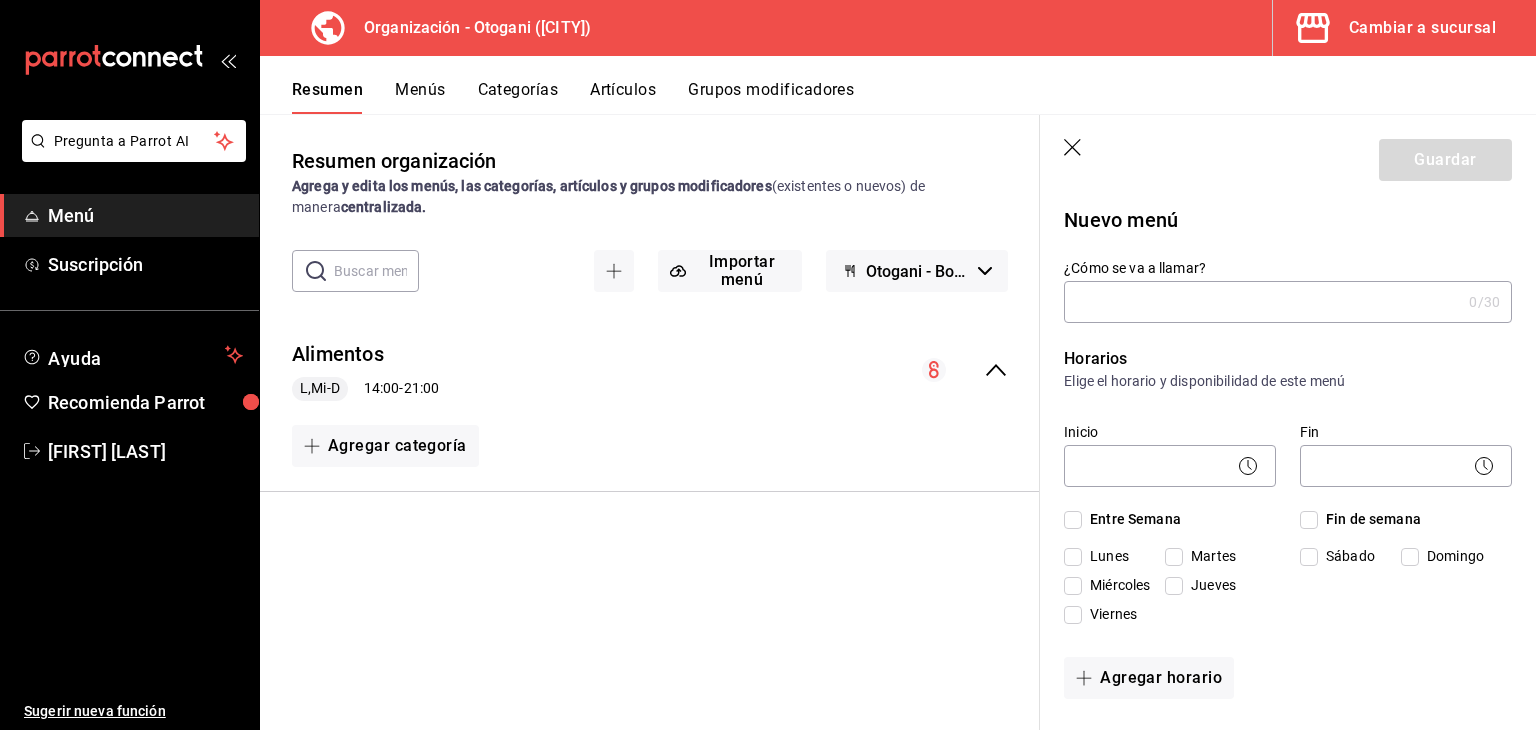 click on "¿Cómo se va a llamar?" at bounding box center [1262, 302] 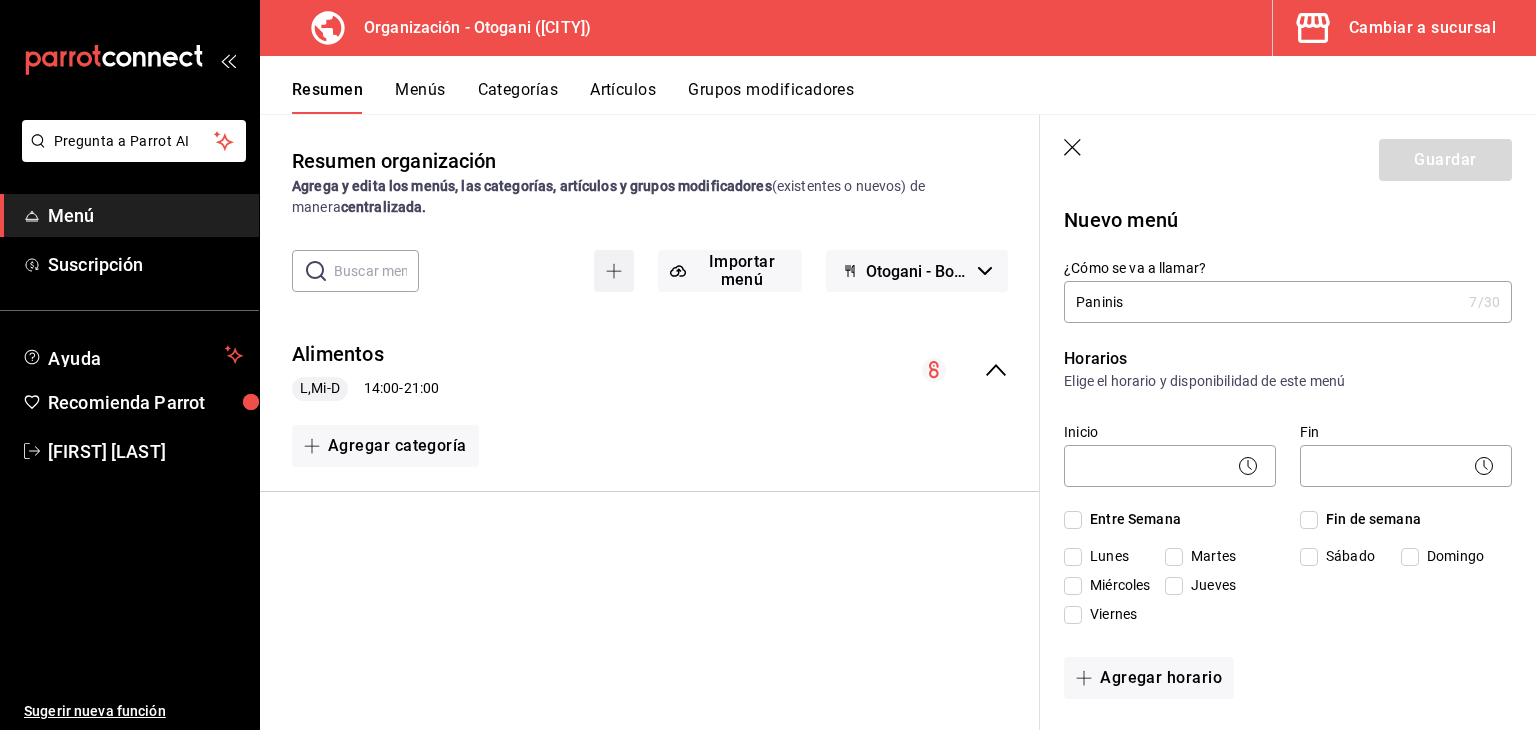 click 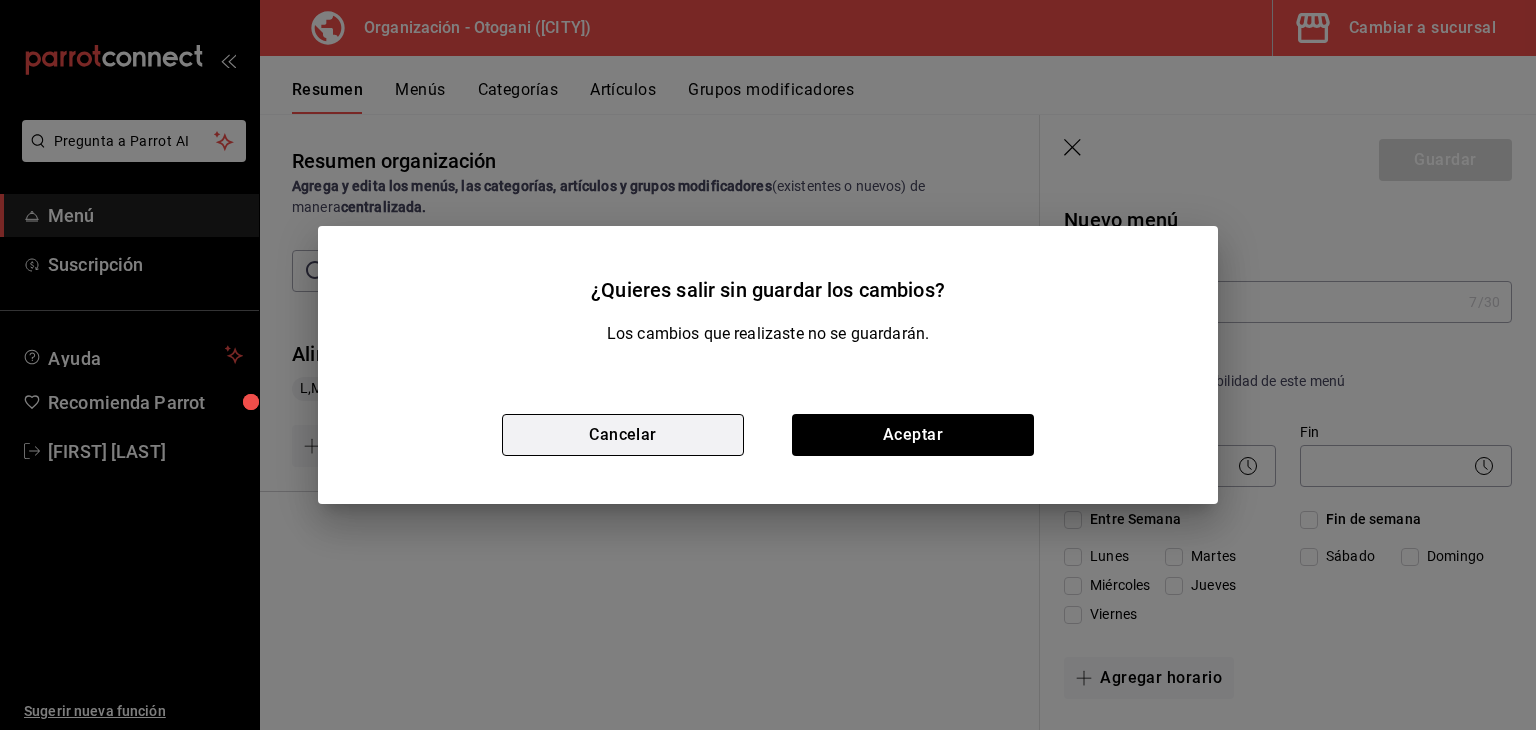 click on "Cancelar" at bounding box center (623, 435) 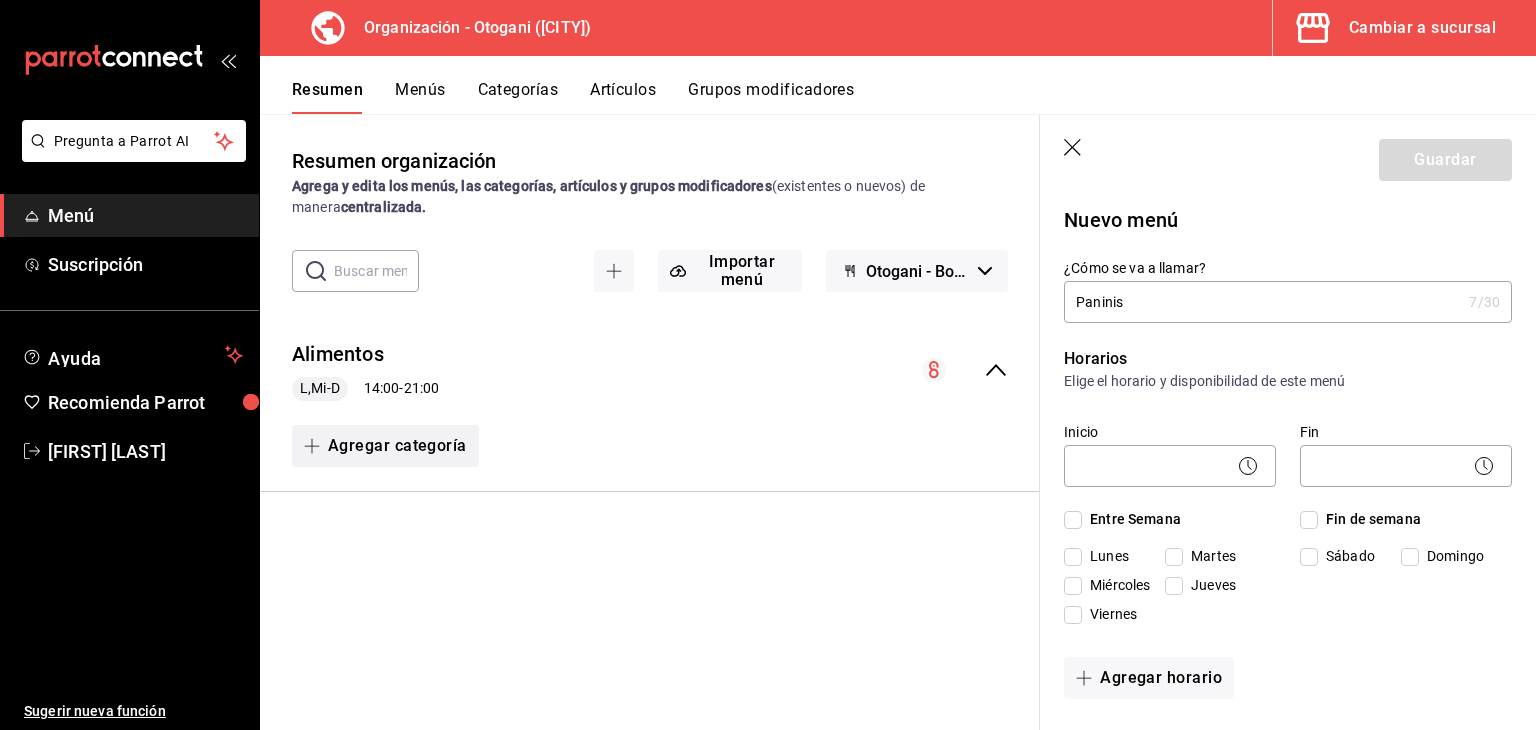 click on "Agregar categoría" at bounding box center [385, 446] 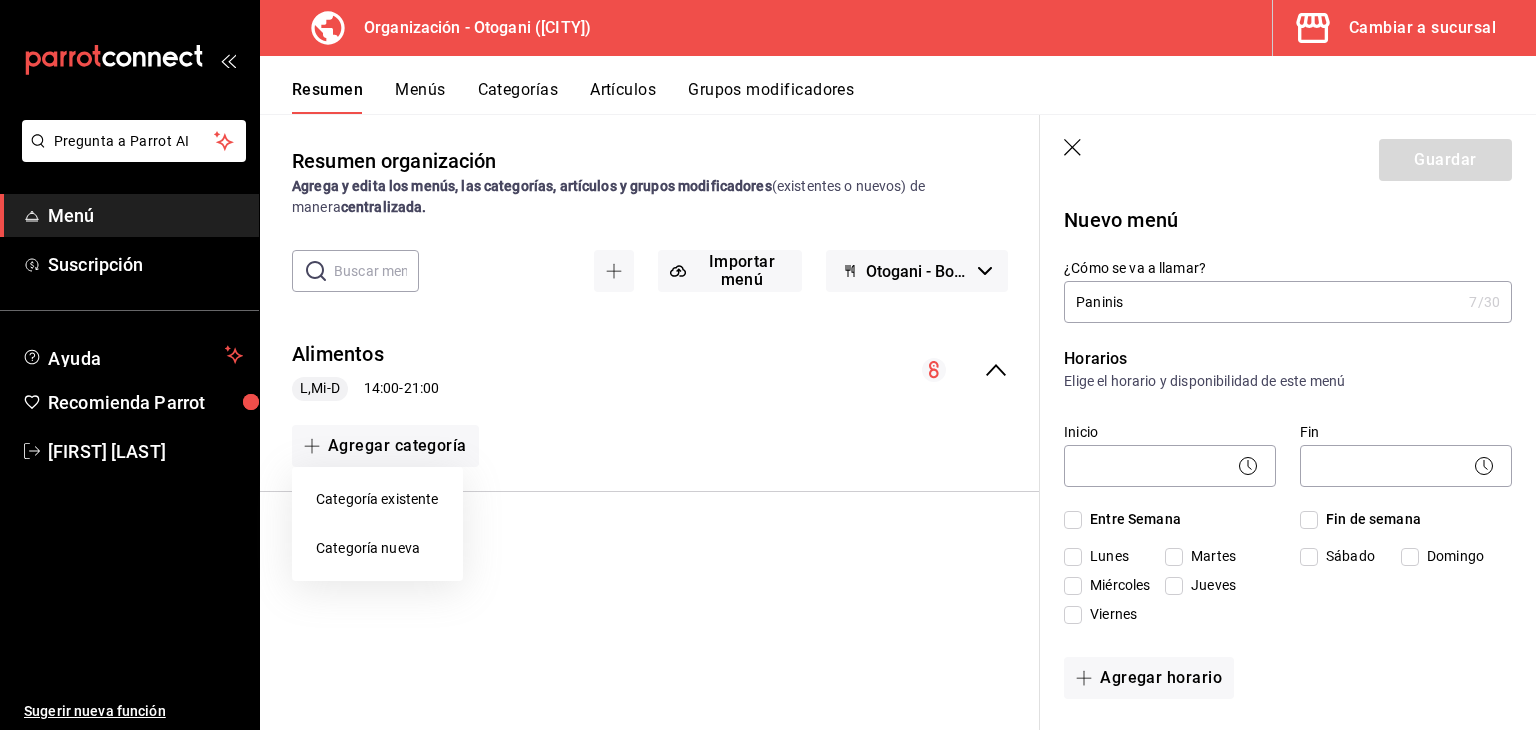 click on "Categoría existente" at bounding box center [377, 499] 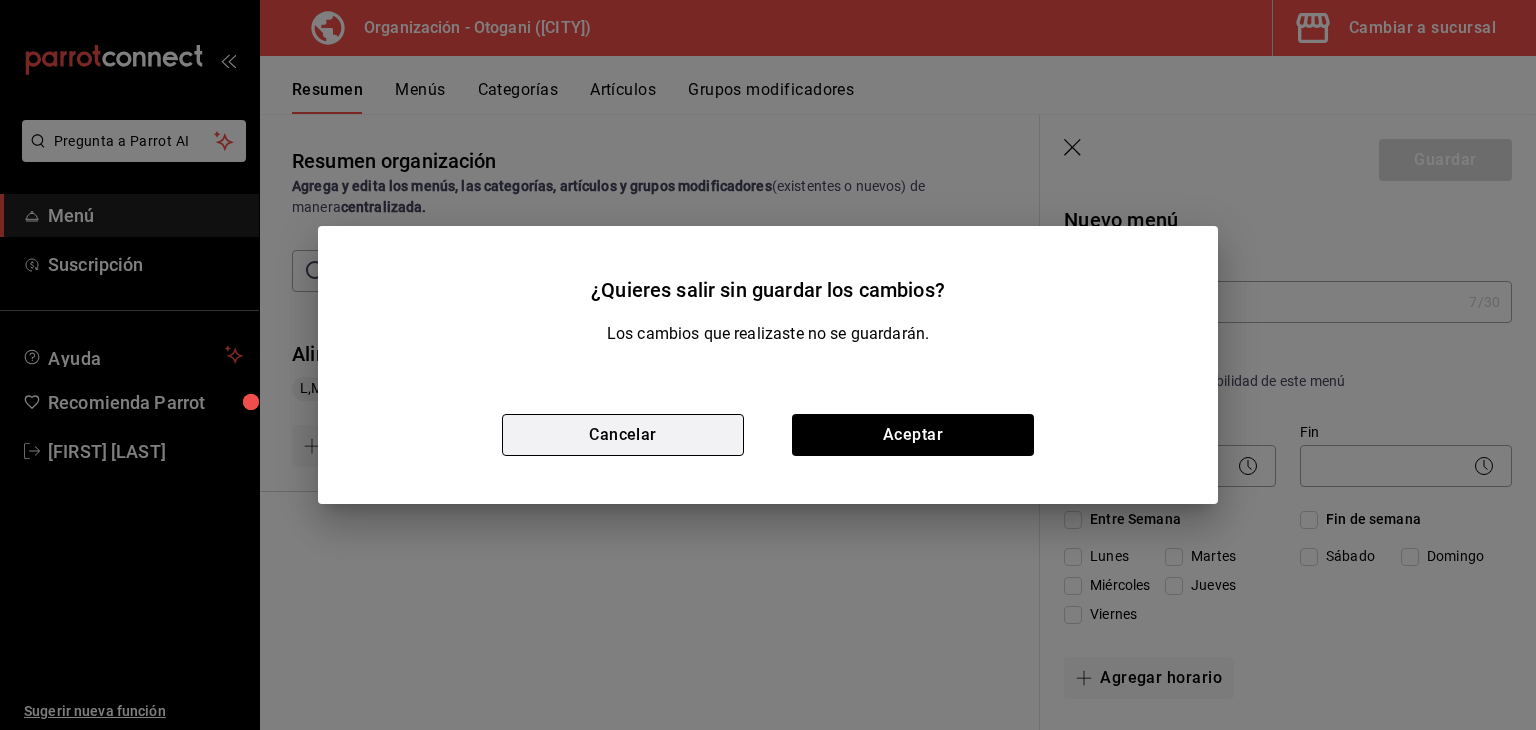 click on "Cancelar" at bounding box center (623, 435) 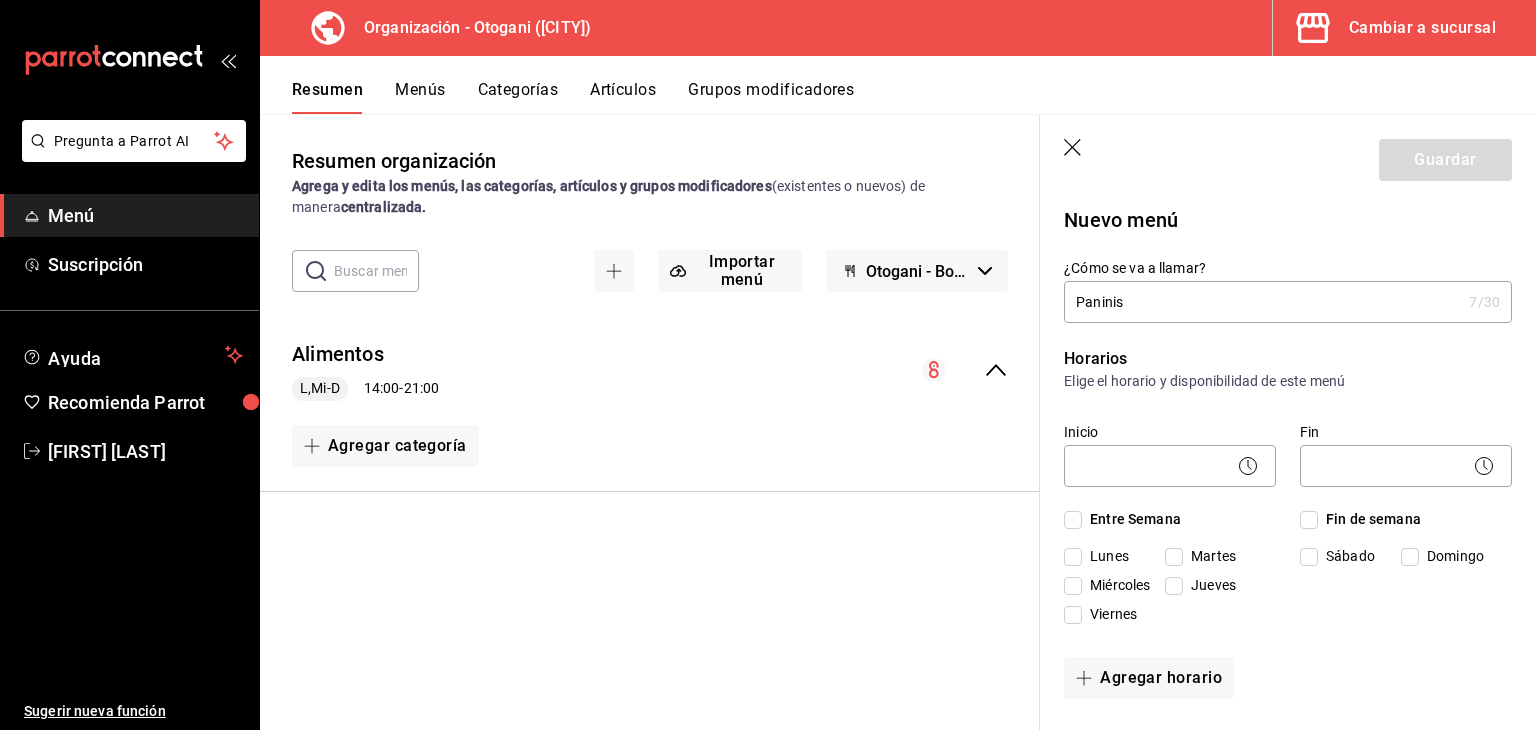 click on "Paninis" at bounding box center (1262, 302) 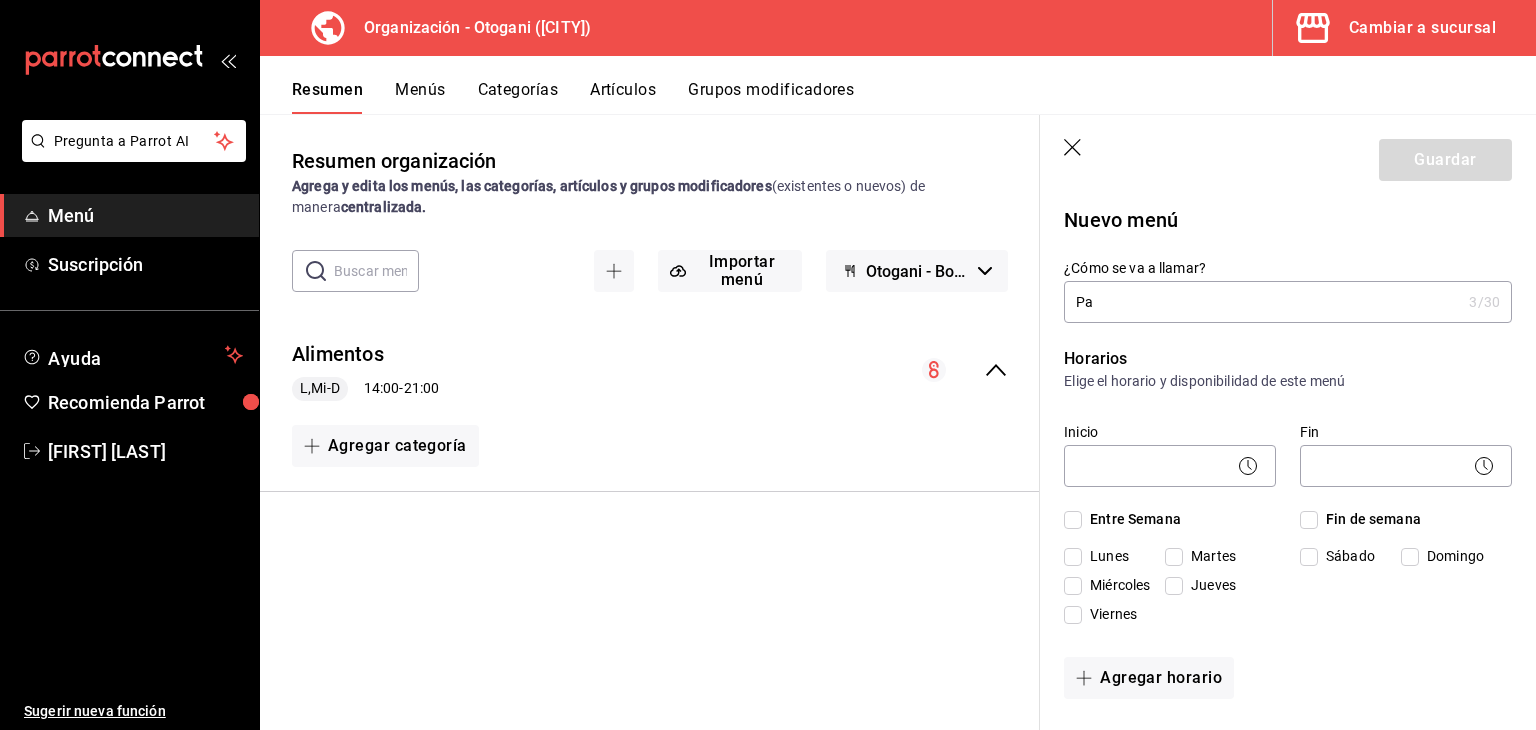 type on "P" 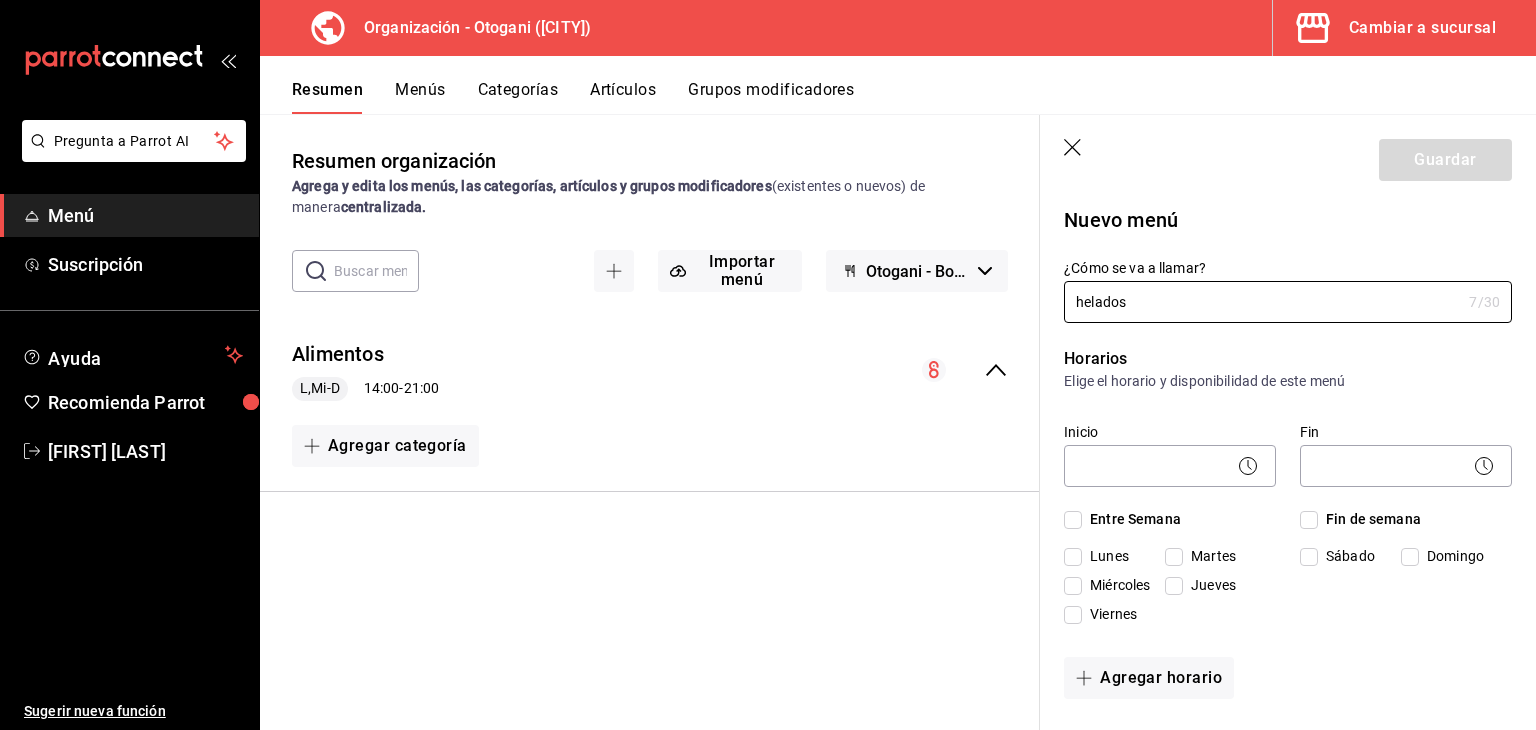 type on "helados" 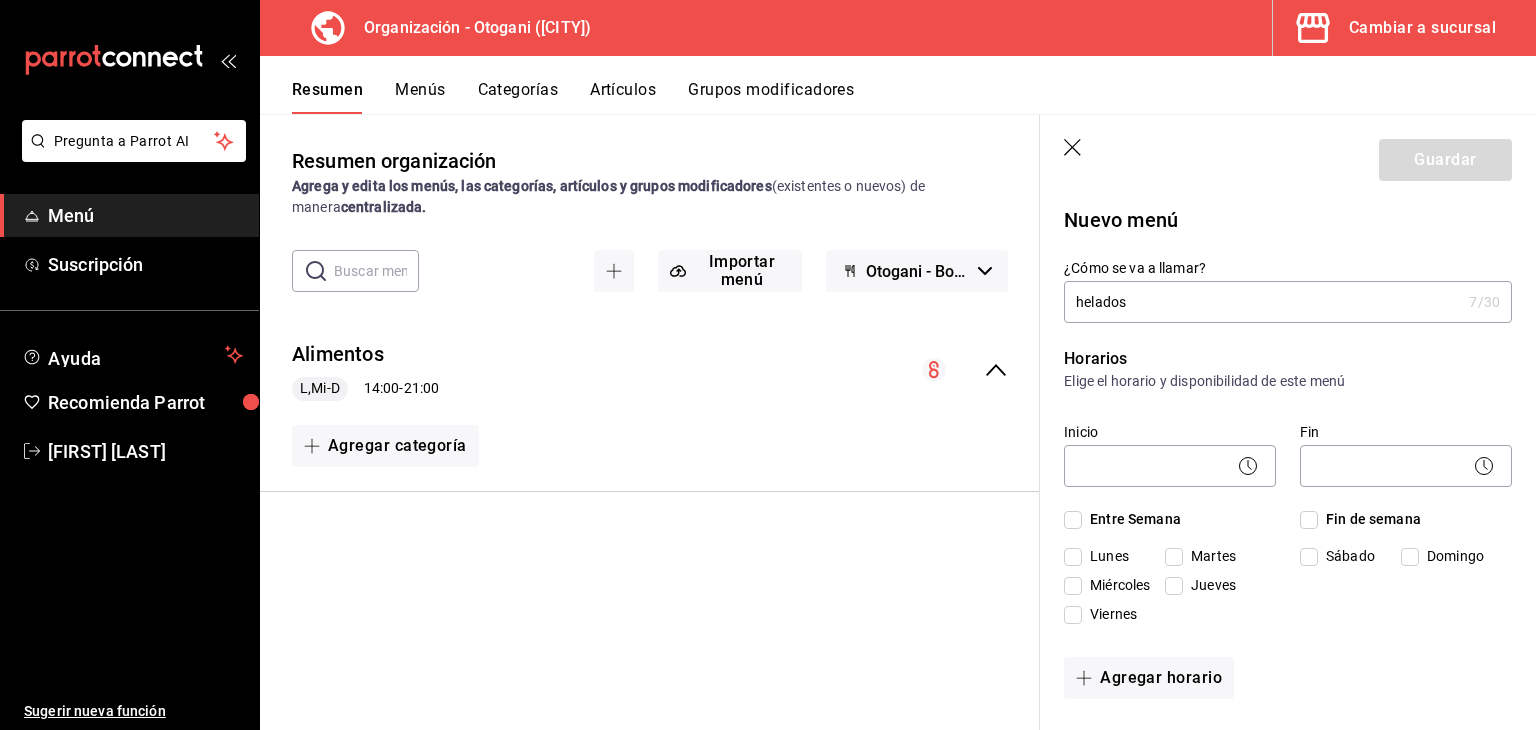 click 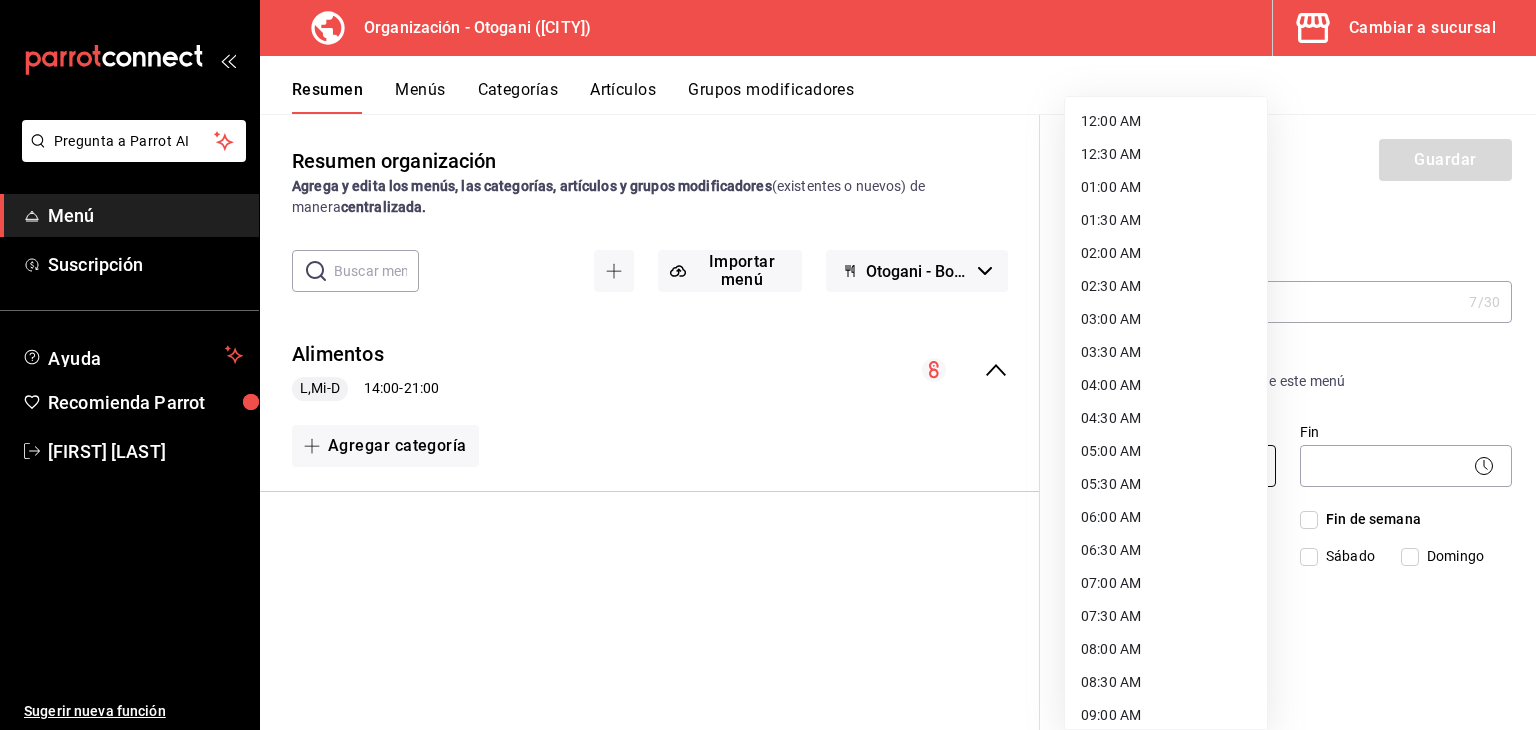click on "Pregunta a Parrot AI Menú   Suscripción   Ayuda Recomienda Parrot   [FIRST] [LAST]   Sugerir nueva función   Organización - Otogani ([CITY]) Cambiar a sucursal Resumen Menús Categorías Artículos Grupos modificadores Resumen organización Agrega y edita los menús, las categorías, artículos y grupos modificadores  (existentes o nuevos) de manera  centralizada. ​ ​ Importar menú Otogani - Borrador Alimentos L,Mi-D 14:00  -  21:00 Agregar categoría Guardar Nuevo menú ¿Cómo se va a llamar? helados 7 /30 ¿Cómo se va a llamar? Horarios Elige el horario y disponibilidad de este menú Inicio ​ Fin ​ Entre Semana Lunes Martes Miércoles Jueves Viernes Fin de semana Sábado Domingo Agregar horario Categorías Selecciona una categoría existente ¿Dónde se va a mostrar tu menú? Selecciona los canales de venta disponibles Punto de venta Uber Eats DiDi Food Rappi Pedidos Online Clave ME- [ID] / 17" at bounding box center [768, 365] 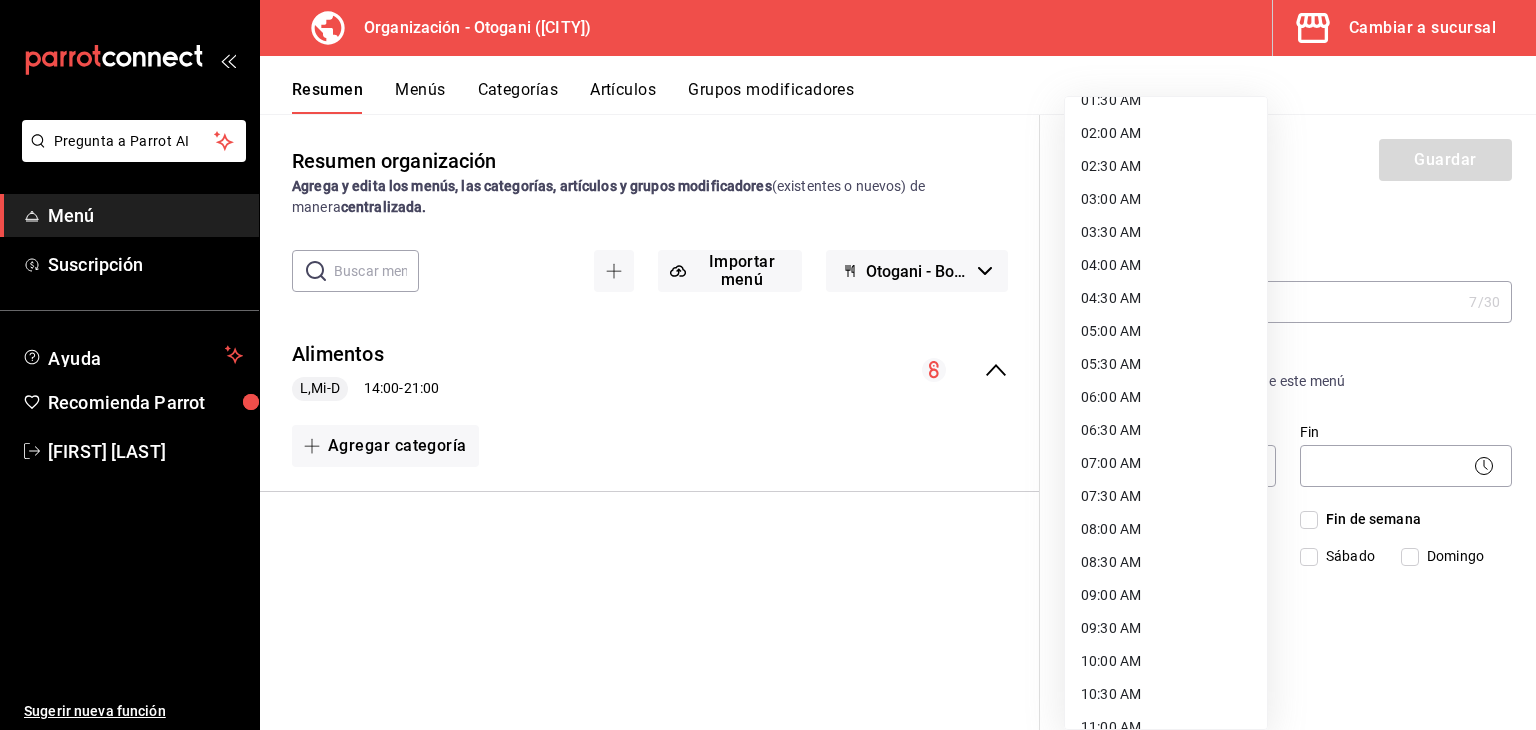 scroll, scrollTop: 160, scrollLeft: 0, axis: vertical 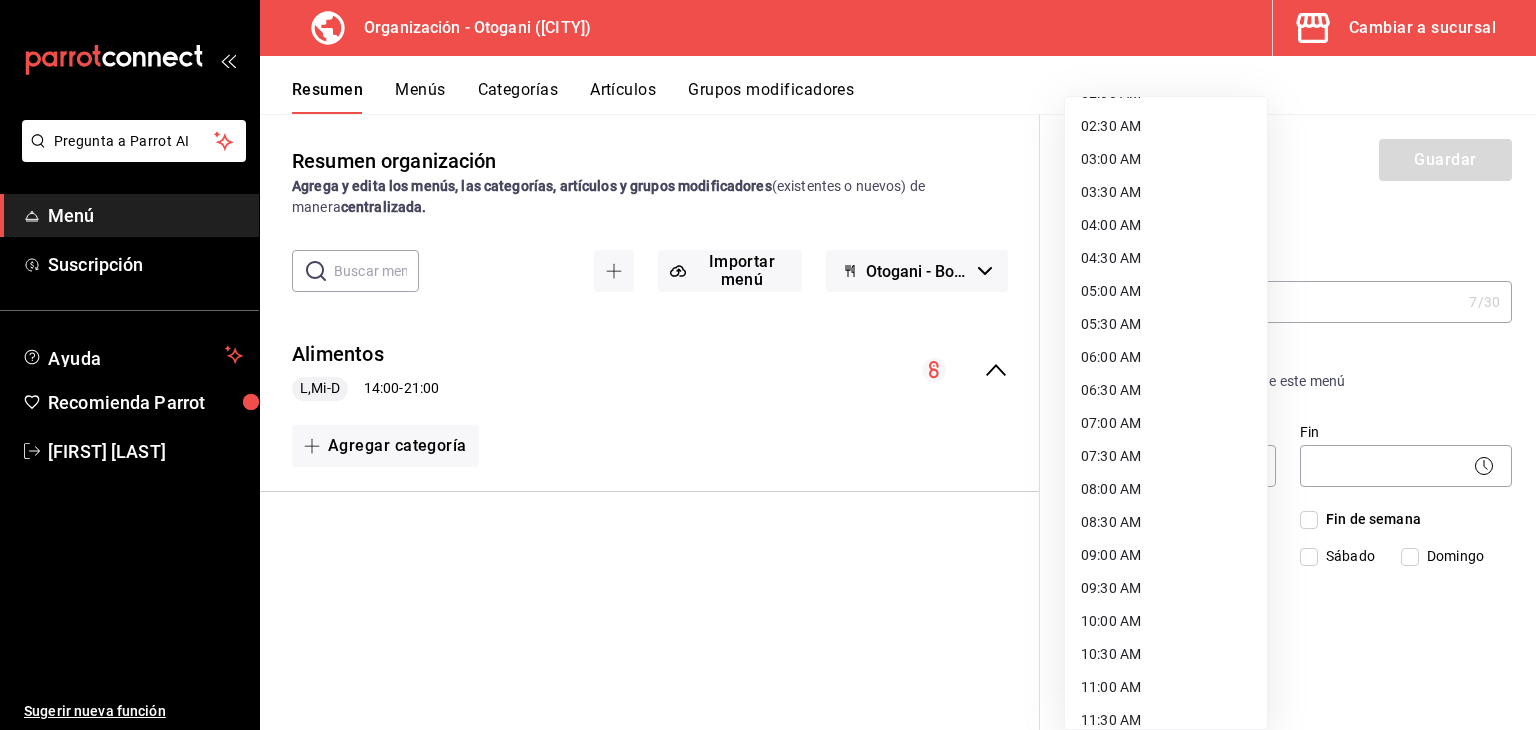 click on "11:00 AM" at bounding box center [1166, 687] 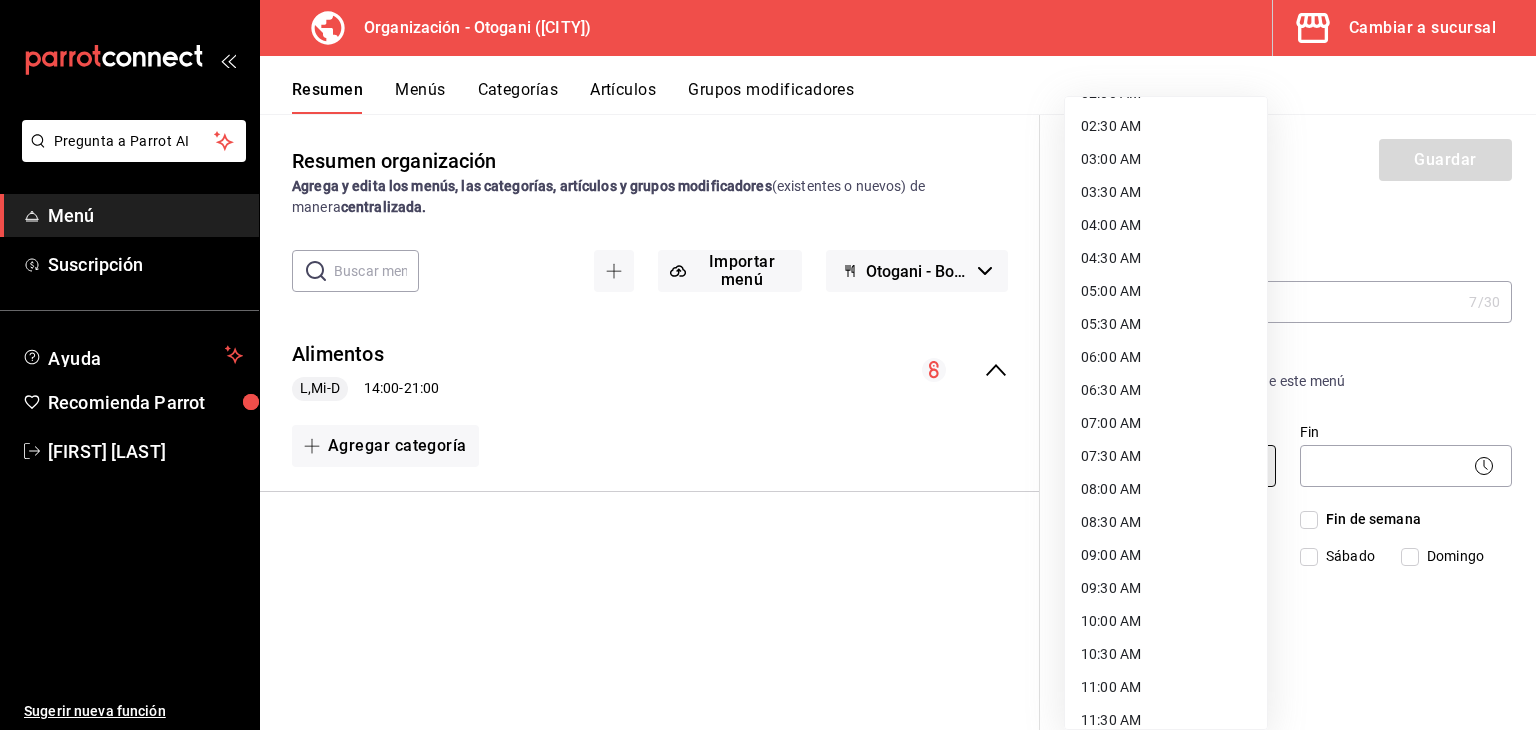 type on "11:00" 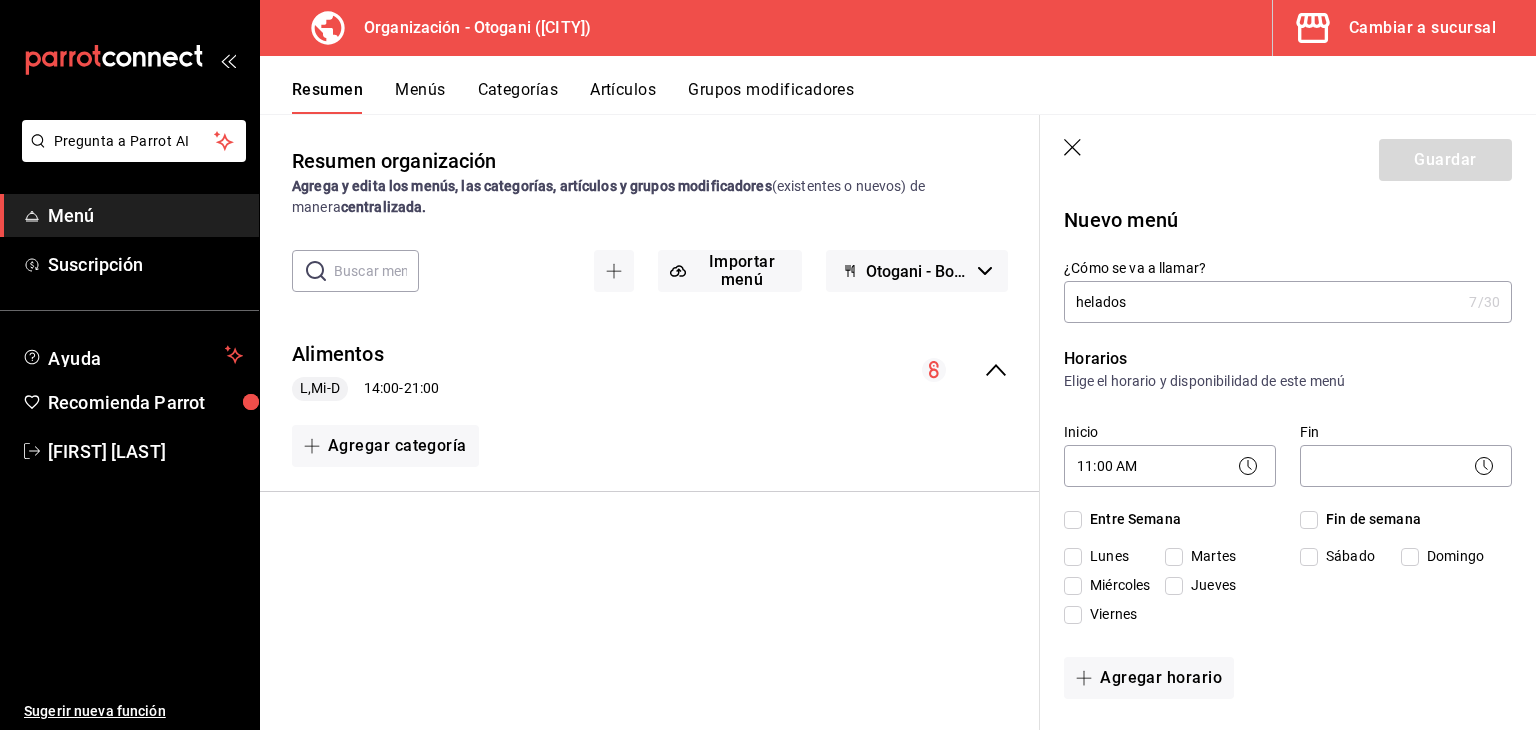 click 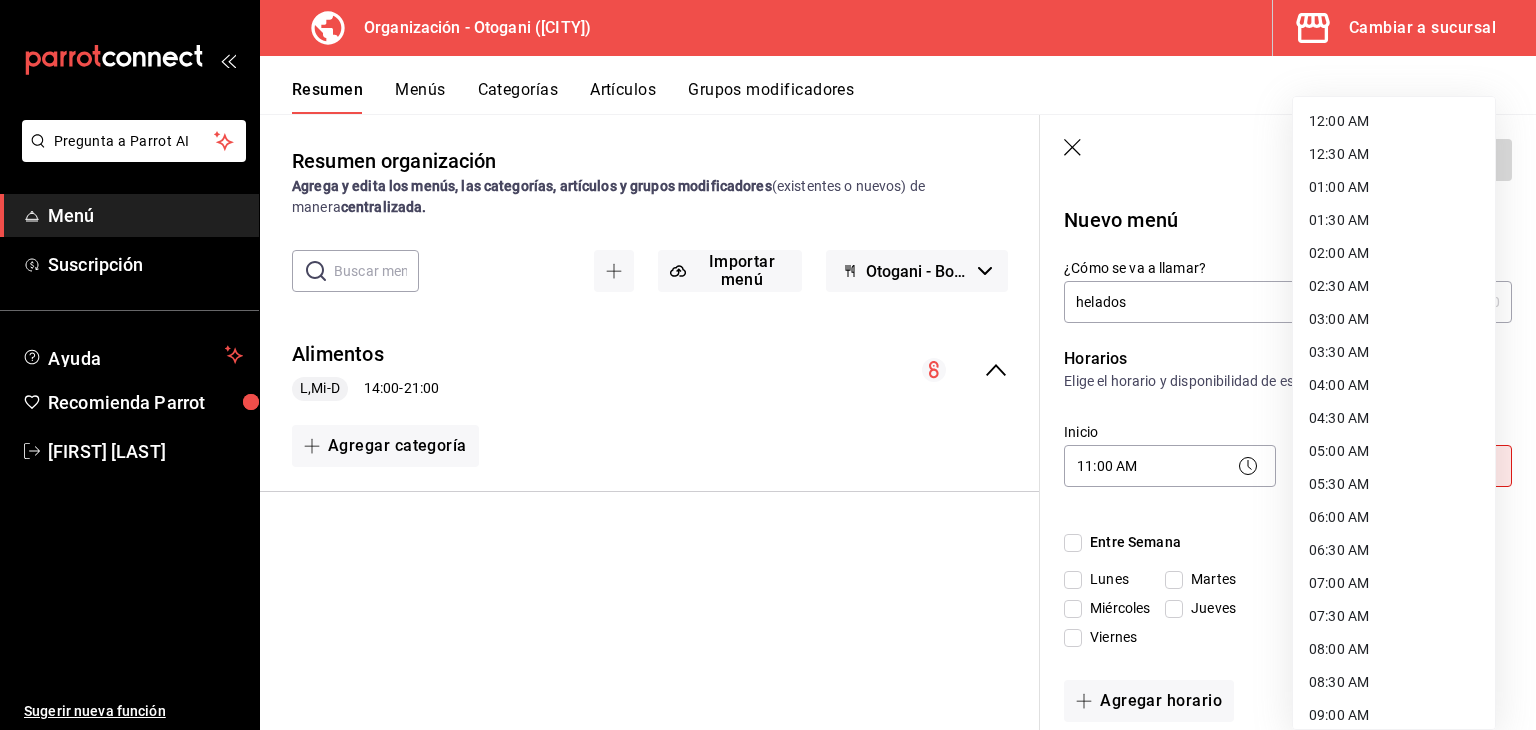click on "Pregunta a Parrot AI Menú   Suscripción   Ayuda Recomienda Parrot   [FIRST] [LAST]   Sugerir nueva función   Organización - Otogani ([CITY]) Cambiar a sucursal Resumen Menús Categorías Artículos Grupos modificadores Resumen organización Agrega y edita los menús, las categorías, artículos y grupos modificadores  (existentes o nuevos) de manera  centralizada. ​ ​ Importar menú Otogani - Borrador Alimentos L,Mi-D 14:00  -  21:00 Agregar categoría Guardar Nuevo menú ¿Cómo se va a llamar? helados 7 /30 ¿Cómo se va a llamar? Horarios Elige el horario y disponibilidad de este menú Inicio 11:00 AM 11:00 Fin ​ Este campo es requerido. Entre Semana Lunes Martes Miércoles Jueves Viernes Fin de semana Sábado Domingo Agregar horario Categorías Selecciona una categoría existente ¿Dónde se va a mostrar tu menú? Selecciona los canales de venta disponibles Punto de venta Uber Eats DiDi Food Rappi" at bounding box center [768, 365] 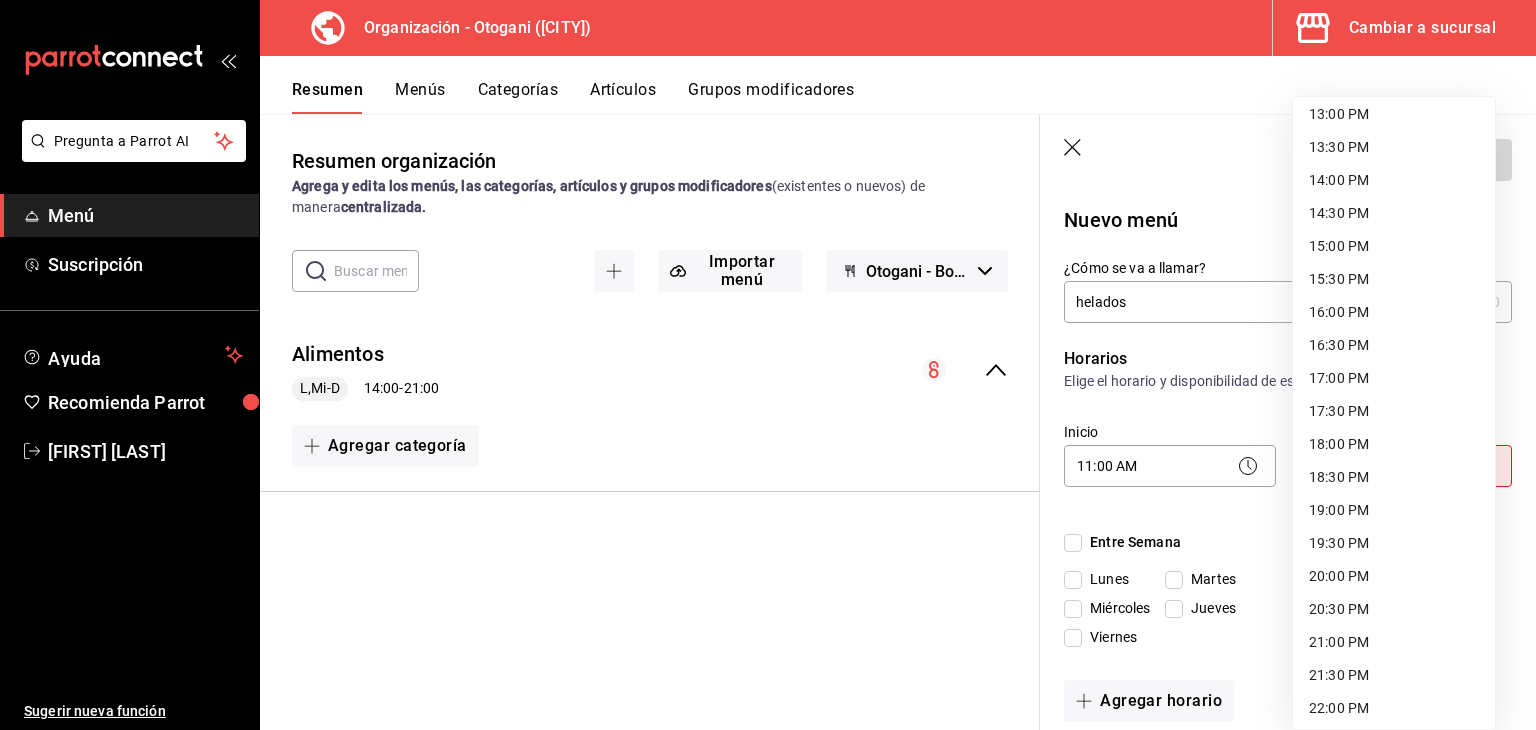 scroll, scrollTop: 906, scrollLeft: 0, axis: vertical 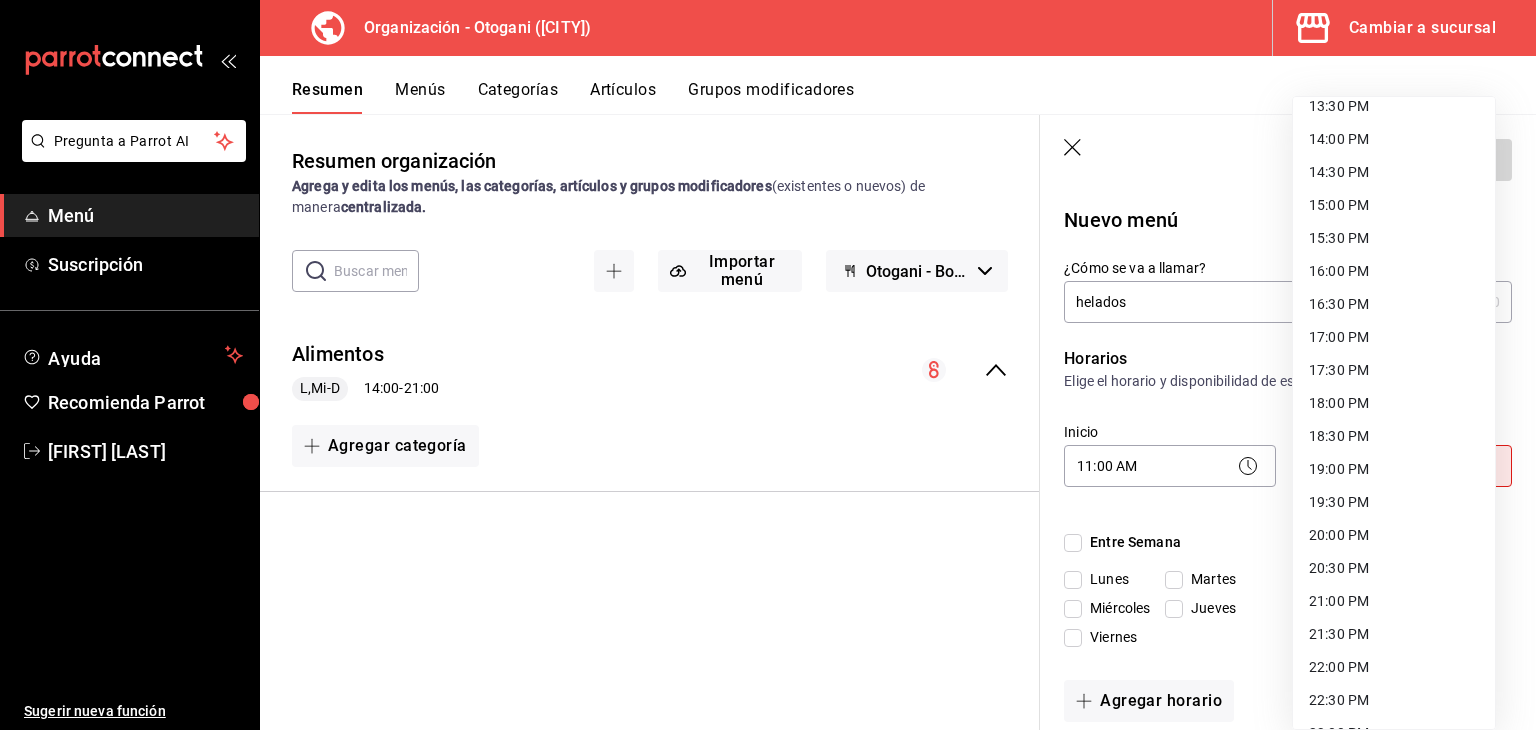 click on "21:30 PM" at bounding box center [1394, 634] 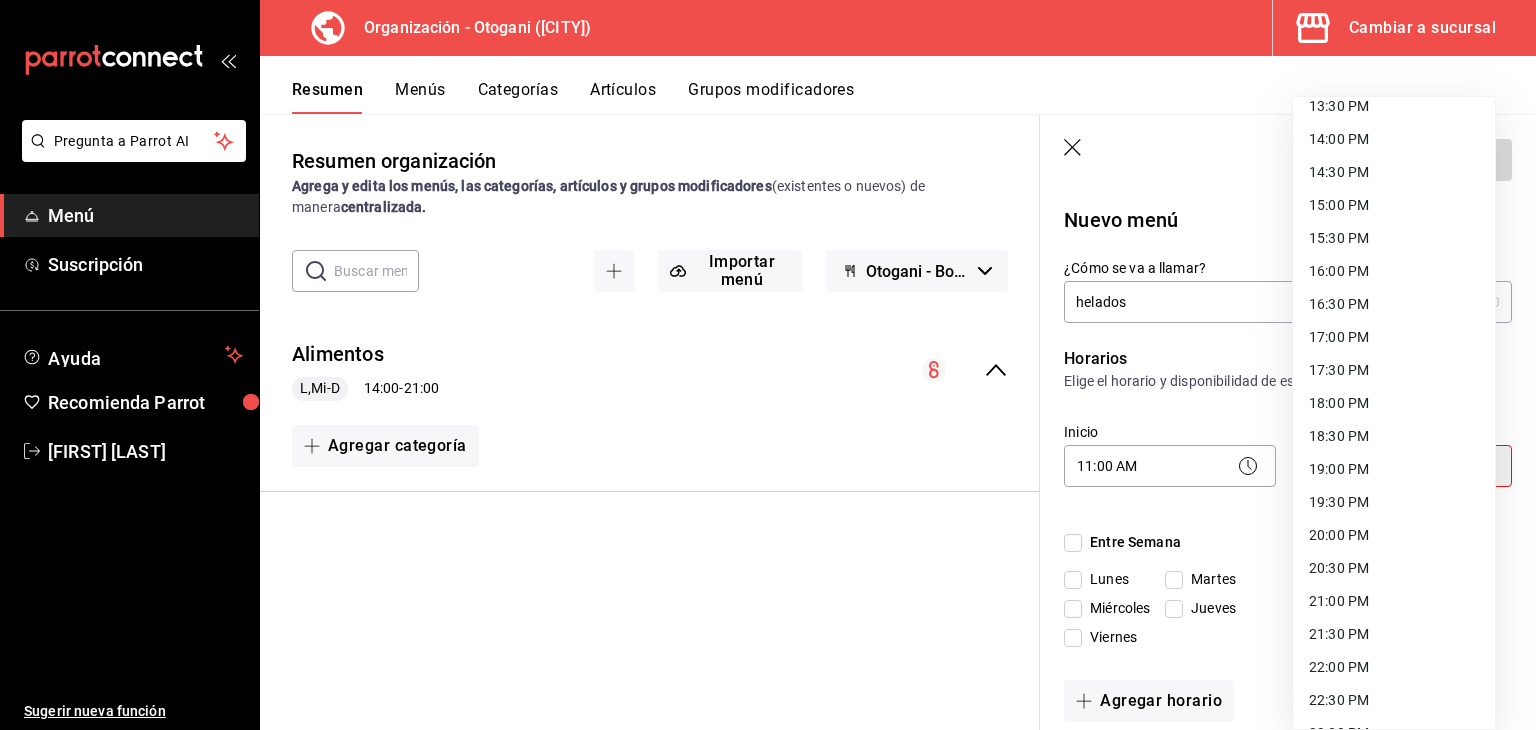 type on "21:30" 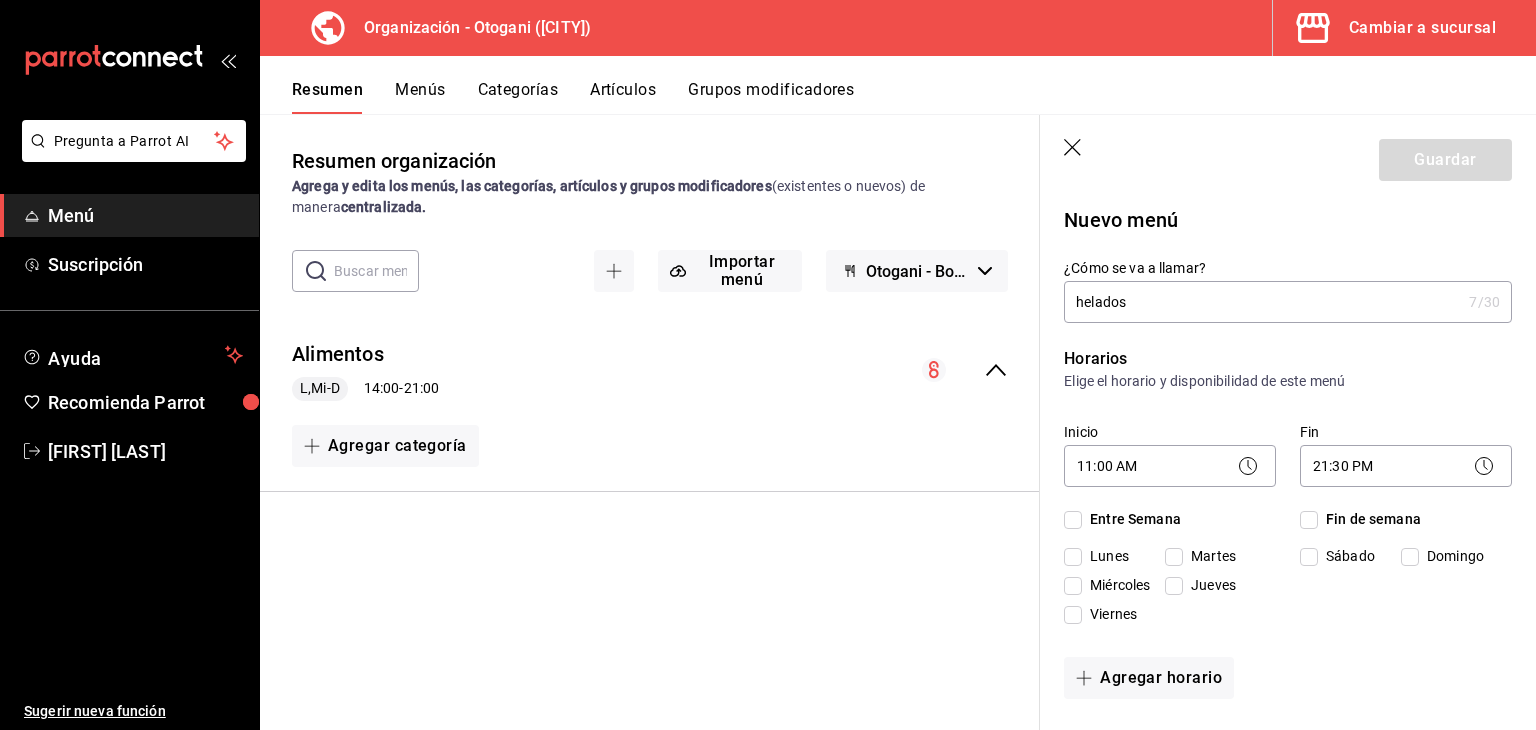 click on "Entre Semana" at bounding box center (1073, 520) 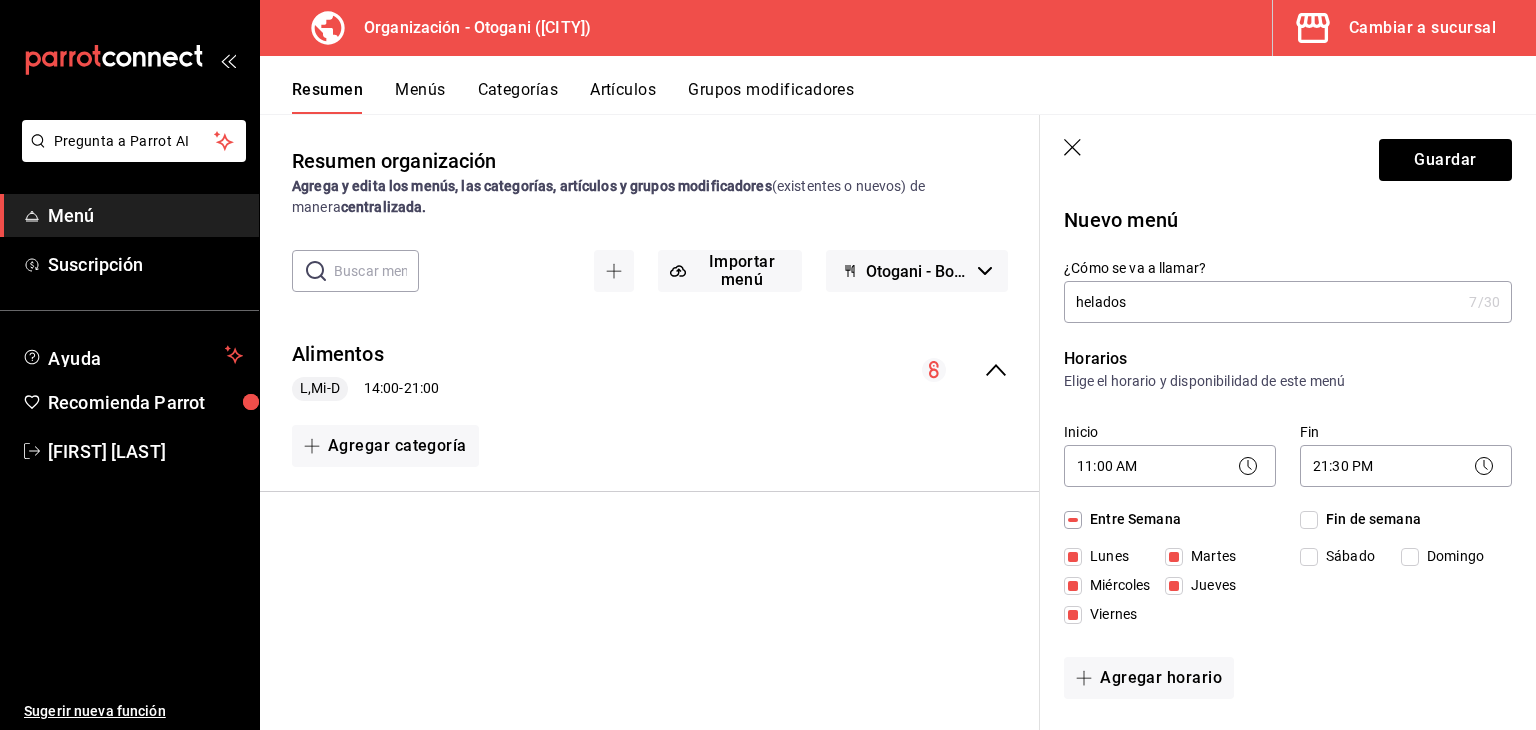 click on "Fin de semana" at bounding box center (1309, 520) 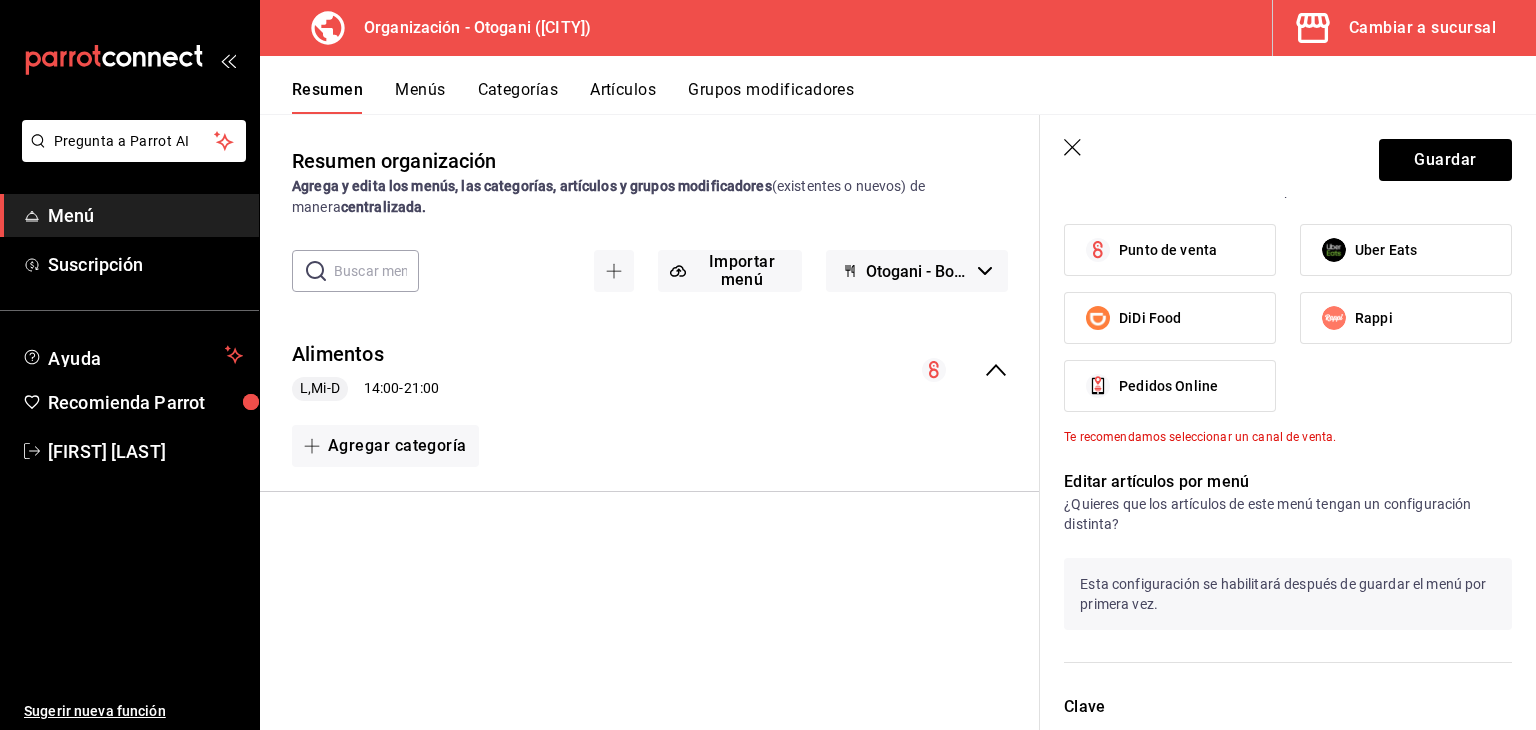 scroll, scrollTop: 910, scrollLeft: 0, axis: vertical 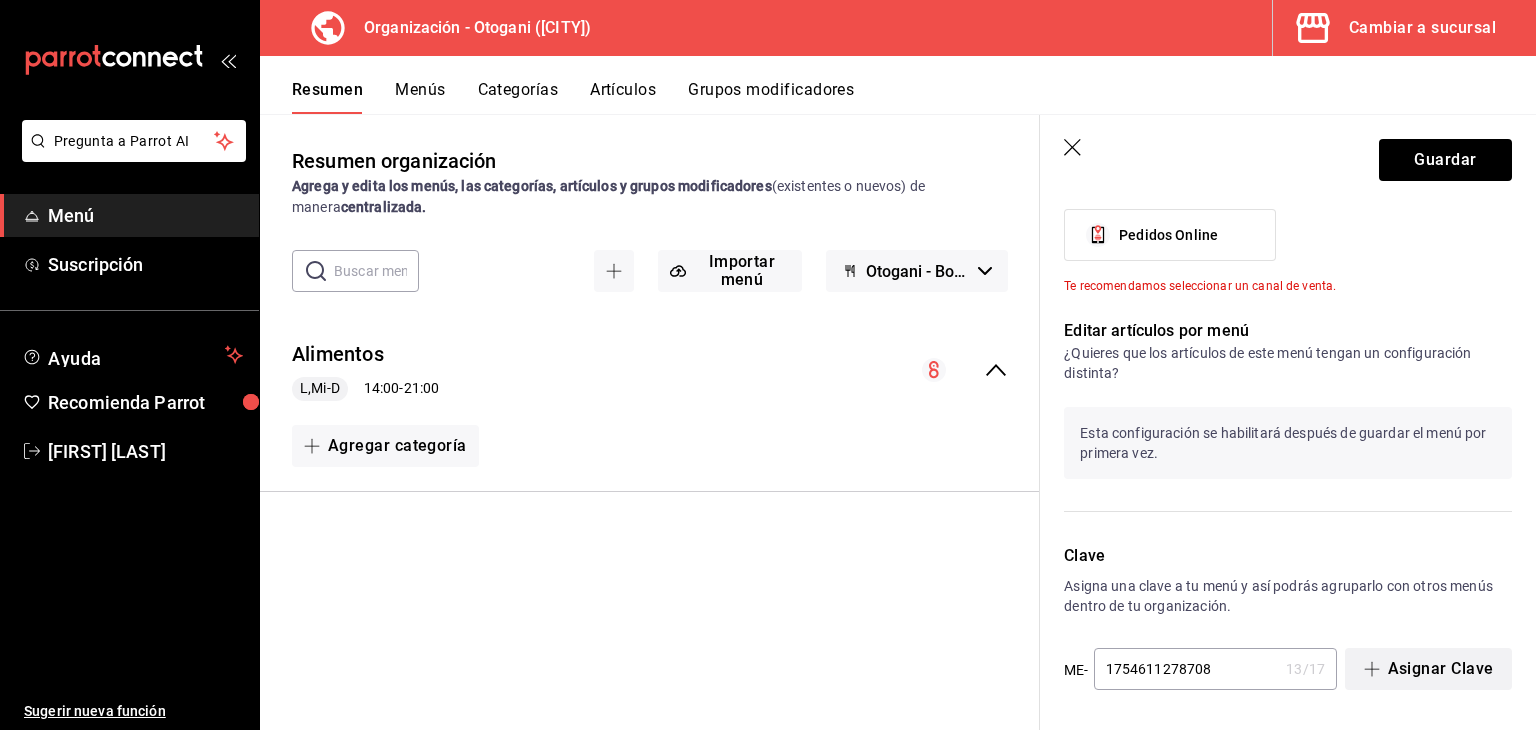 click on "Asignar Clave" at bounding box center (1428, 669) 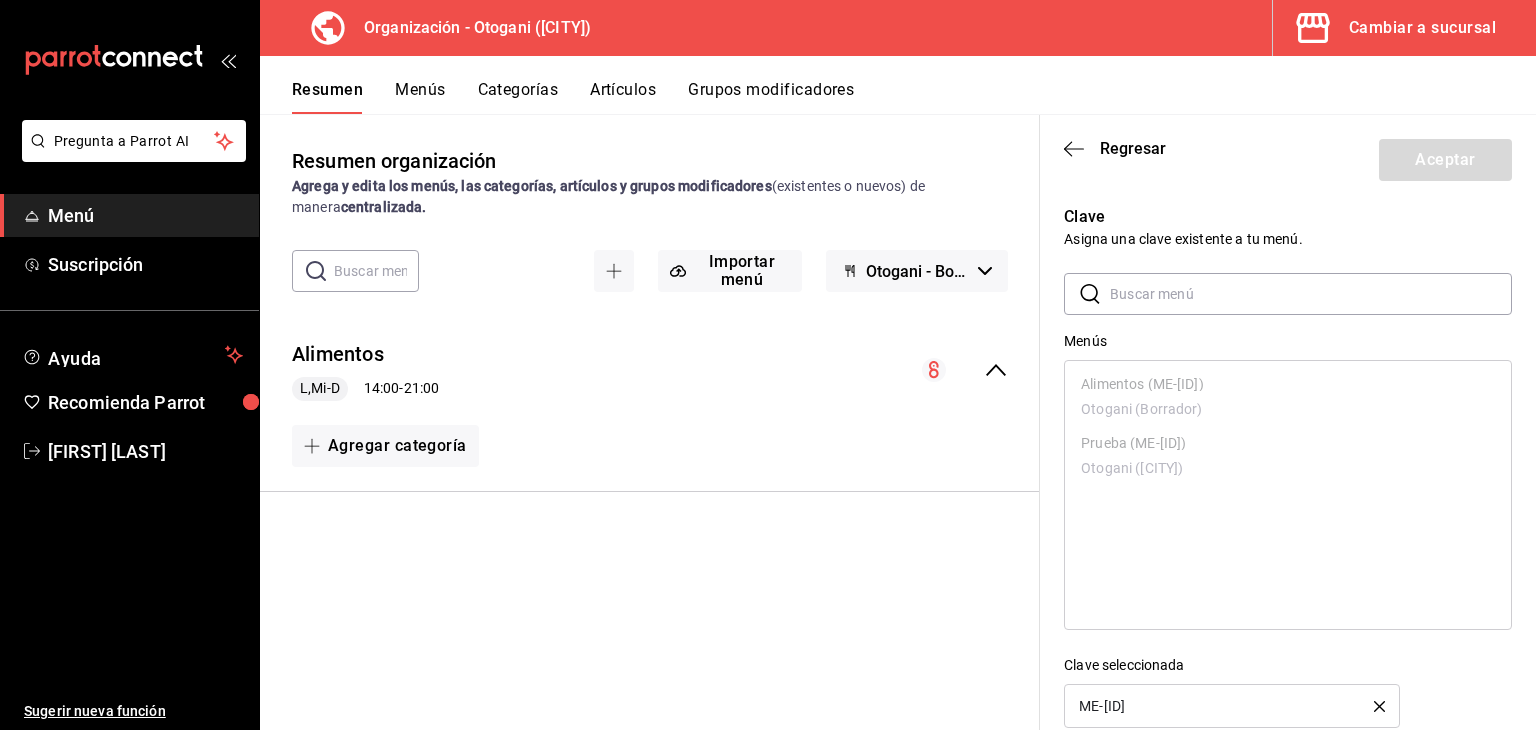 click on "ME-[ID]" at bounding box center (1232, 706) 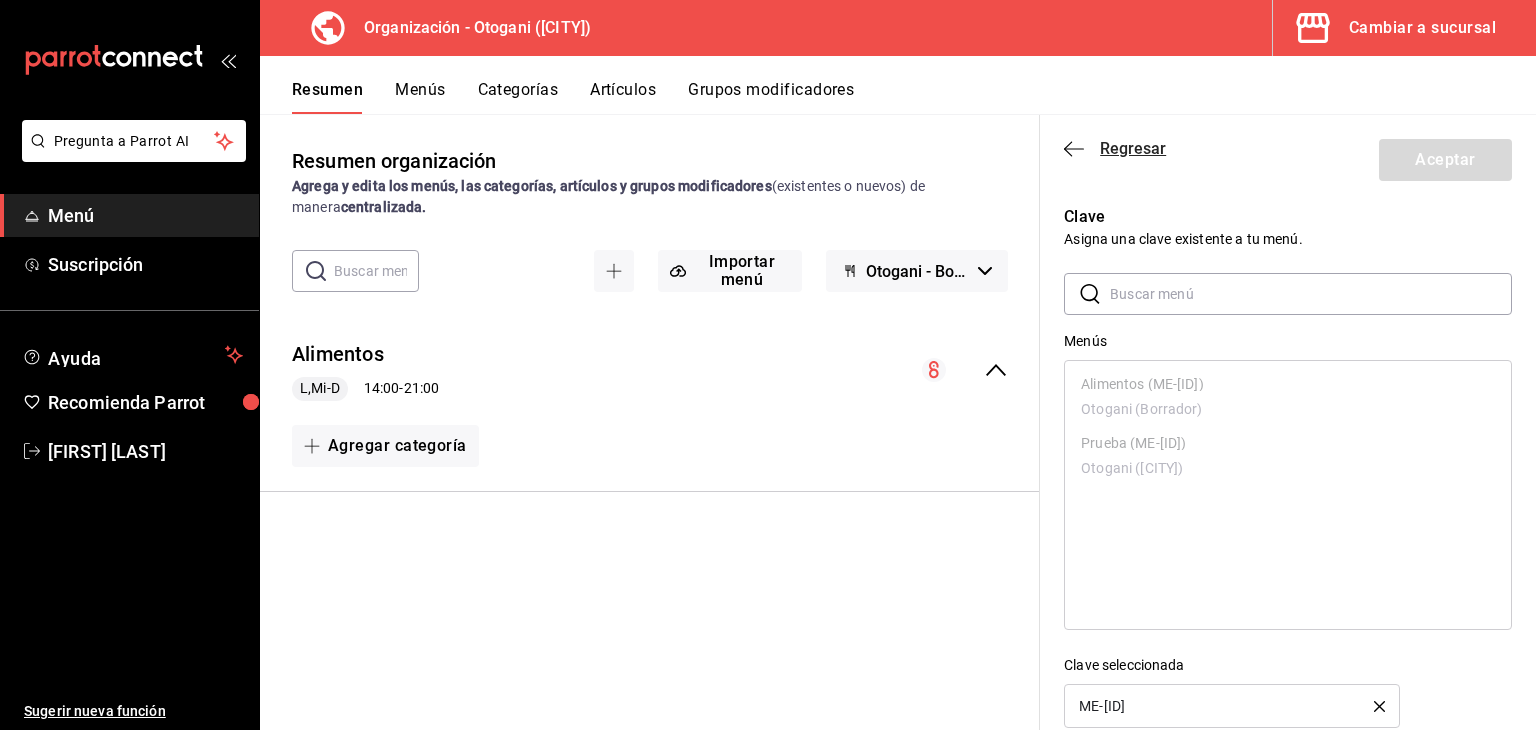 click on "Regresar" at bounding box center (1115, 148) 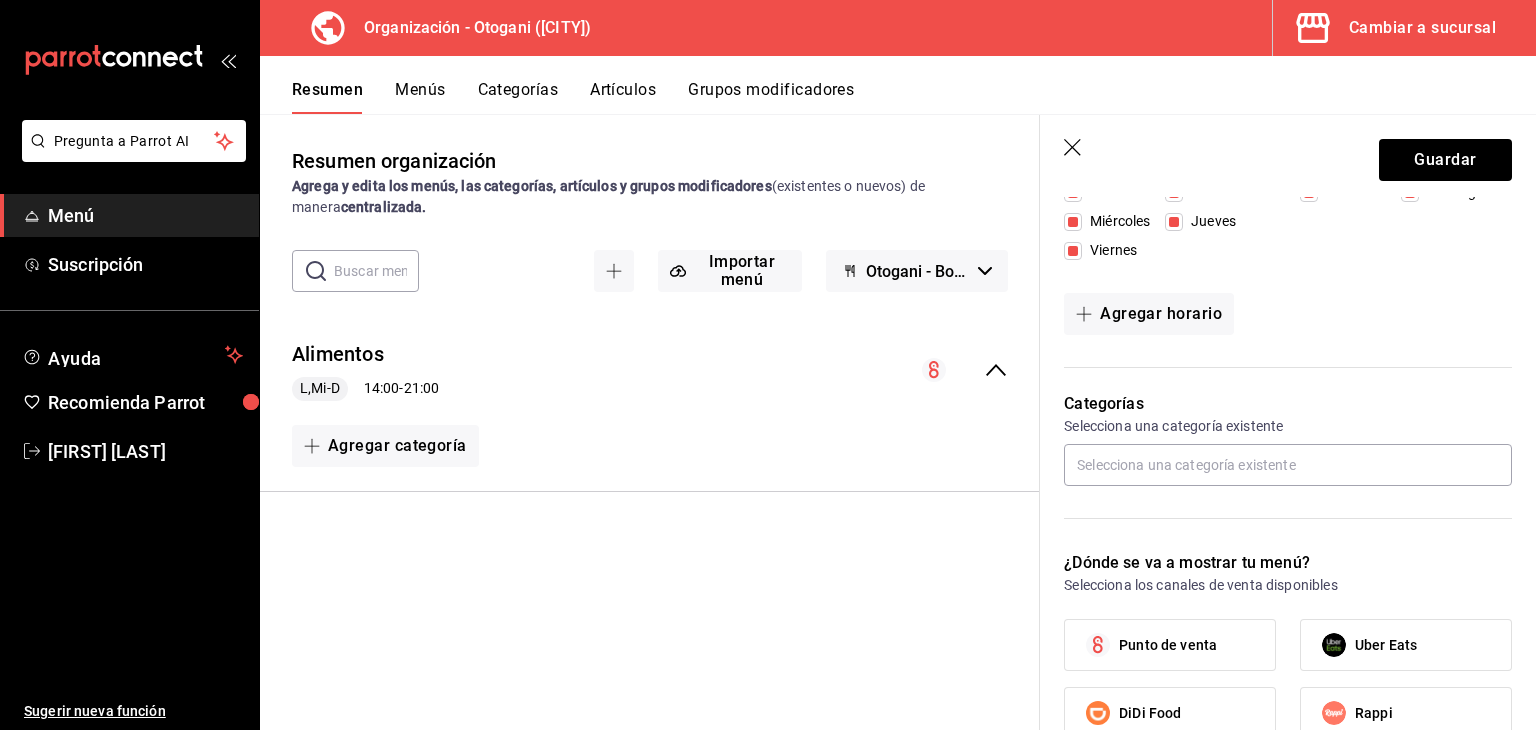 scroll, scrollTop: 324, scrollLeft: 0, axis: vertical 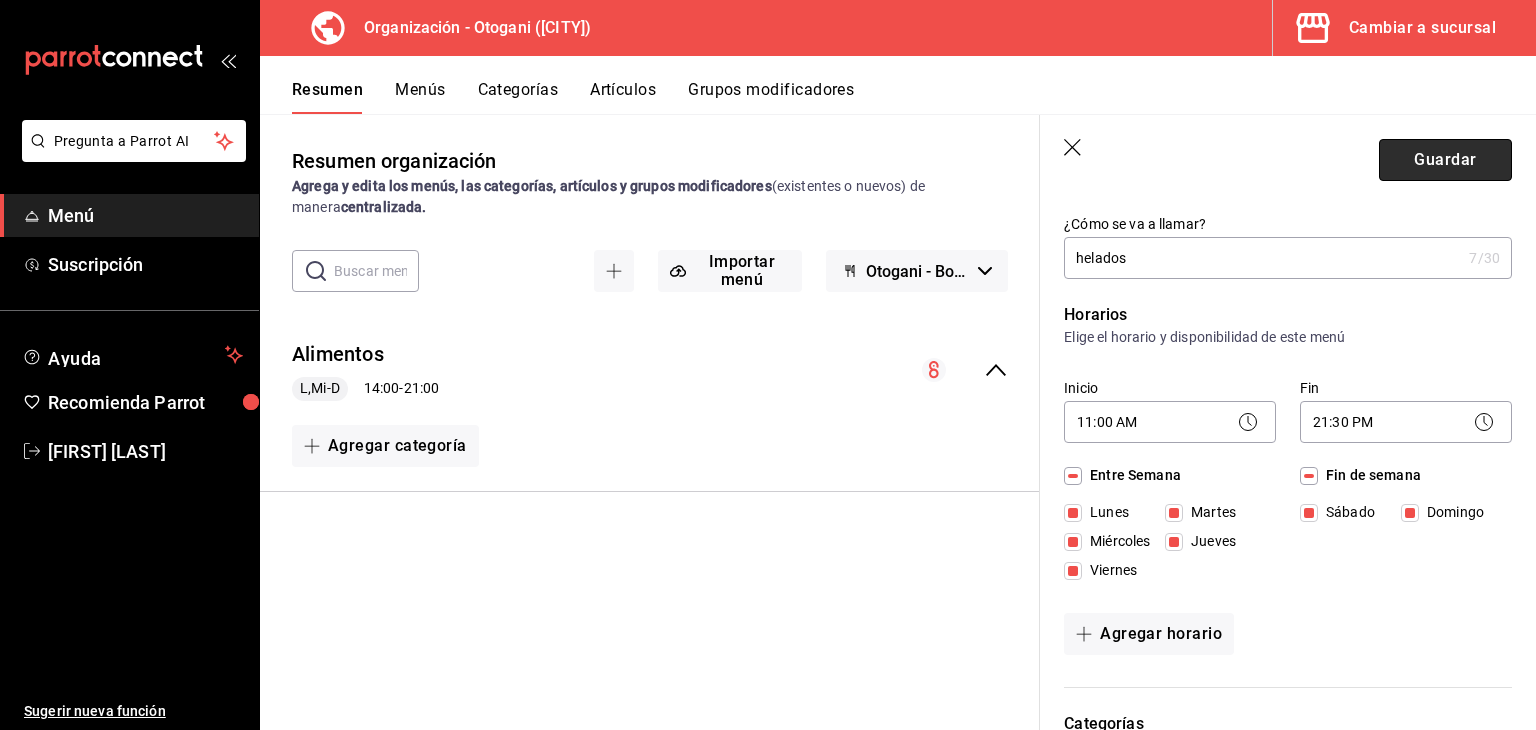 click on "Guardar" at bounding box center [1445, 160] 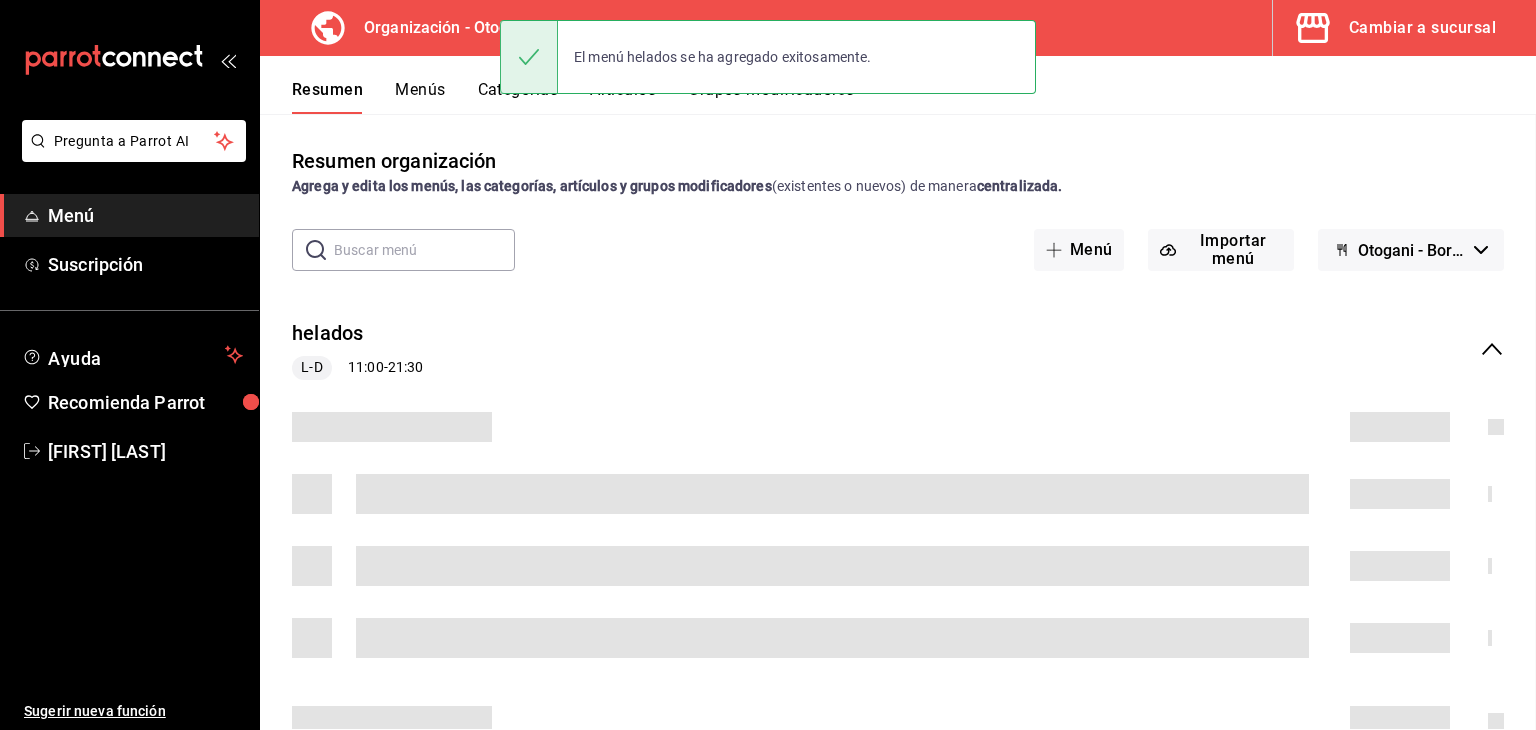 scroll, scrollTop: 0, scrollLeft: 0, axis: both 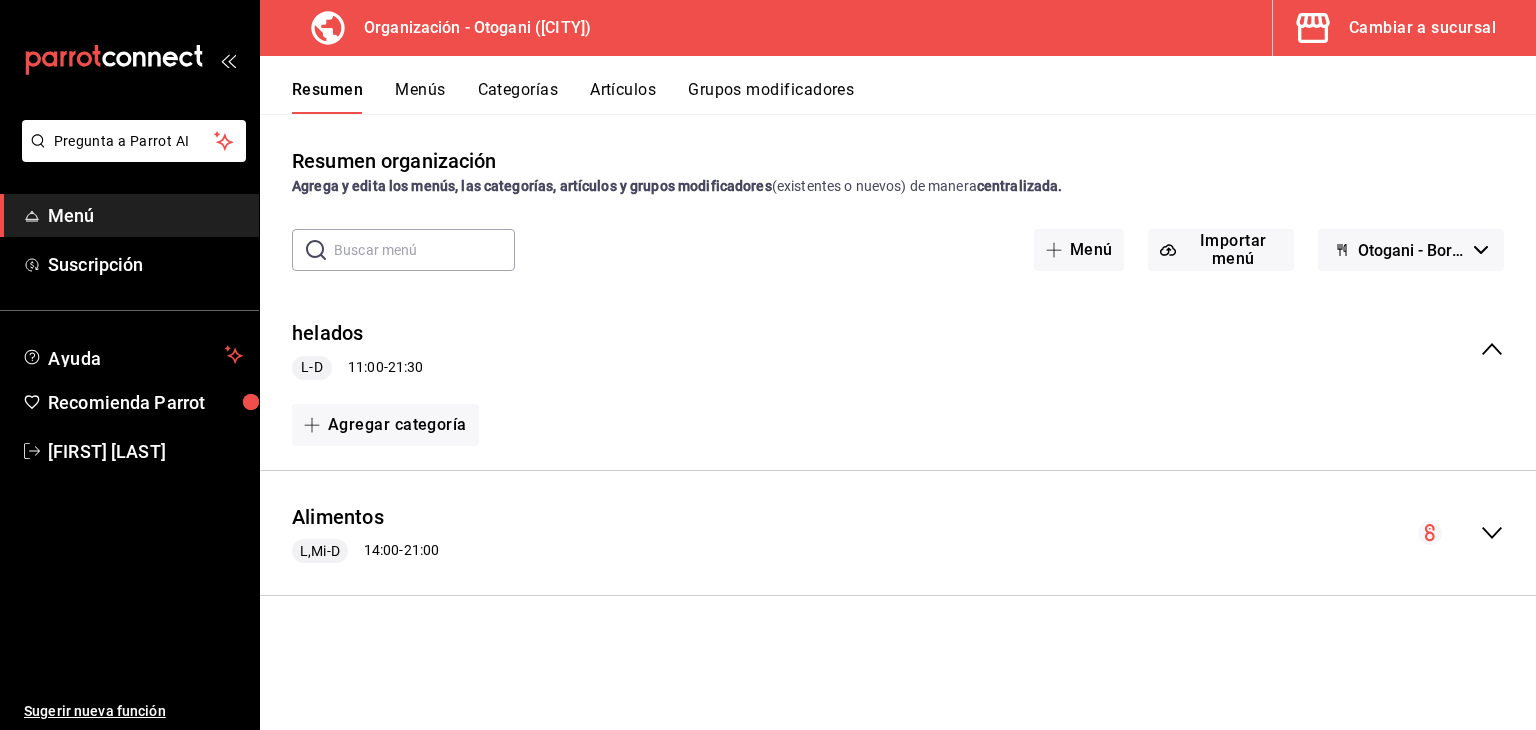 click 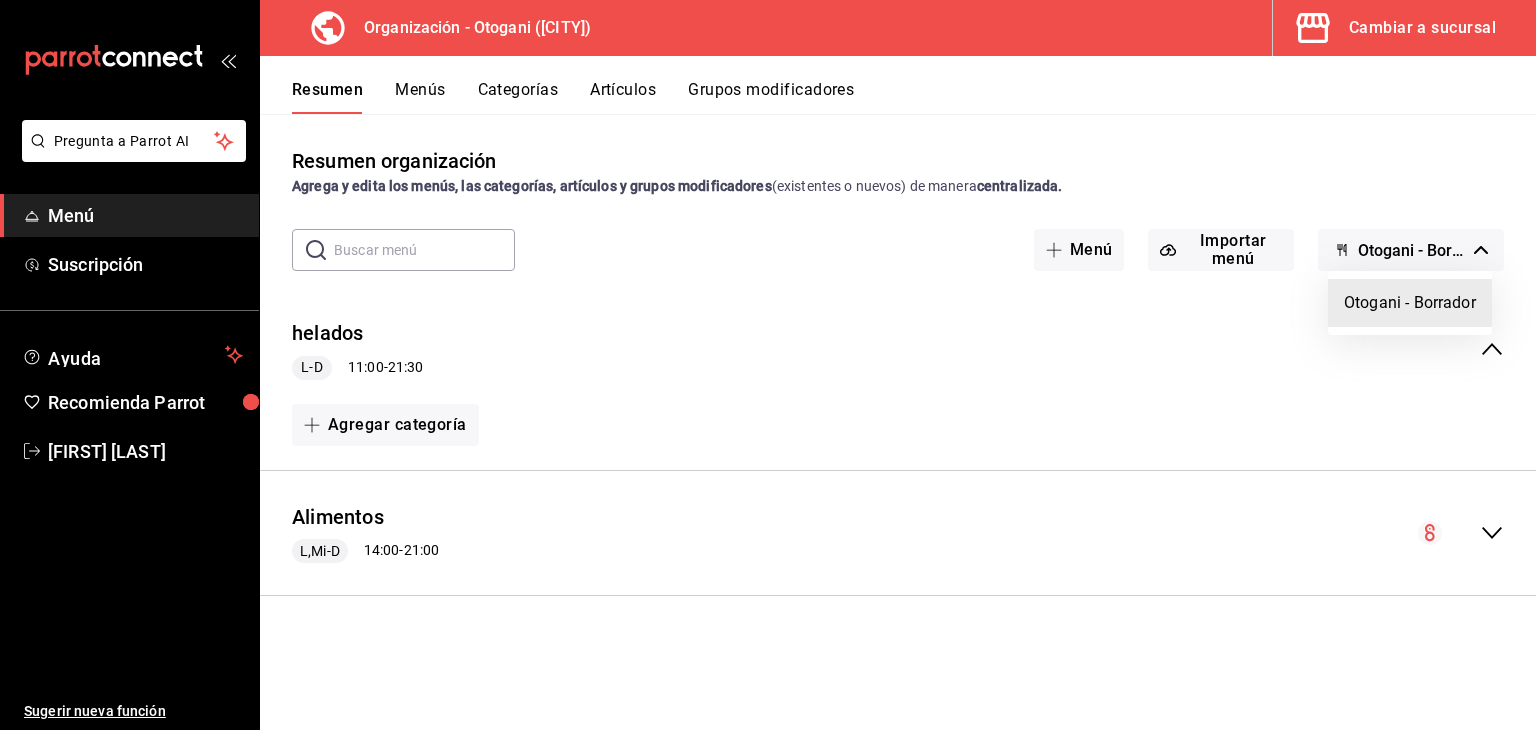 click at bounding box center (768, 365) 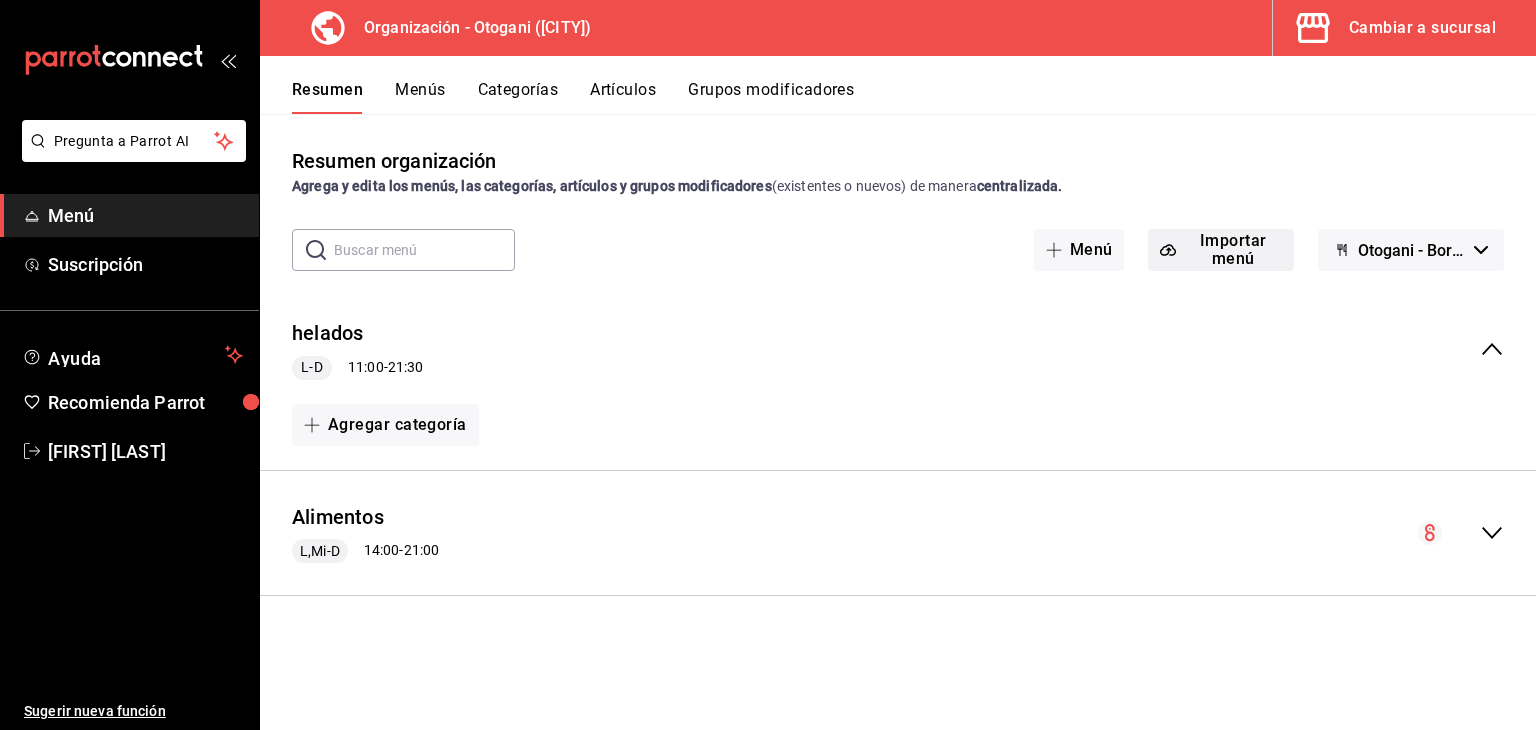 click 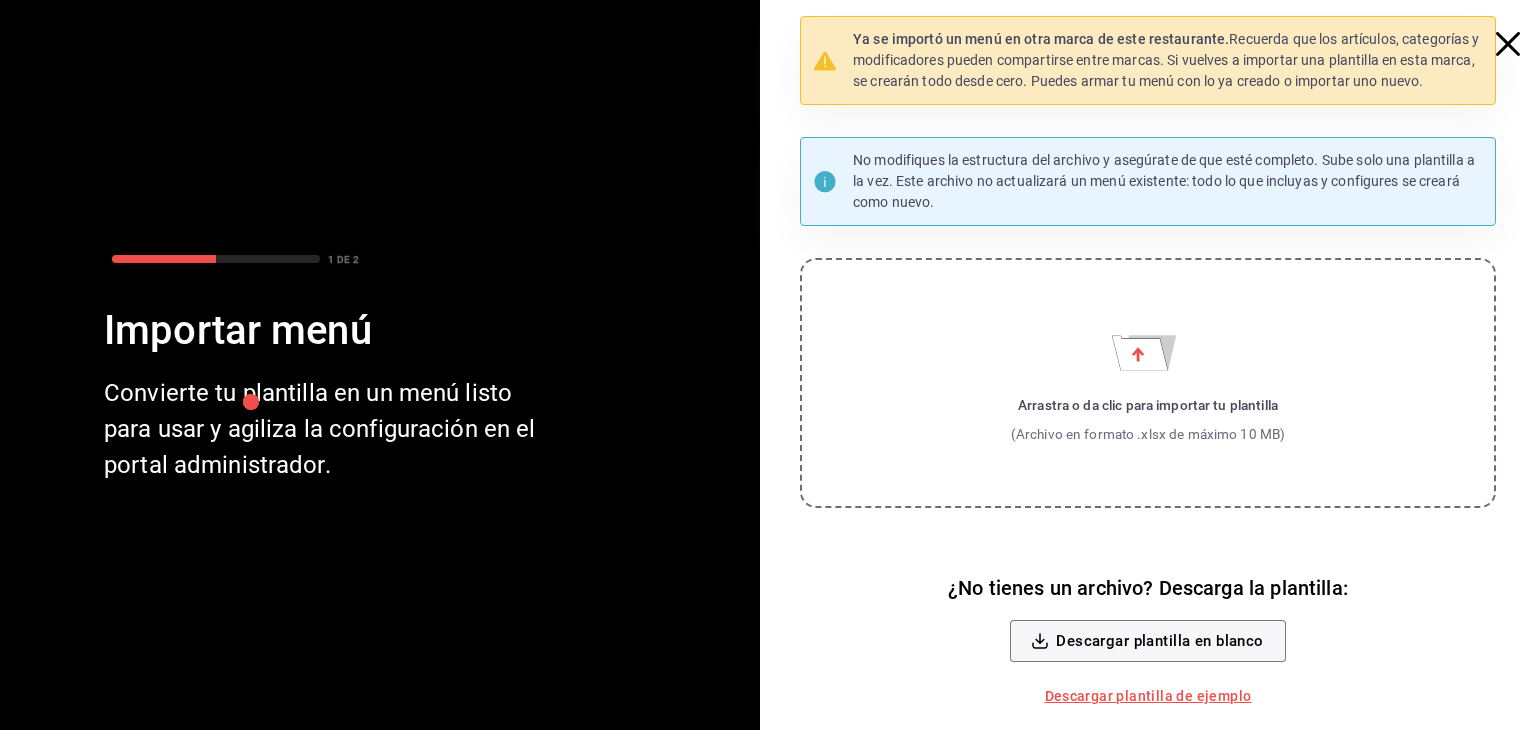 click 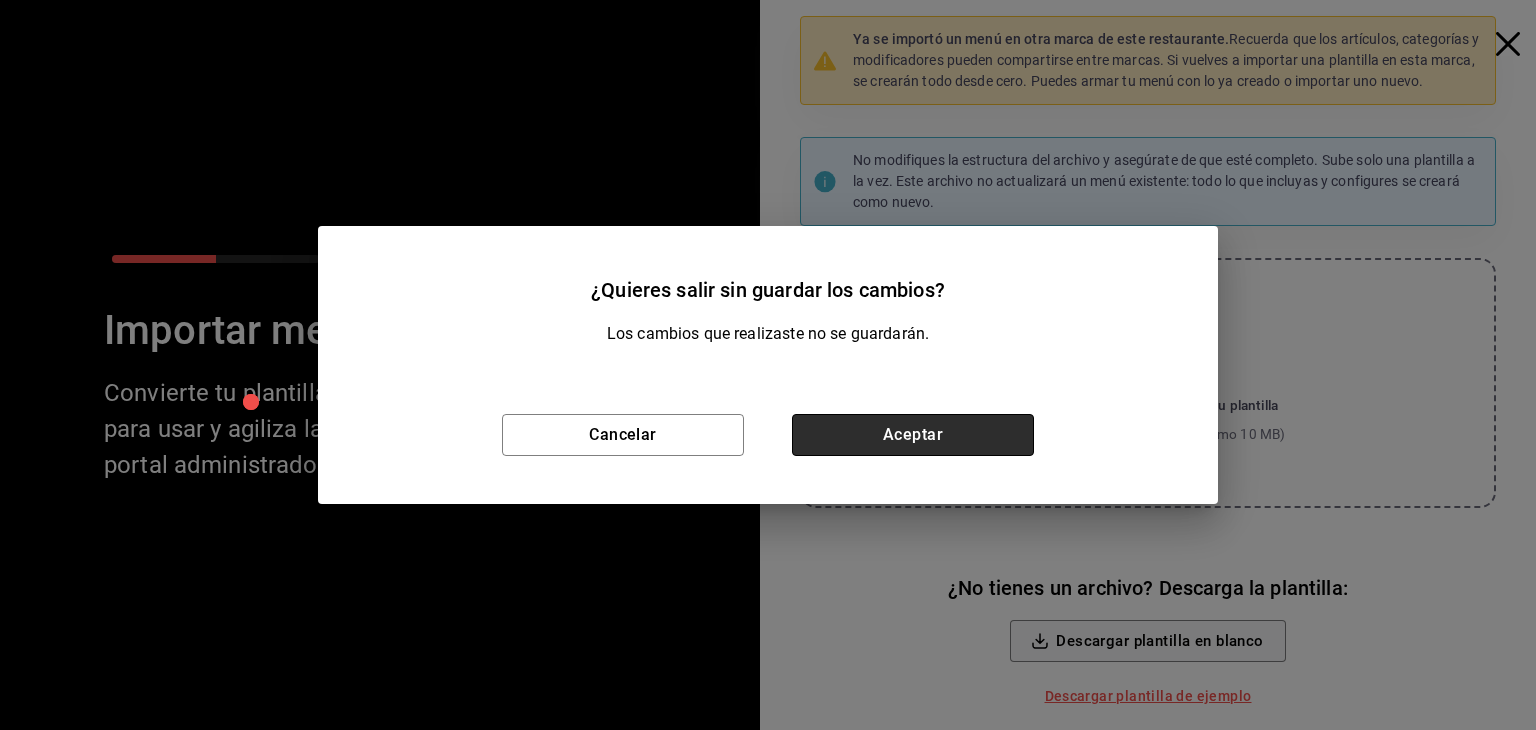 click on "Aceptar" at bounding box center (913, 435) 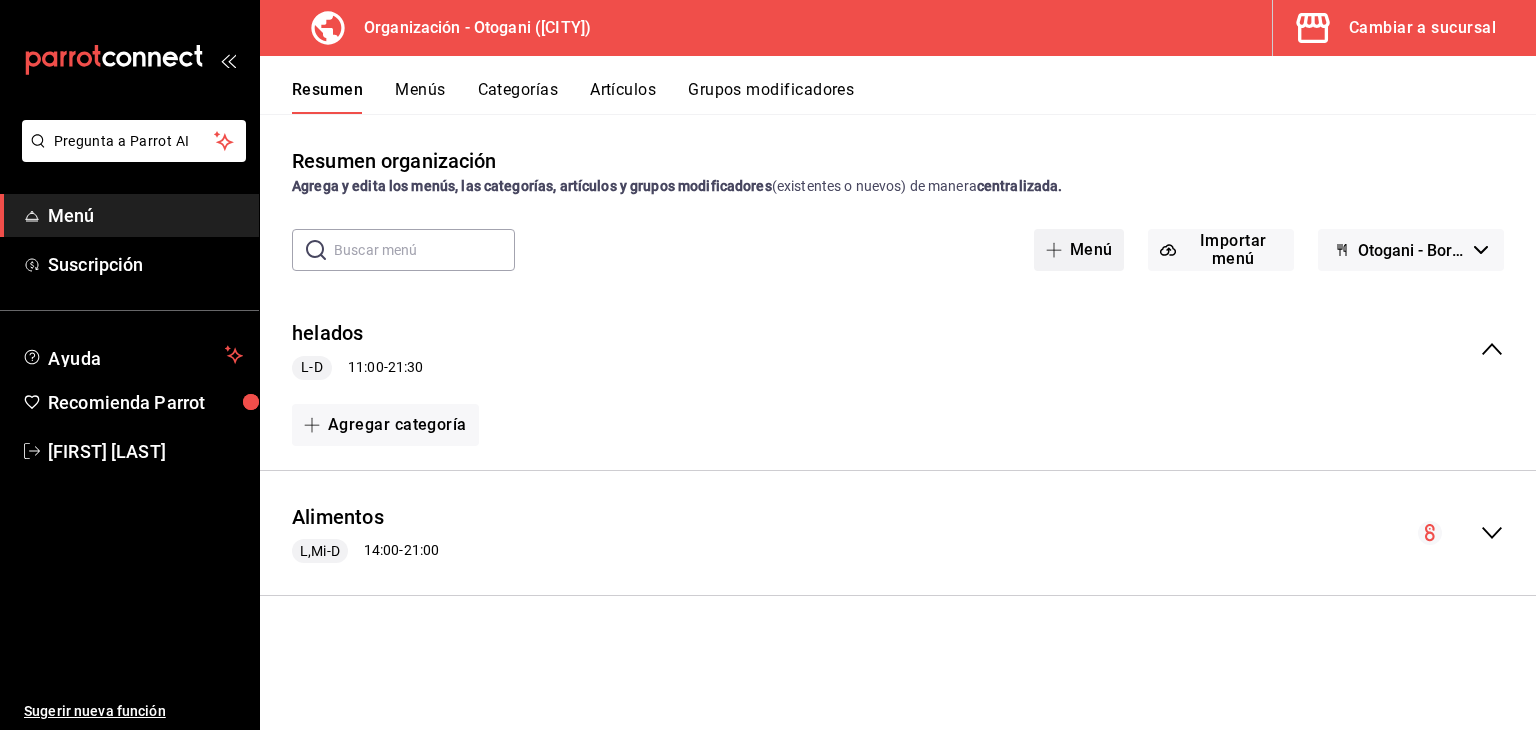 click 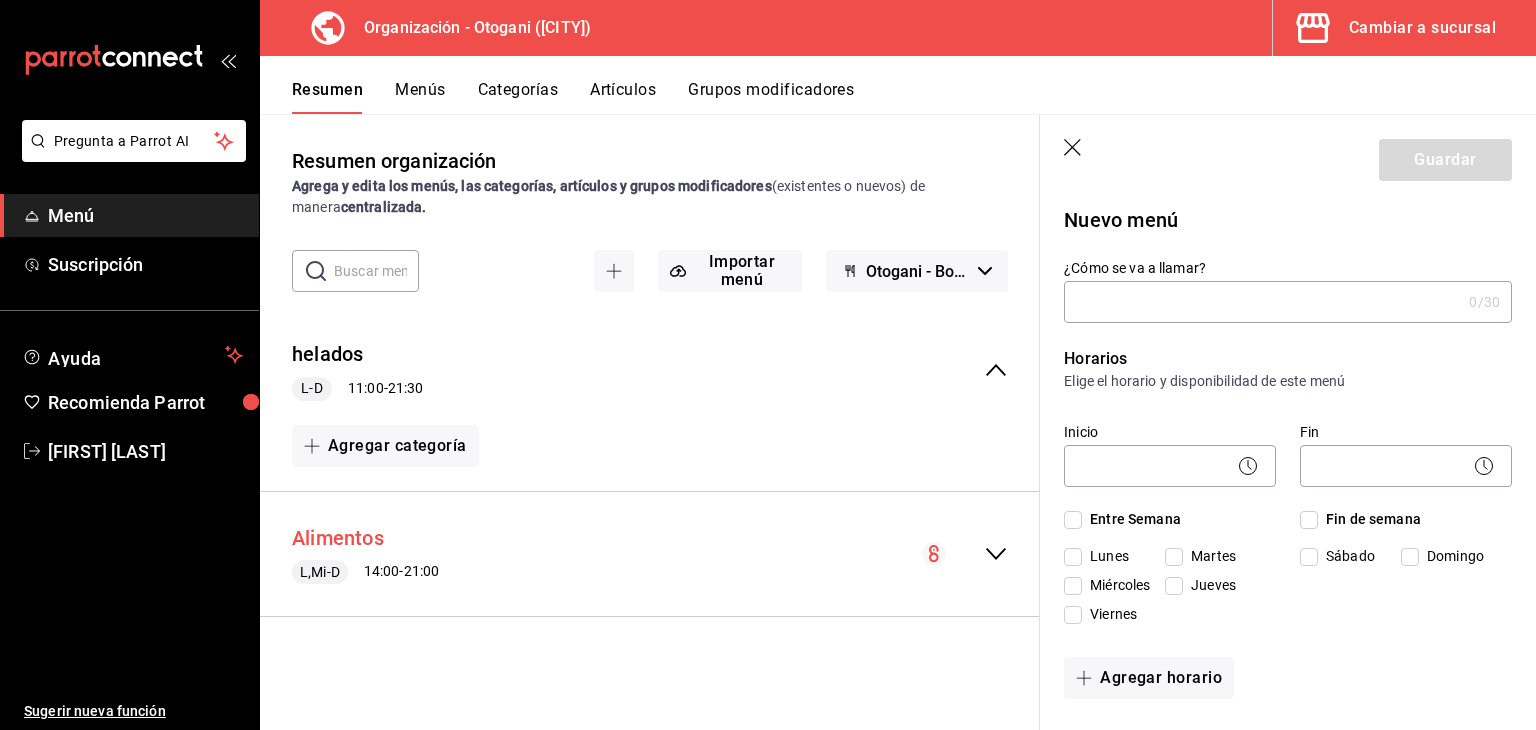 click on "Alimentos" at bounding box center (338, 538) 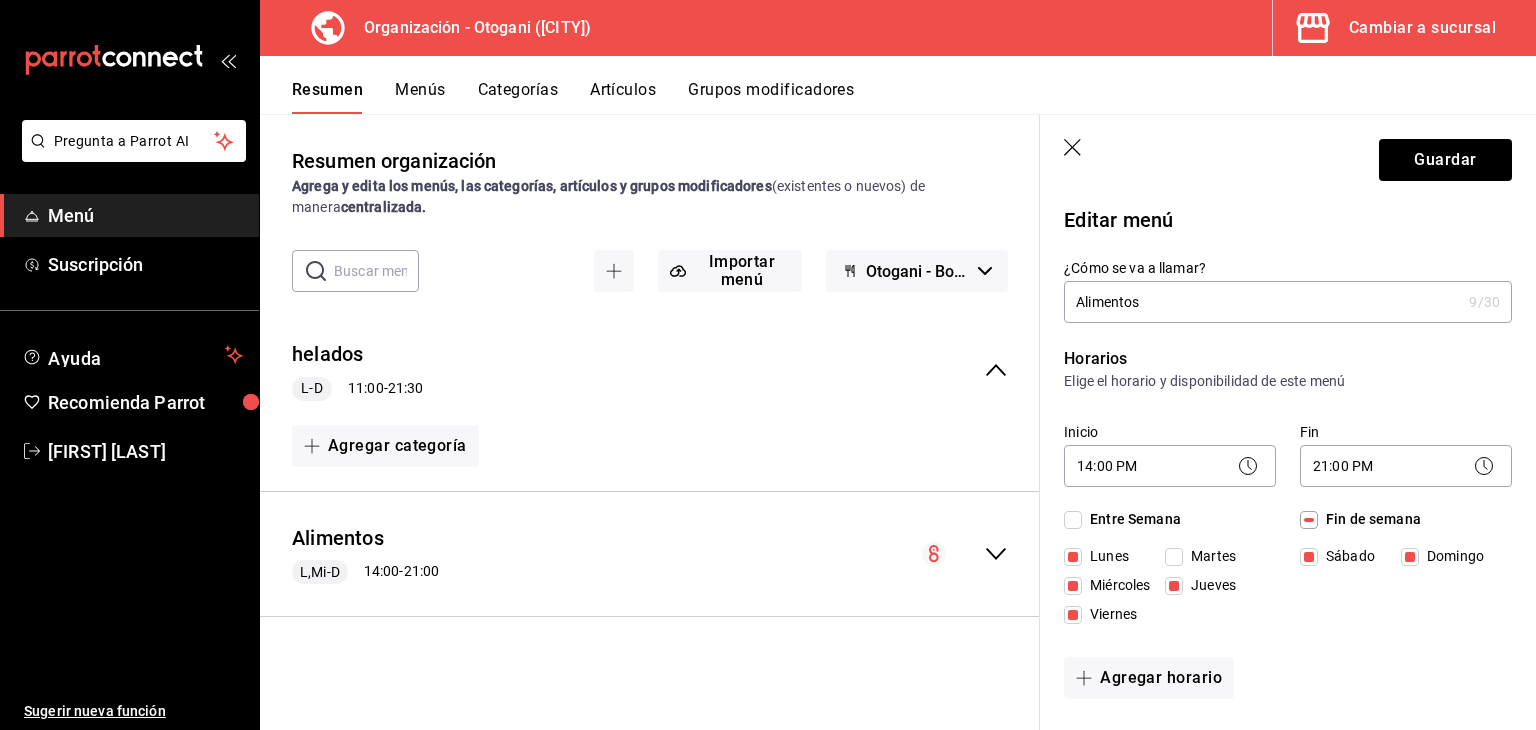 click 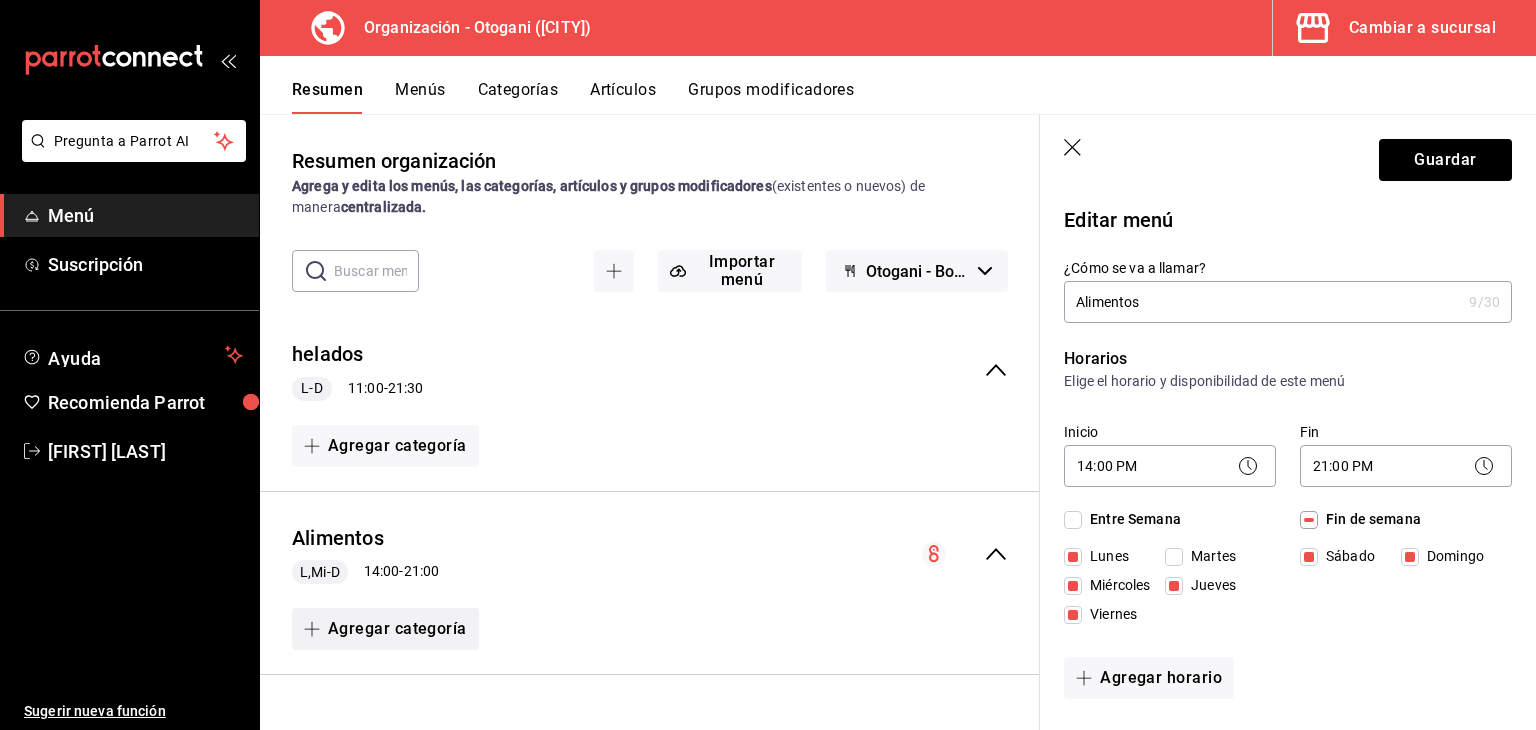 click on "Agregar categoría" at bounding box center (385, 629) 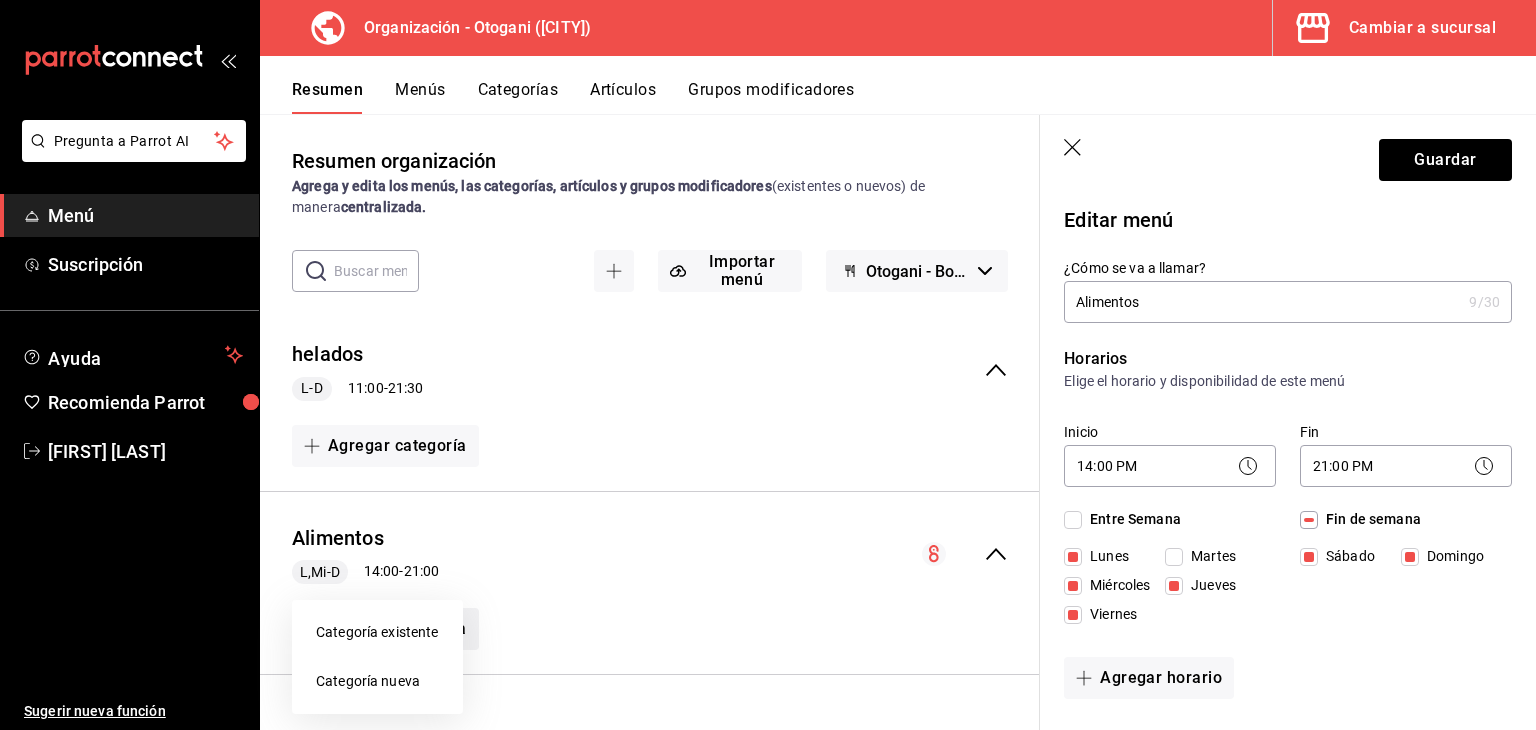 click on "Categoría existente" at bounding box center [377, 632] 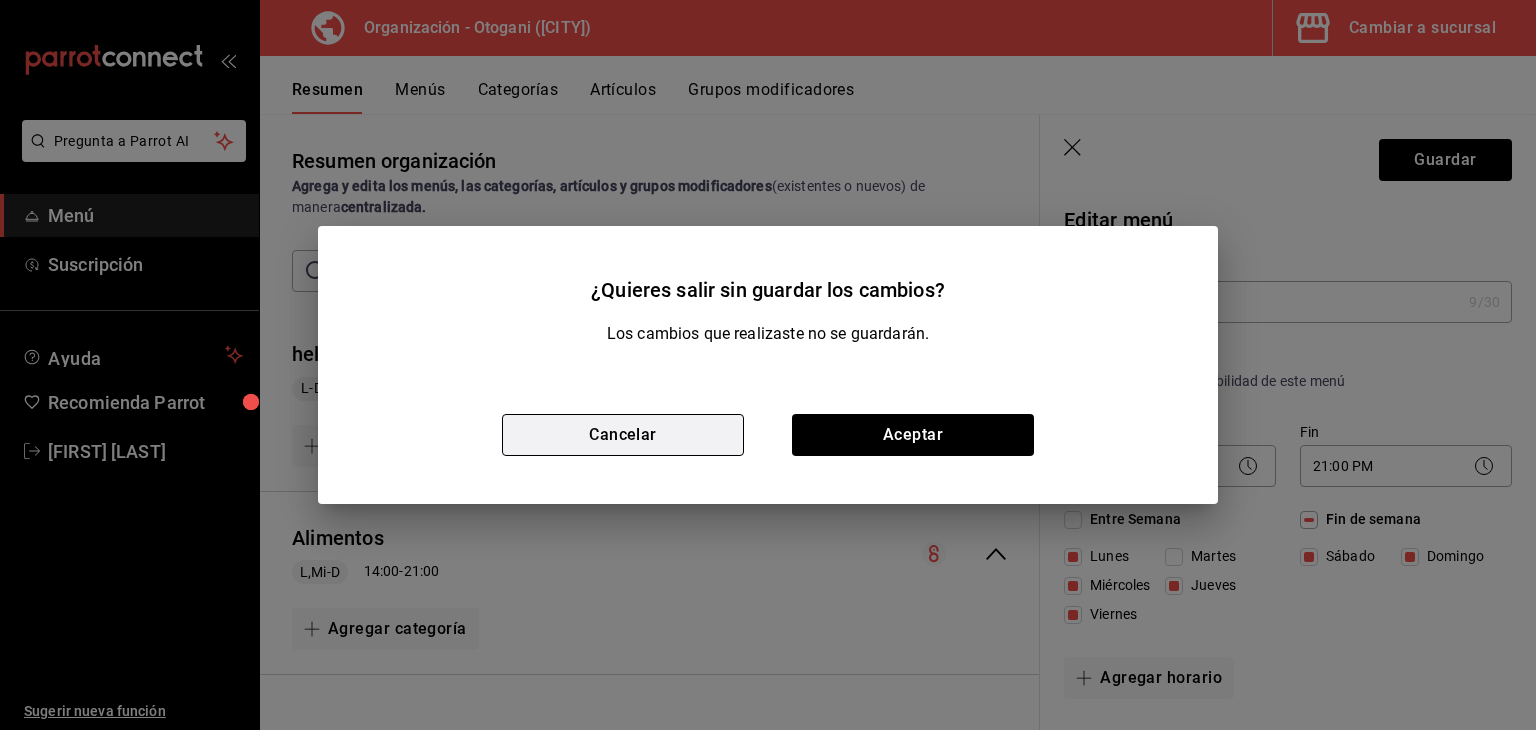 click on "Cancelar" at bounding box center (623, 435) 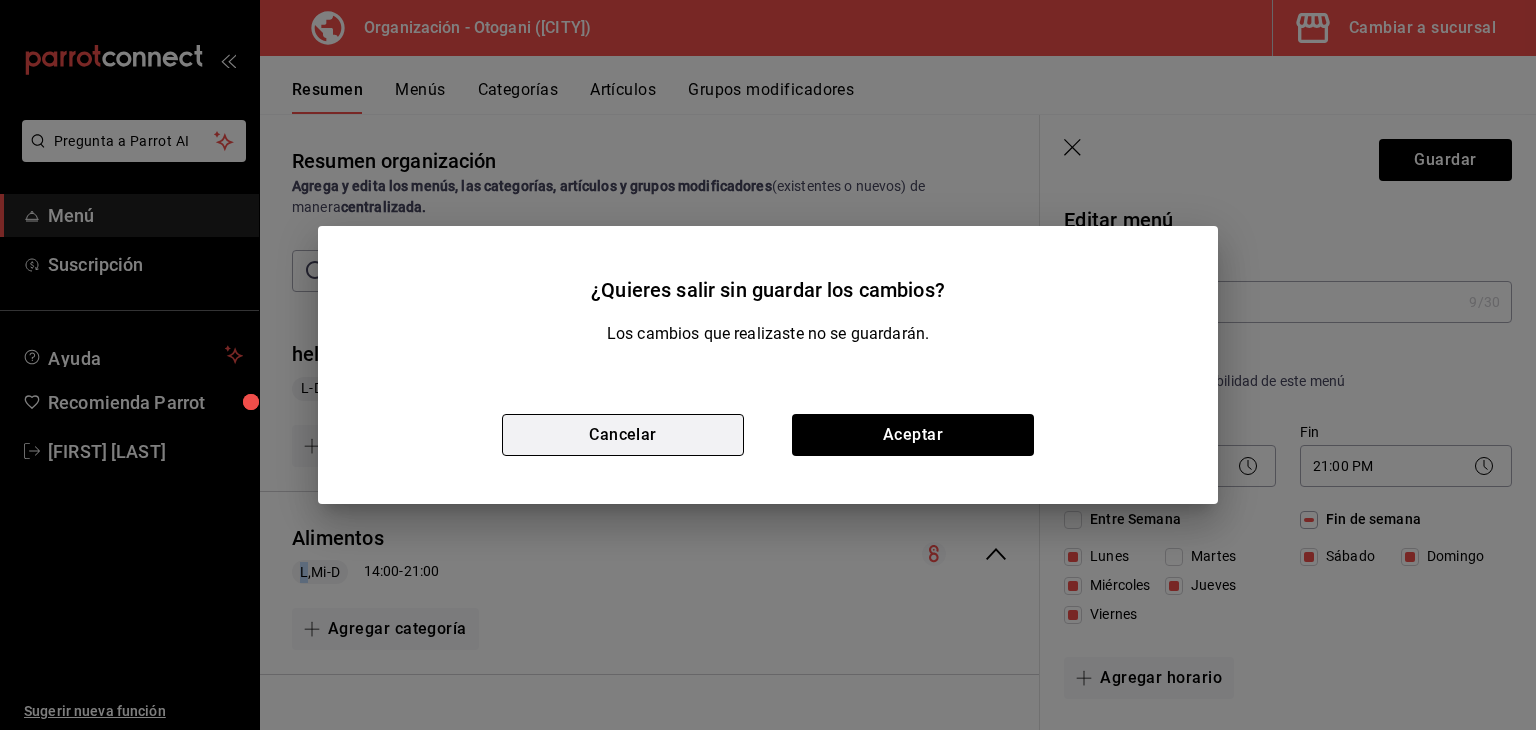 click on "Agregar categoría" at bounding box center [650, 446] 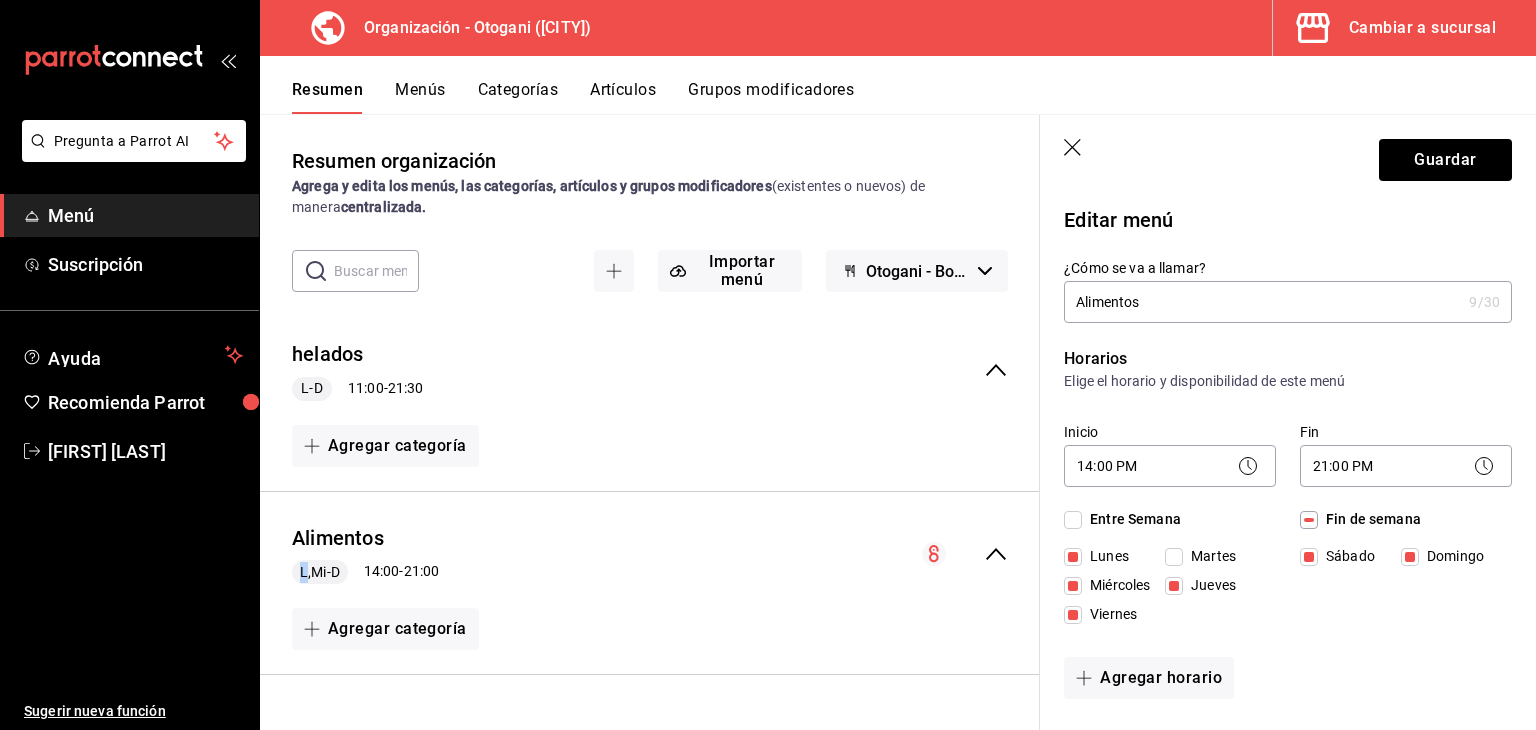 click on "Menús" at bounding box center [420, 97] 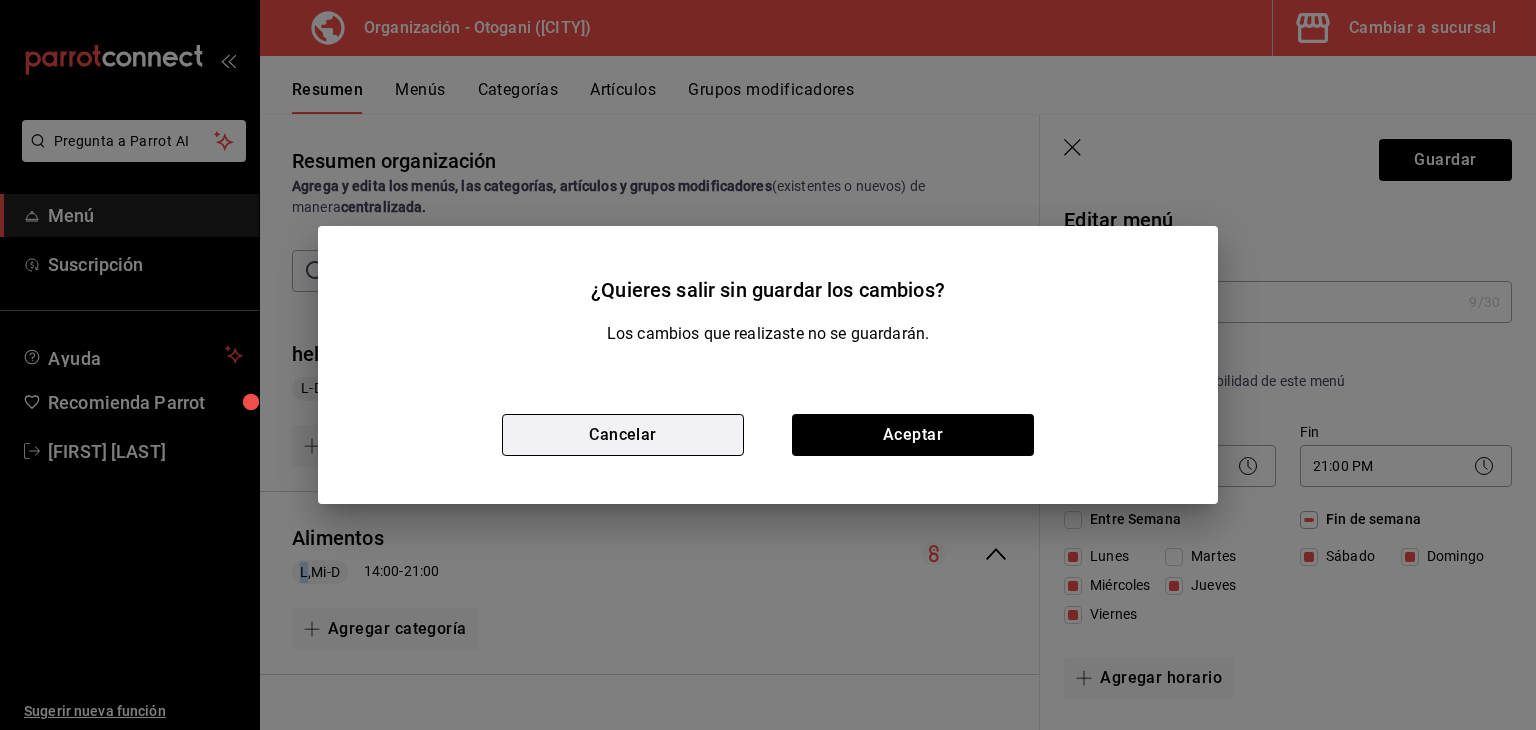 drag, startPoint x: 921, startPoint y: 427, endPoint x: 657, endPoint y: 435, distance: 264.1212 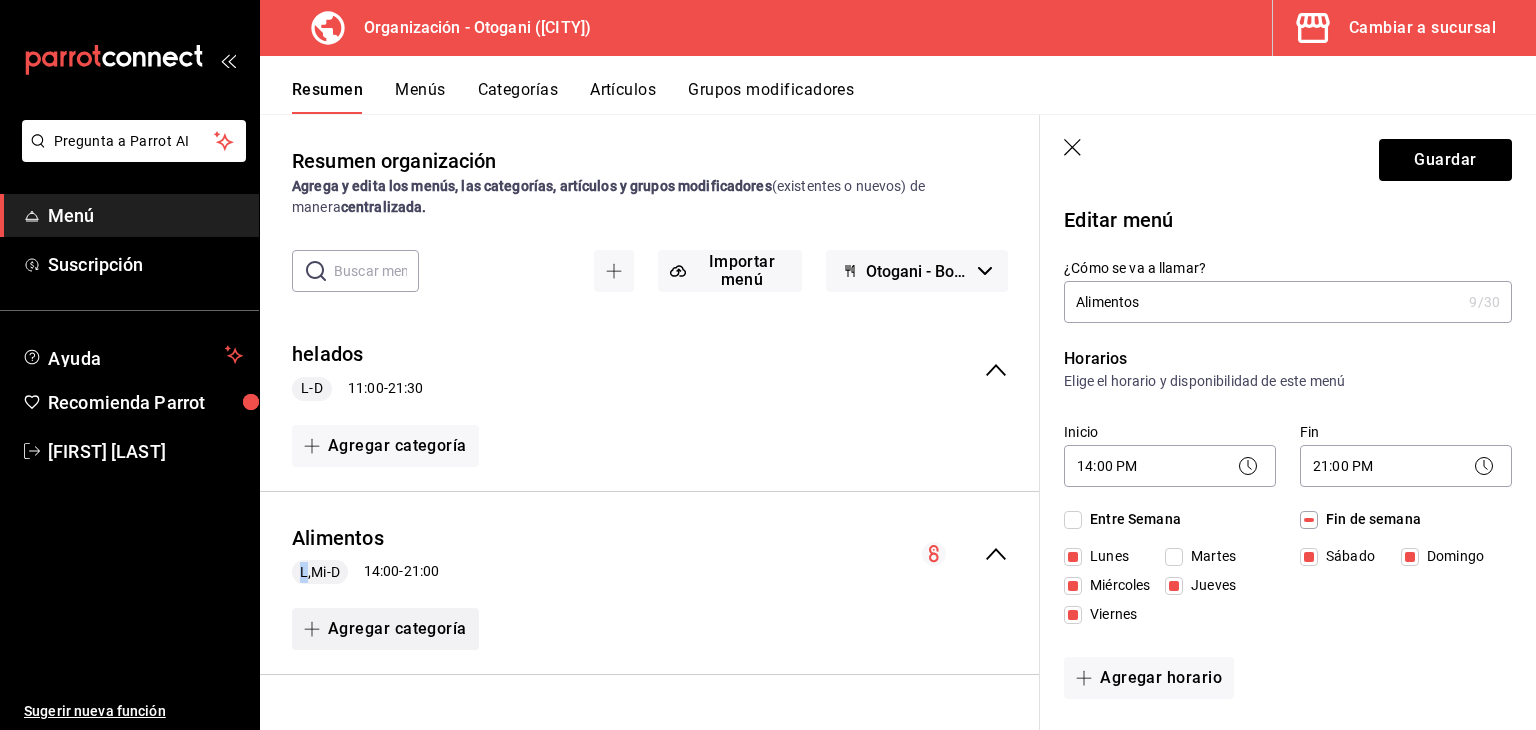 click 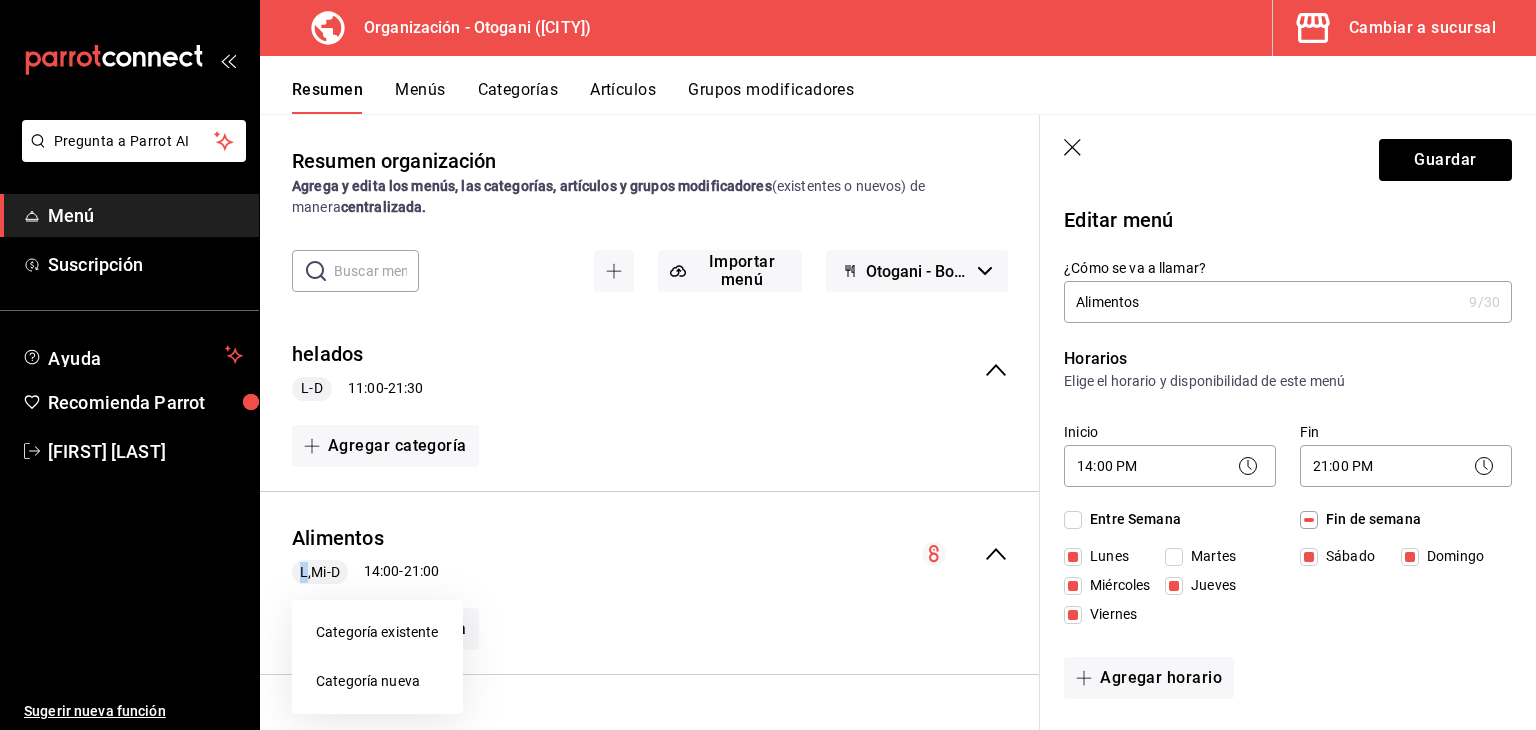 click on "Categoría nueva" at bounding box center (377, 681) 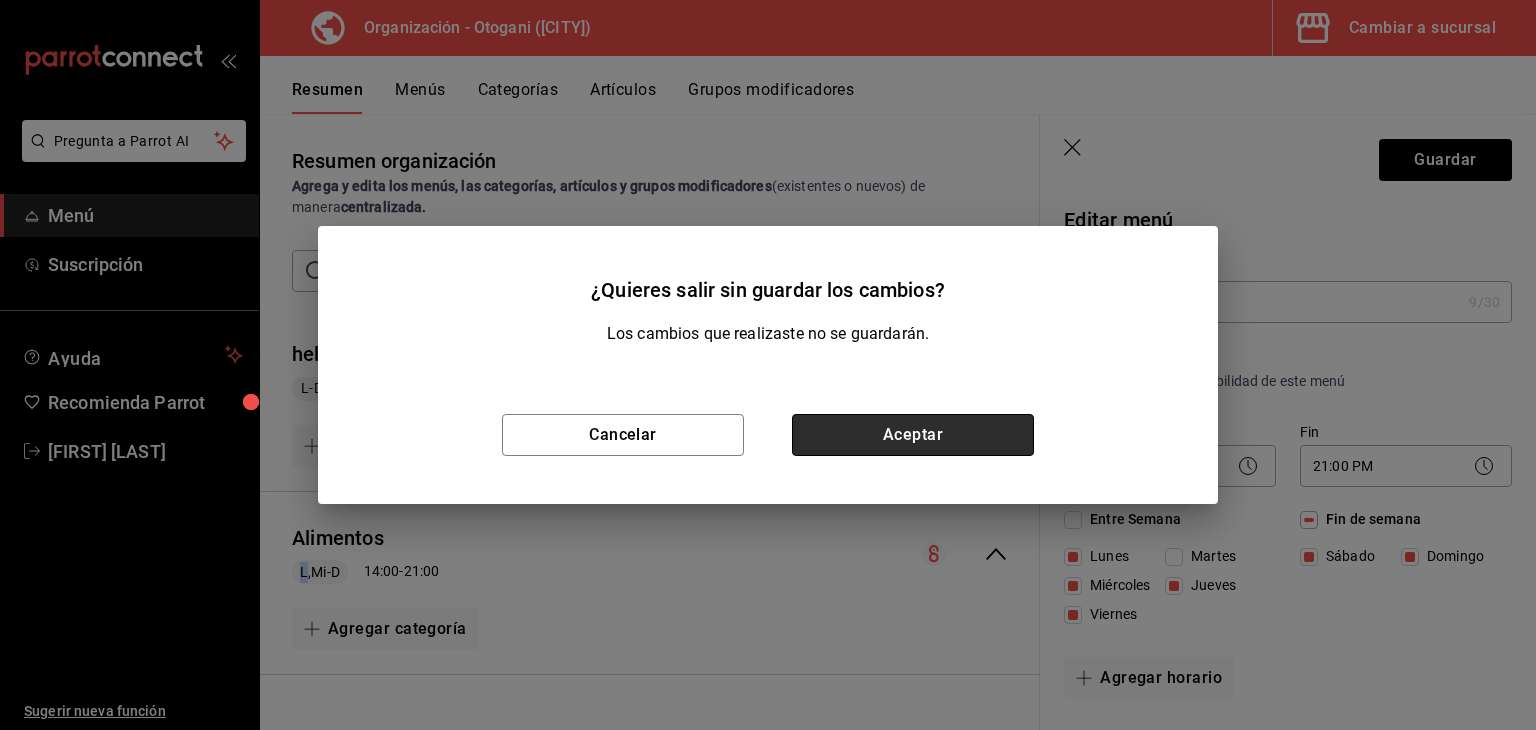 click on "Aceptar" at bounding box center [913, 435] 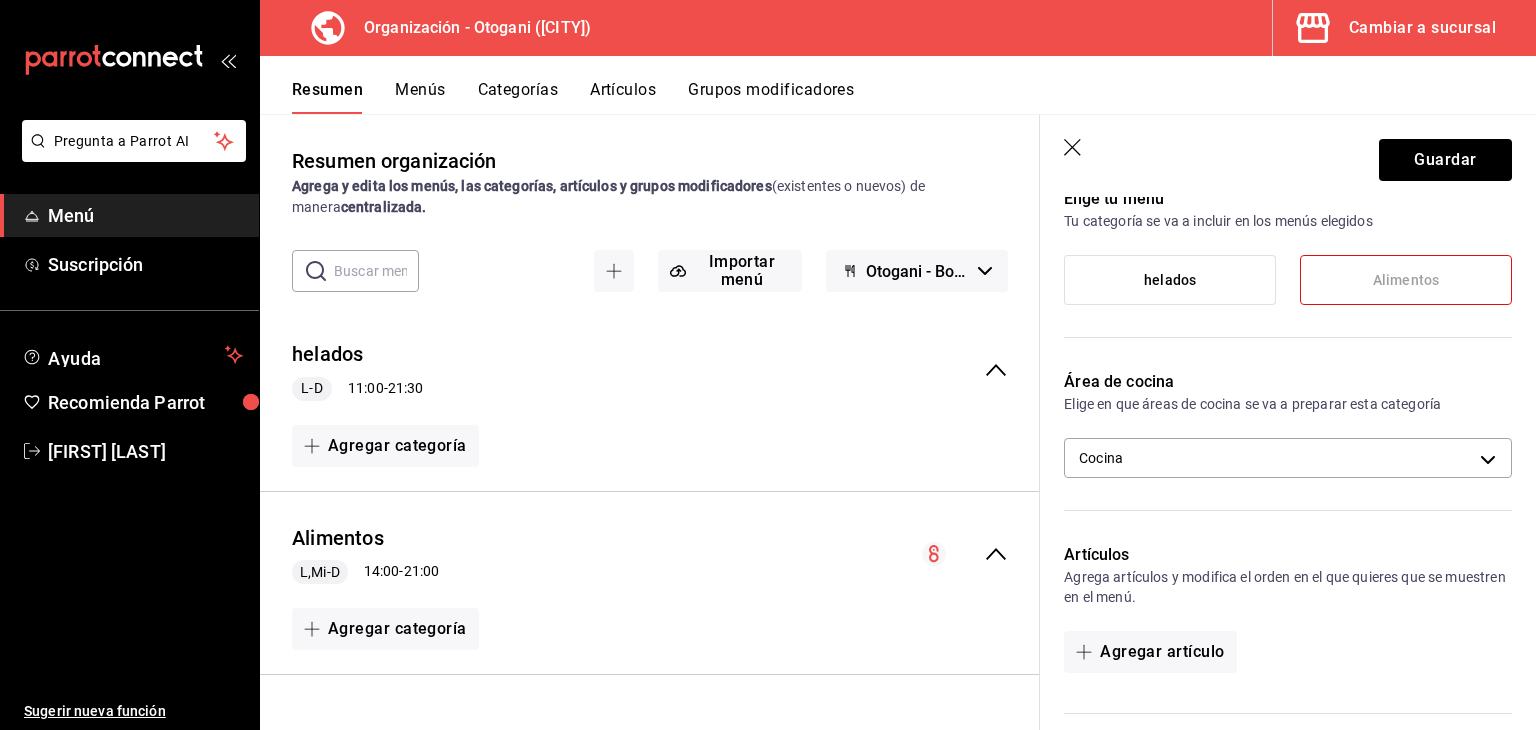 scroll, scrollTop: 200, scrollLeft: 0, axis: vertical 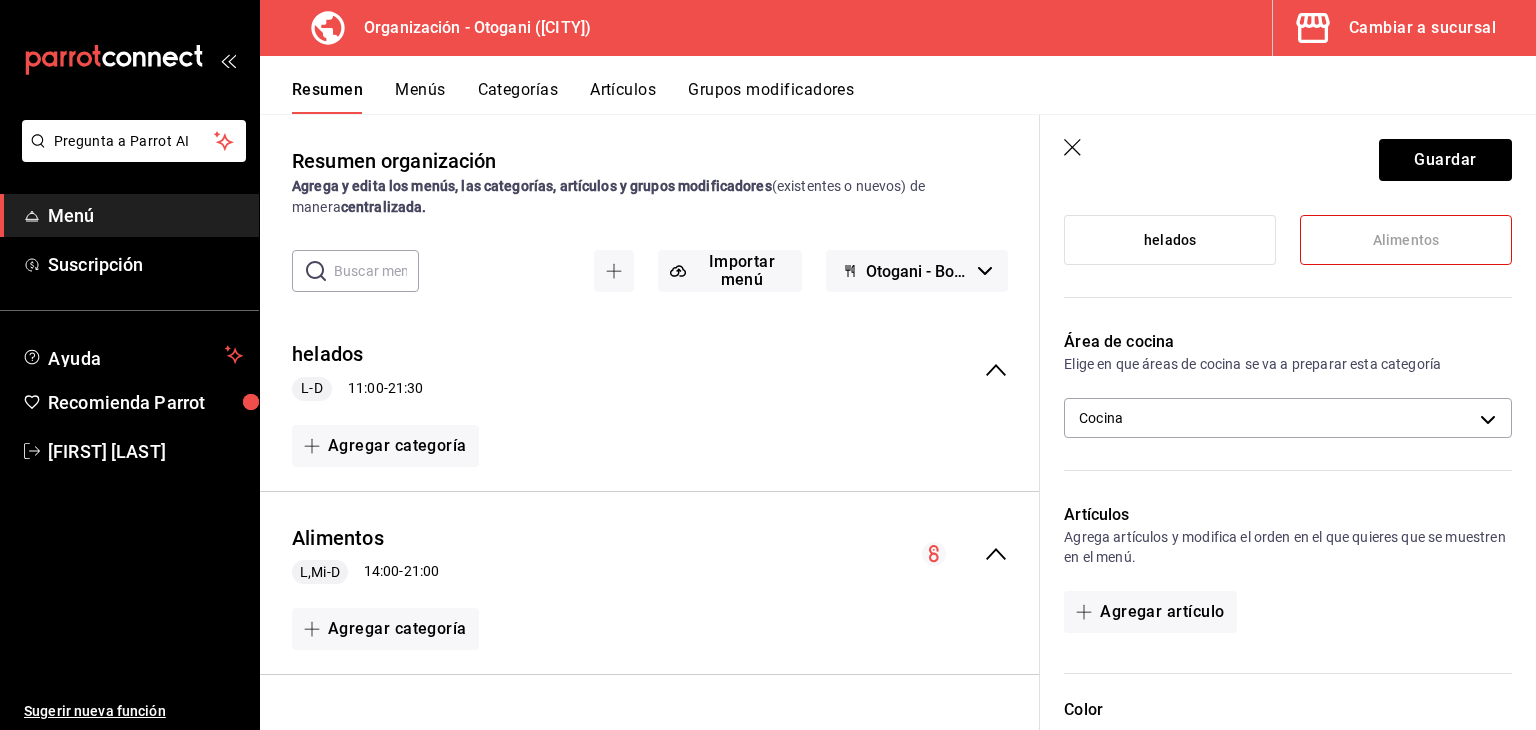 click on "Resumen Menús Categorías Artículos Grupos modificadores" at bounding box center [914, 97] 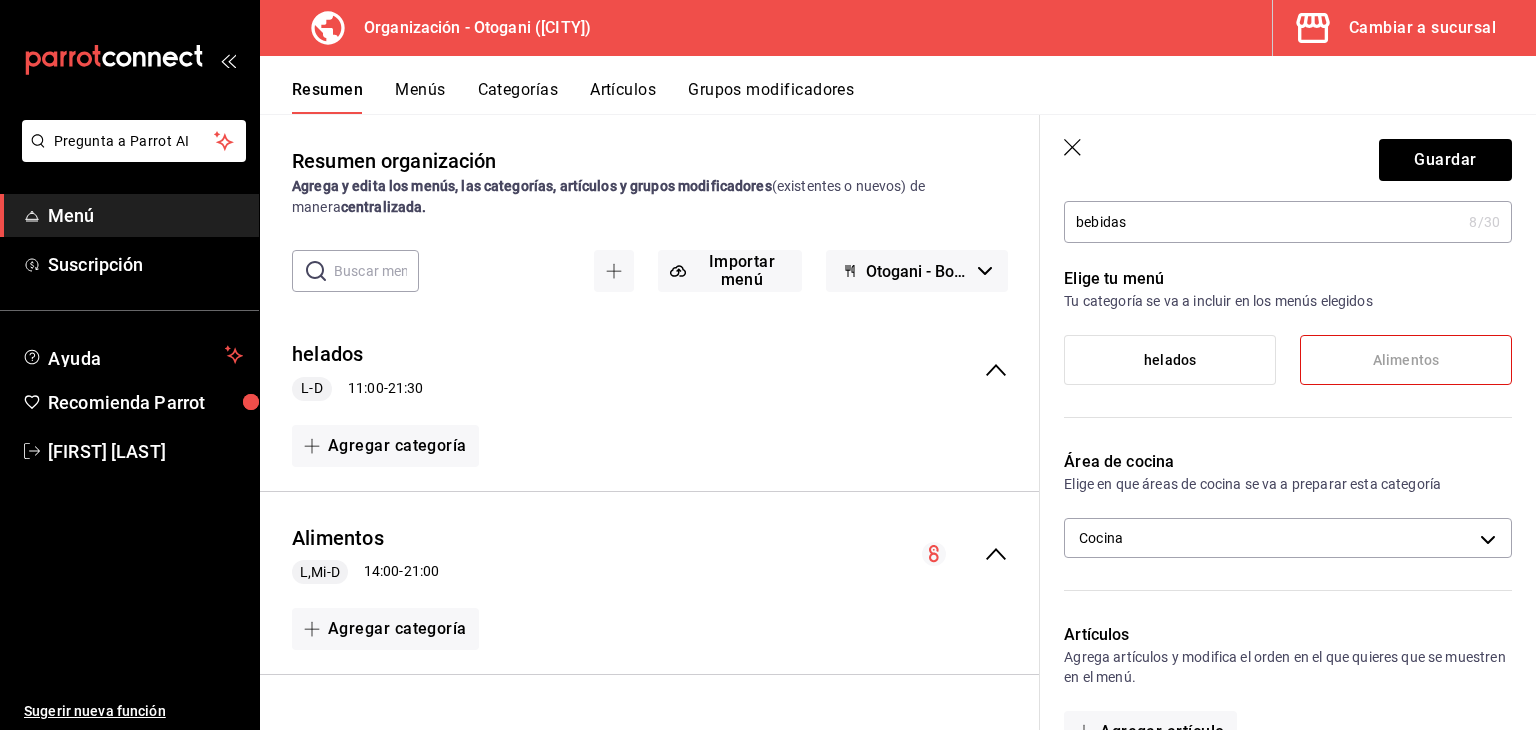 scroll, scrollTop: 40, scrollLeft: 0, axis: vertical 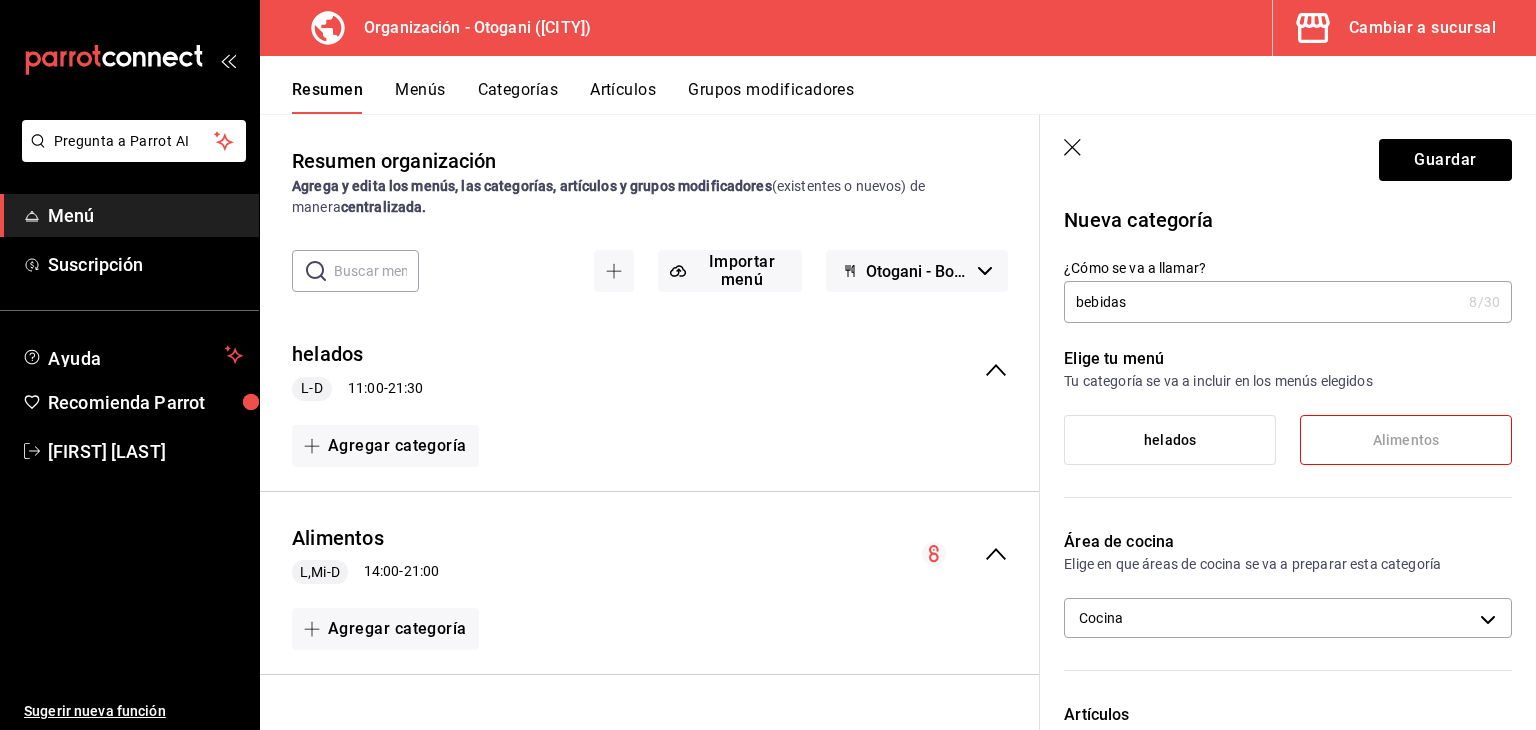 click on "bebidas" at bounding box center [1262, 302] 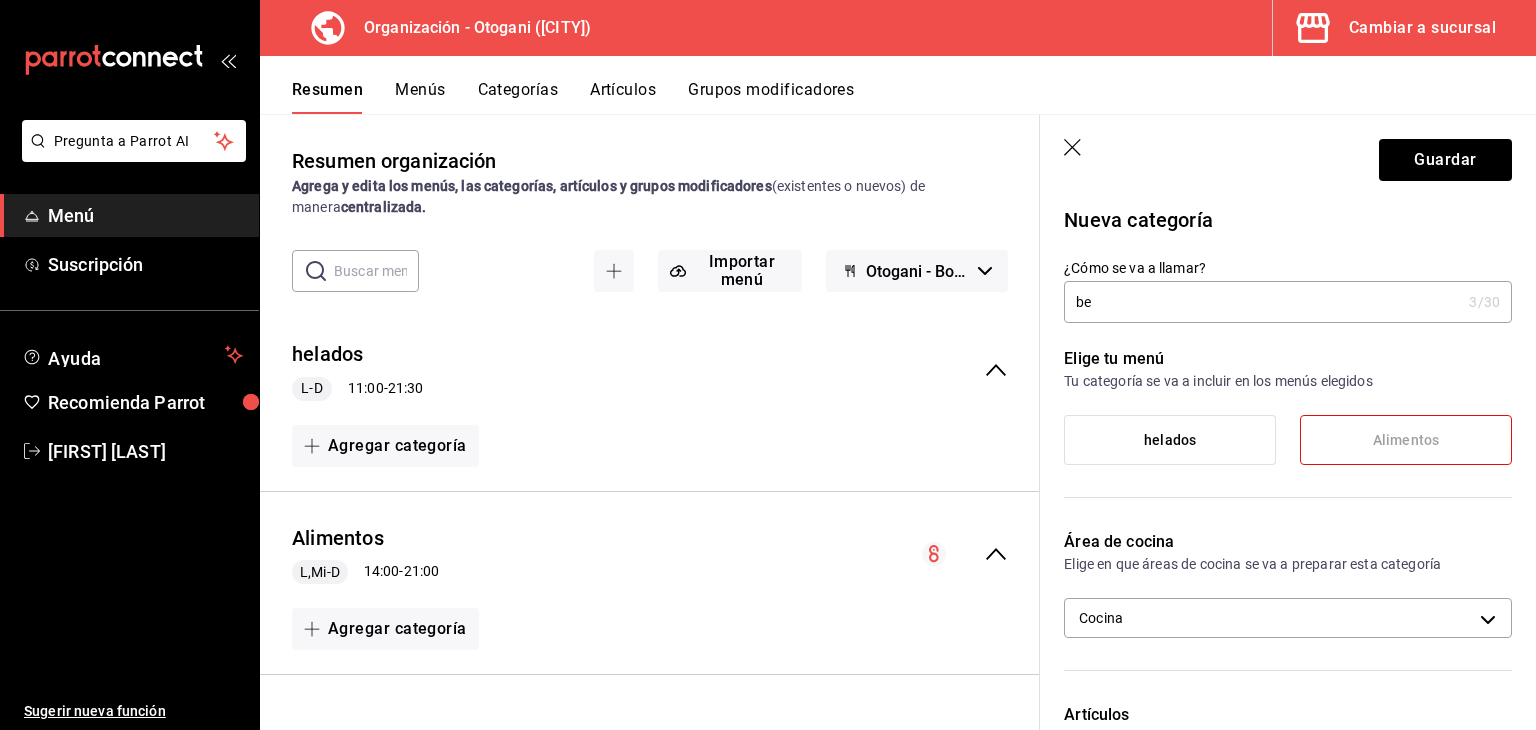 type on "b" 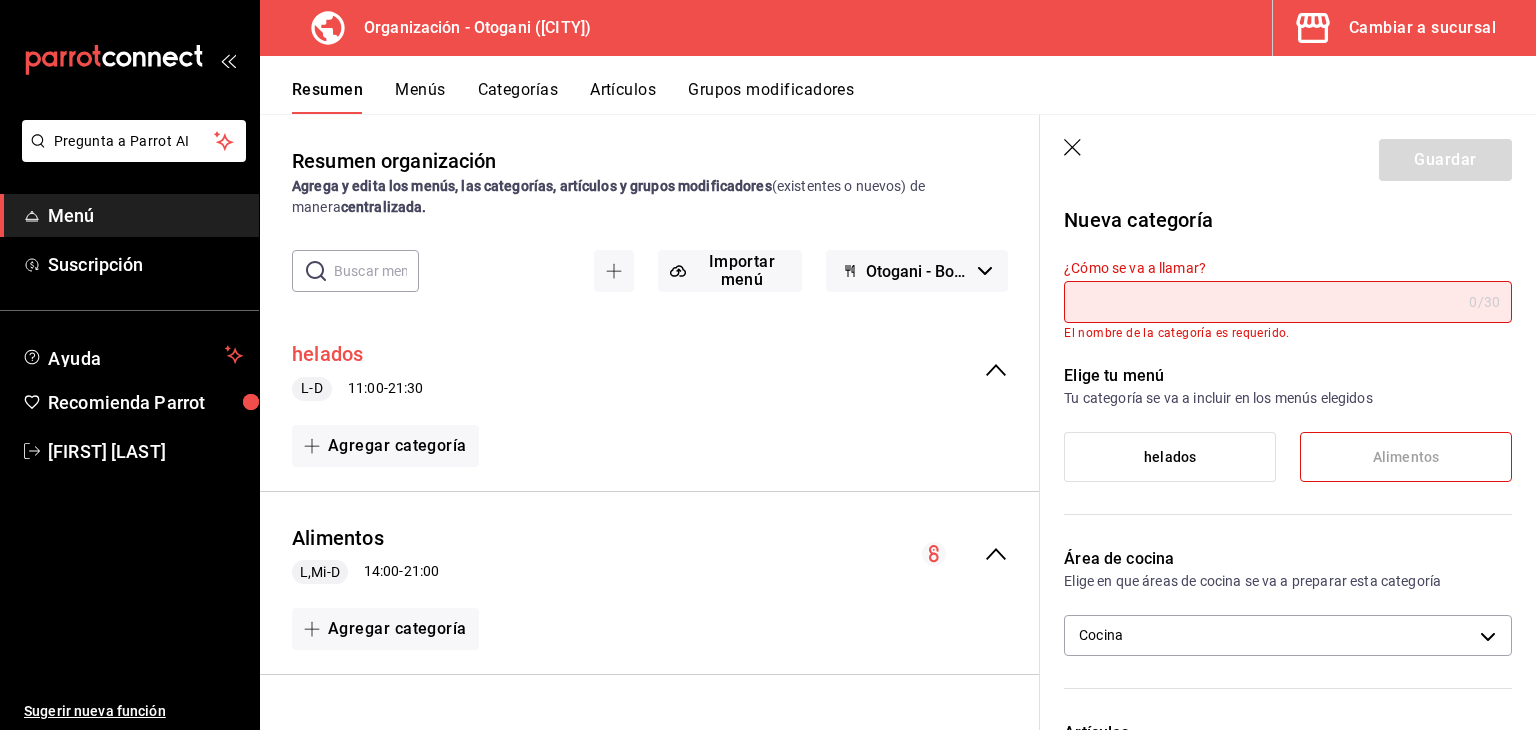 type 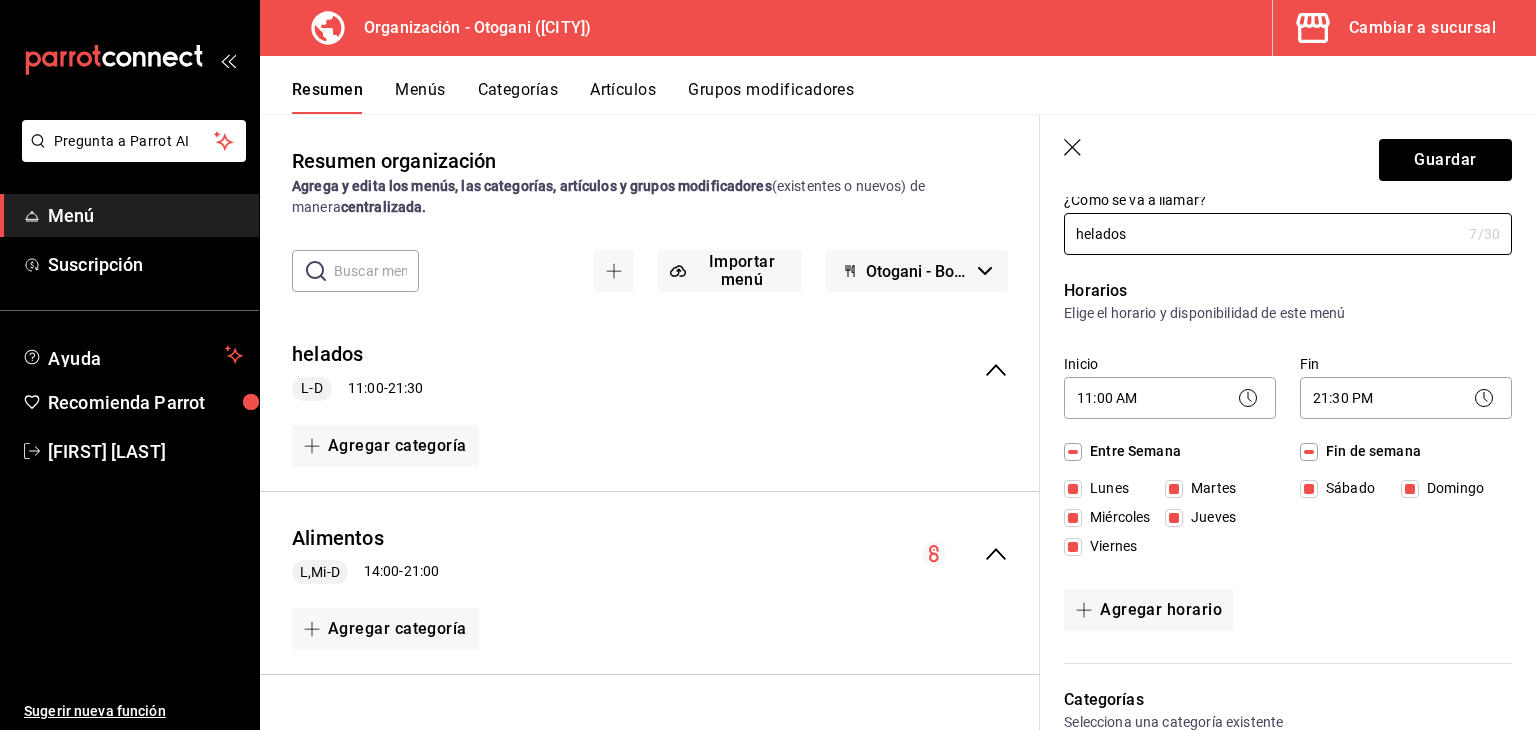 scroll, scrollTop: 80, scrollLeft: 0, axis: vertical 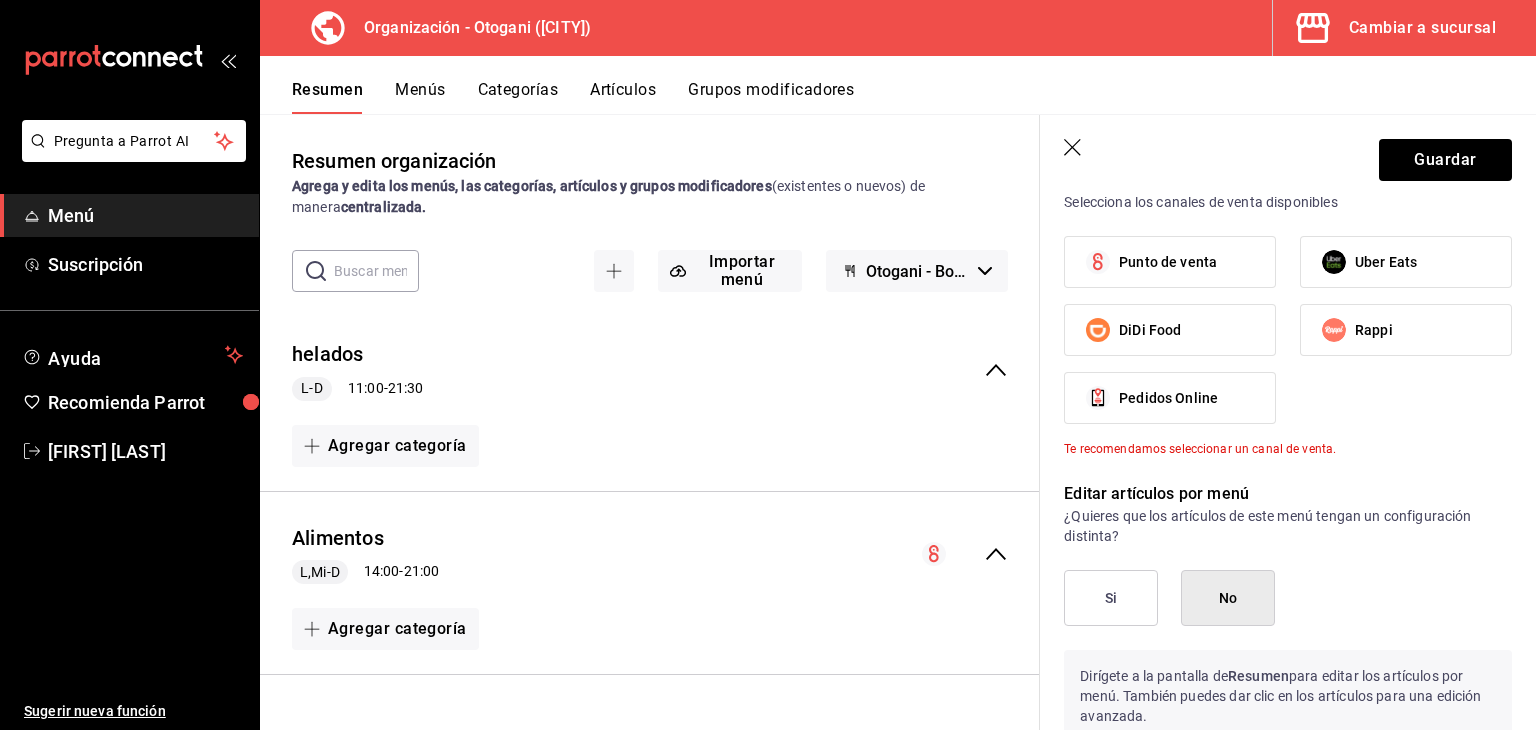 click on "Editar menú ¿Cómo se va a llamar? helados 7 /30 ¿Cómo se va a llamar? Horarios Elige el horario y disponibilidad de este menú Inicio 11:00 AM 11:00 Fin 21:30 PM 21:30 Entre Semana Lunes Martes Miércoles Jueves Viernes Fin de semana Sábado Domingo Agregar horario Categorías Selecciona una categoría existente ¿Dónde se va a mostrar tu menú? Selecciona los canales de venta disponibles Punto de venta Uber Eats DiDi Food Rappi Pedidos Online Te recomendamos seleccionar un canal de venta. Editar artículos por menú ¿Quieres que los artículos de este menú tengan un configuración distinta? Si No Dirígete a la pantalla de  Resumen  para editar los artículos por menú. También puedes dar clic en los artículos para una edición avanzada. Clave Asigna una clave a tu menú y así podrás agruparlo con otros menús dentro de tu organización. ME- [ID] 13 / 17 ​ Asignar Clave" at bounding box center [1288, 222] 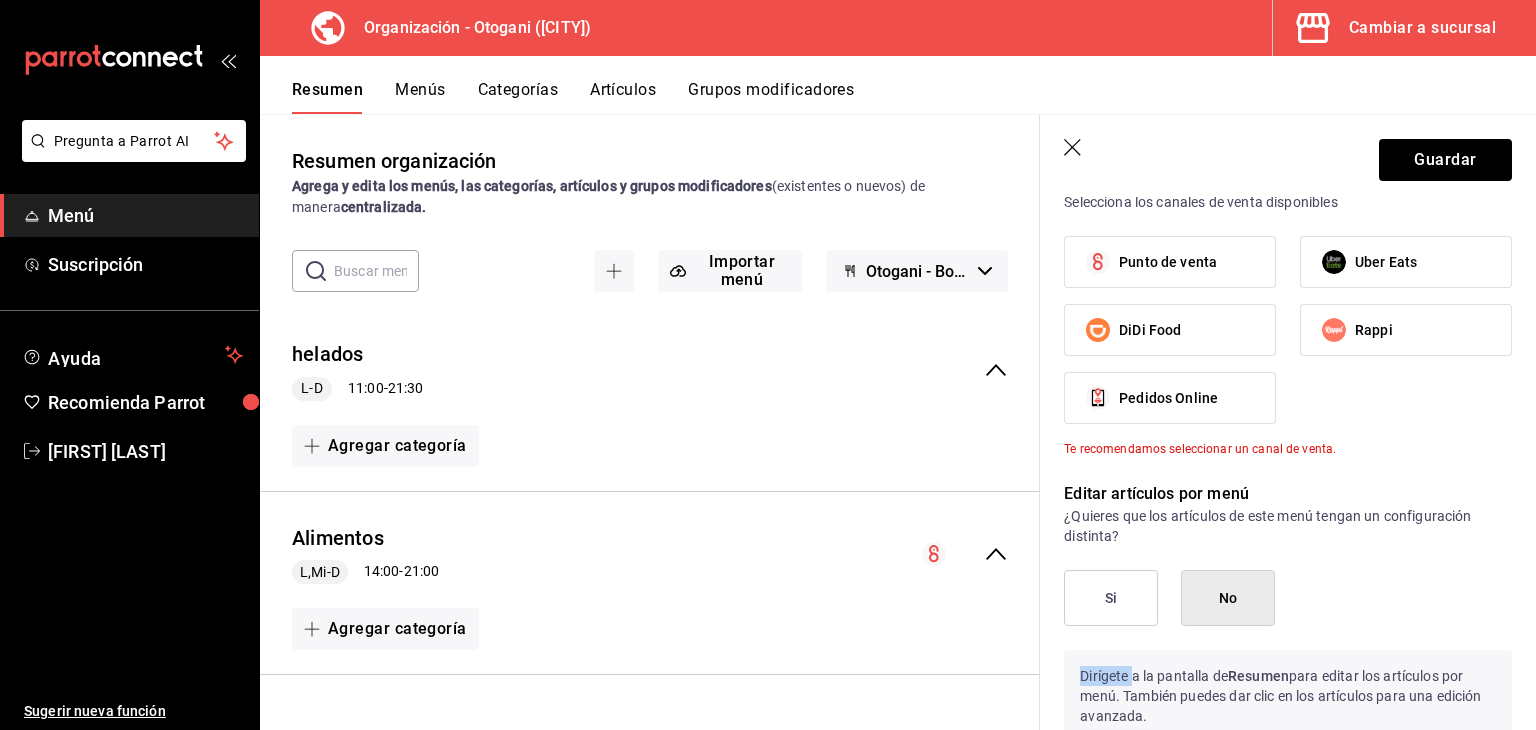 click on "Editar menú ¿Cómo se va a llamar? helados 7 /30 ¿Cómo se va a llamar? Horarios Elige el horario y disponibilidad de este menú Inicio 11:00 AM 11:00 Fin 21:30 PM 21:30 Entre Semana Lunes Martes Miércoles Jueves Viernes Fin de semana Sábado Domingo Agregar horario Categorías Selecciona una categoría existente ¿Dónde se va a mostrar tu menú? Selecciona los canales de venta disponibles Punto de venta Uber Eats DiDi Food Rappi Pedidos Online Te recomendamos seleccionar un canal de venta. Editar artículos por menú ¿Quieres que los artículos de este menú tengan un configuración distinta? Si No Dirígete a la pantalla de  Resumen  para editar los artículos por menú. También puedes dar clic en los artículos para una edición avanzada. Clave Asigna una clave a tu menú y así podrás agruparlo con otros menús dentro de tu organización. ME- [ID] 13 / 17 ​ Asignar Clave" at bounding box center (1288, 222) 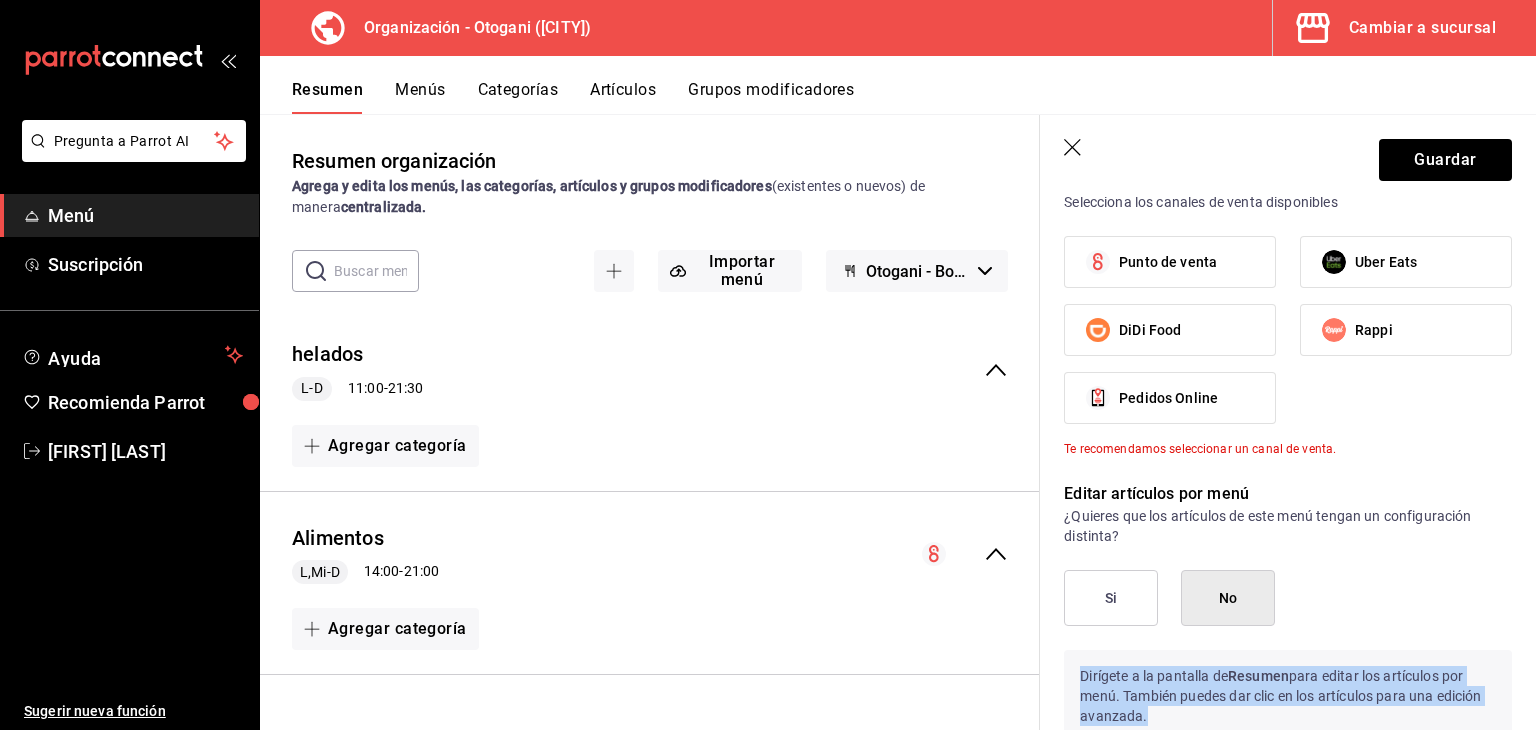 click on "Editar menú ¿Cómo se va a llamar? helados 7 /30 ¿Cómo se va a llamar? Horarios Elige el horario y disponibilidad de este menú Inicio 11:00 AM 11:00 Fin 21:30 PM 21:30 Entre Semana Lunes Martes Miércoles Jueves Viernes Fin de semana Sábado Domingo Agregar horario Categorías Selecciona una categoría existente ¿Dónde se va a mostrar tu menú? Selecciona los canales de venta disponibles Punto de venta Uber Eats DiDi Food Rappi Pedidos Online Te recomendamos seleccionar un canal de venta. Editar artículos por menú ¿Quieres que los artículos de este menú tengan un configuración distinta? Si No Dirígete a la pantalla de  Resumen  para editar los artículos por menú. También puedes dar clic en los artículos para una edición avanzada. Clave Asigna una clave a tu menú y así podrás agruparlo con otros menús dentro de tu organización. ME- [ID] 13 / 17 ​ Asignar Clave" at bounding box center (1288, 222) 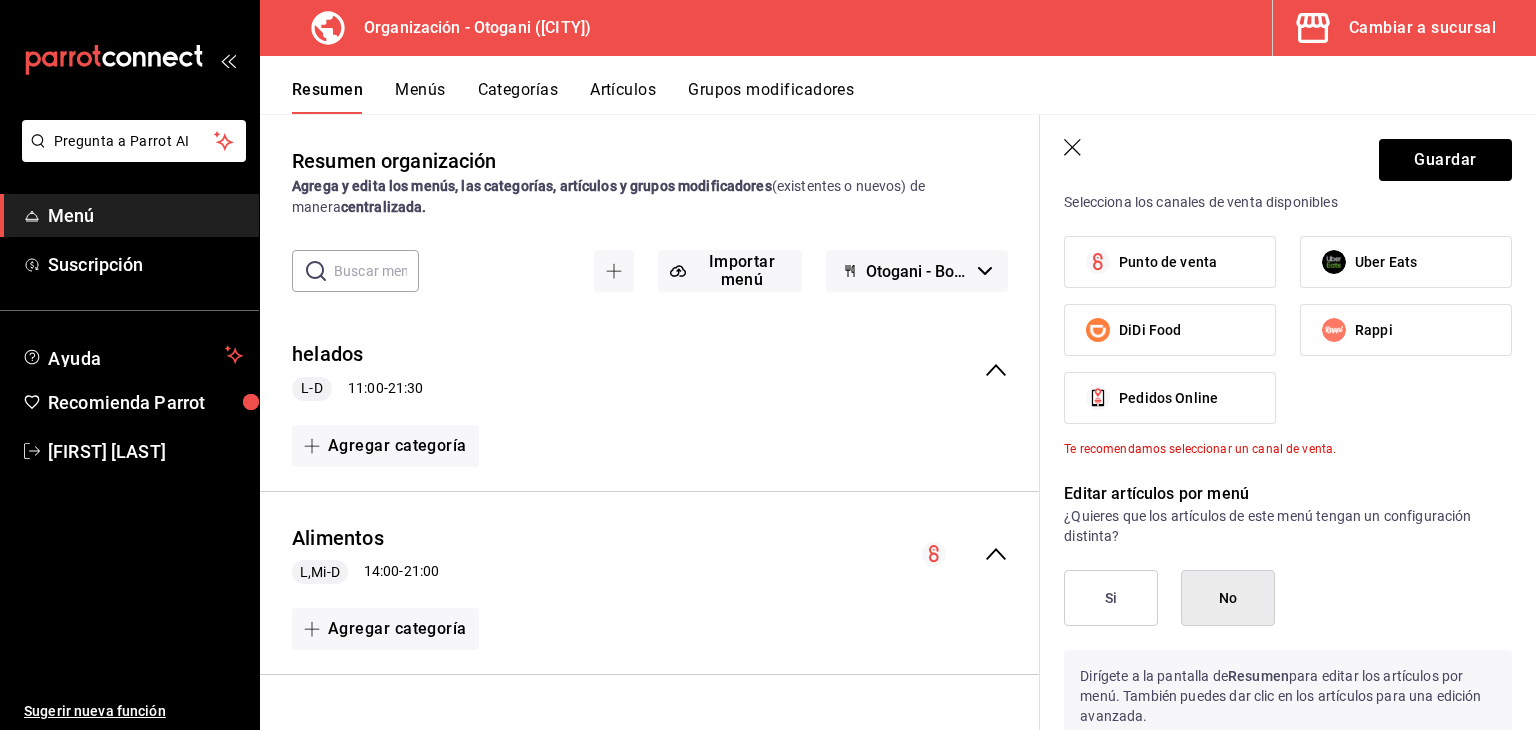 click on "Si No" at bounding box center [1288, 598] 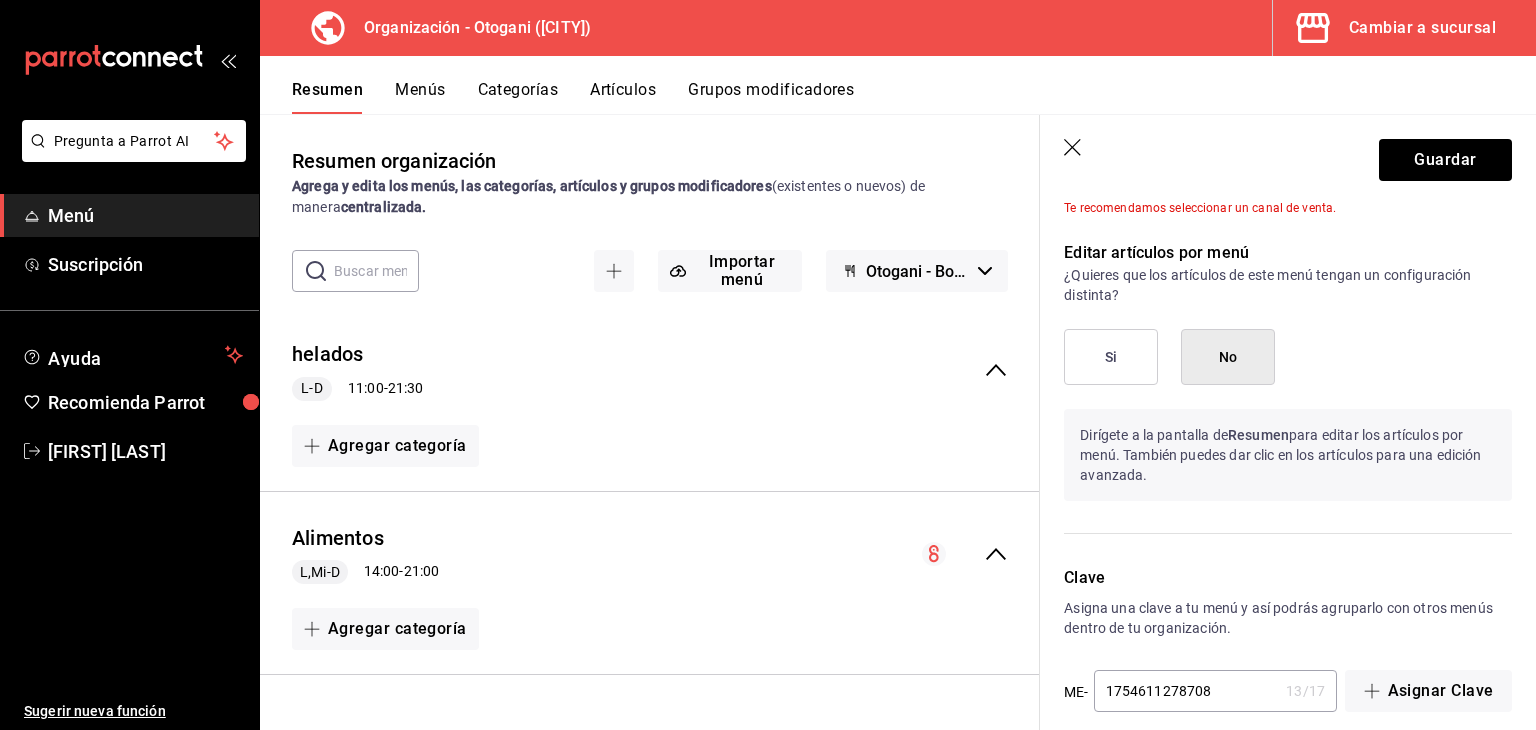 scroll, scrollTop: 1010, scrollLeft: 0, axis: vertical 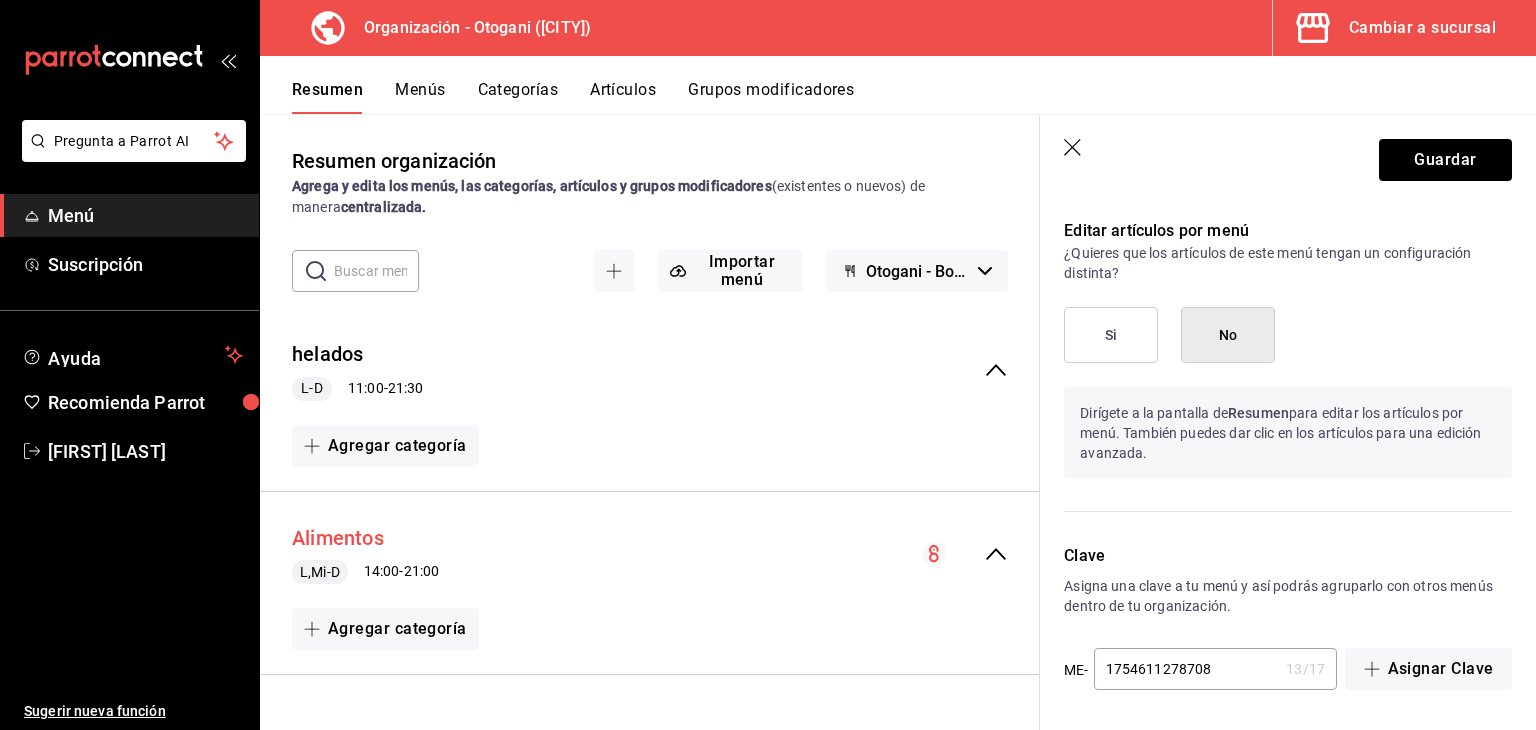 click on "Alimentos" at bounding box center (338, 538) 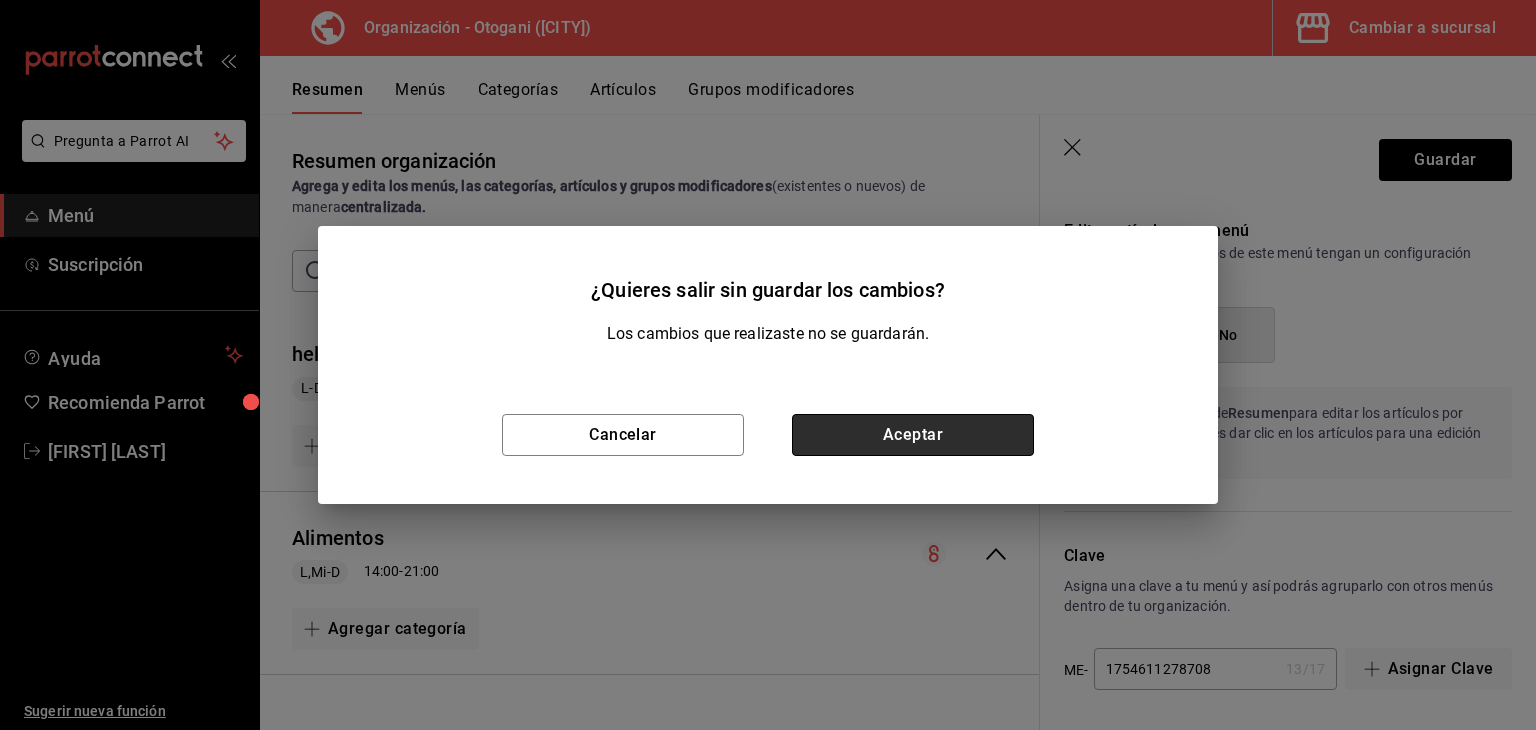 click on "Aceptar" at bounding box center (913, 435) 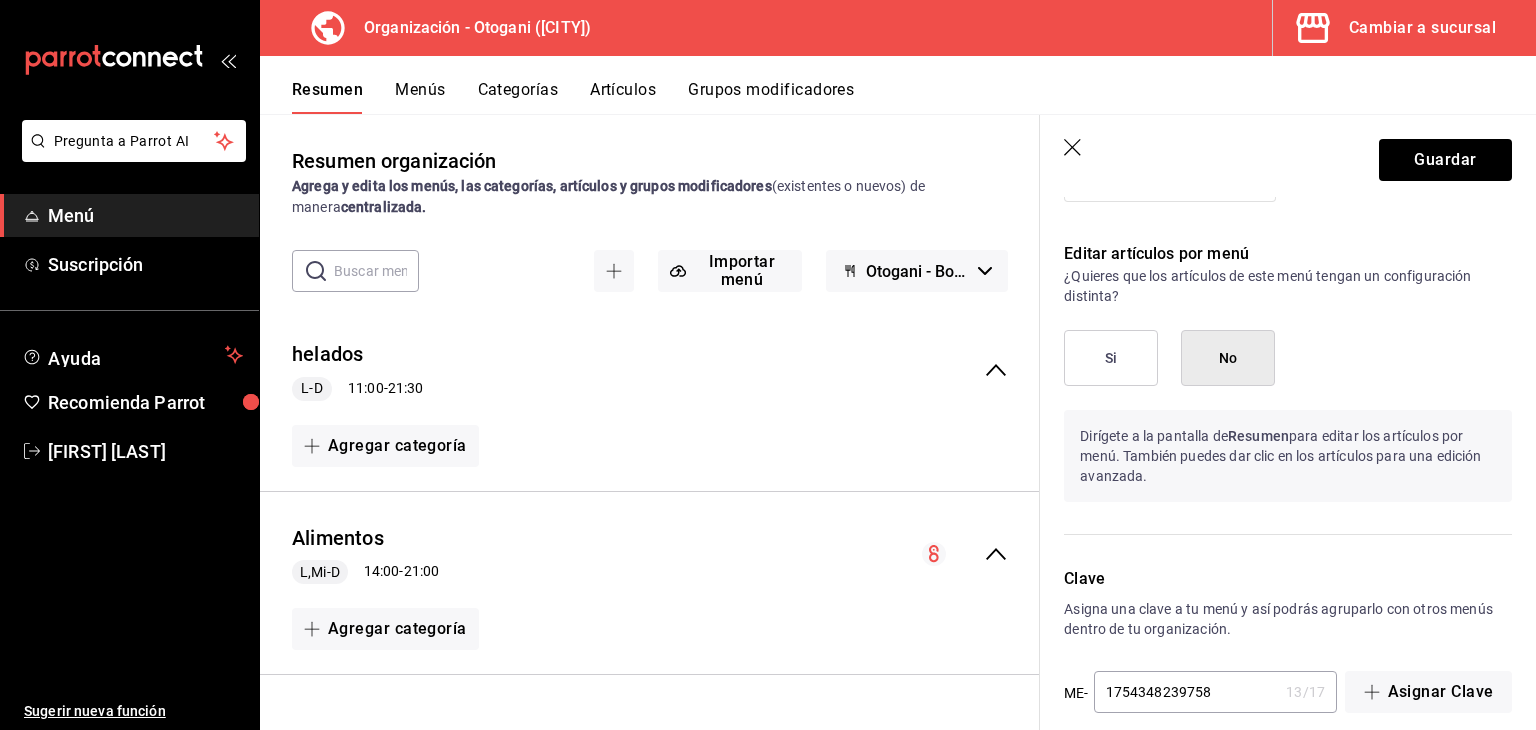 scroll, scrollTop: 992, scrollLeft: 0, axis: vertical 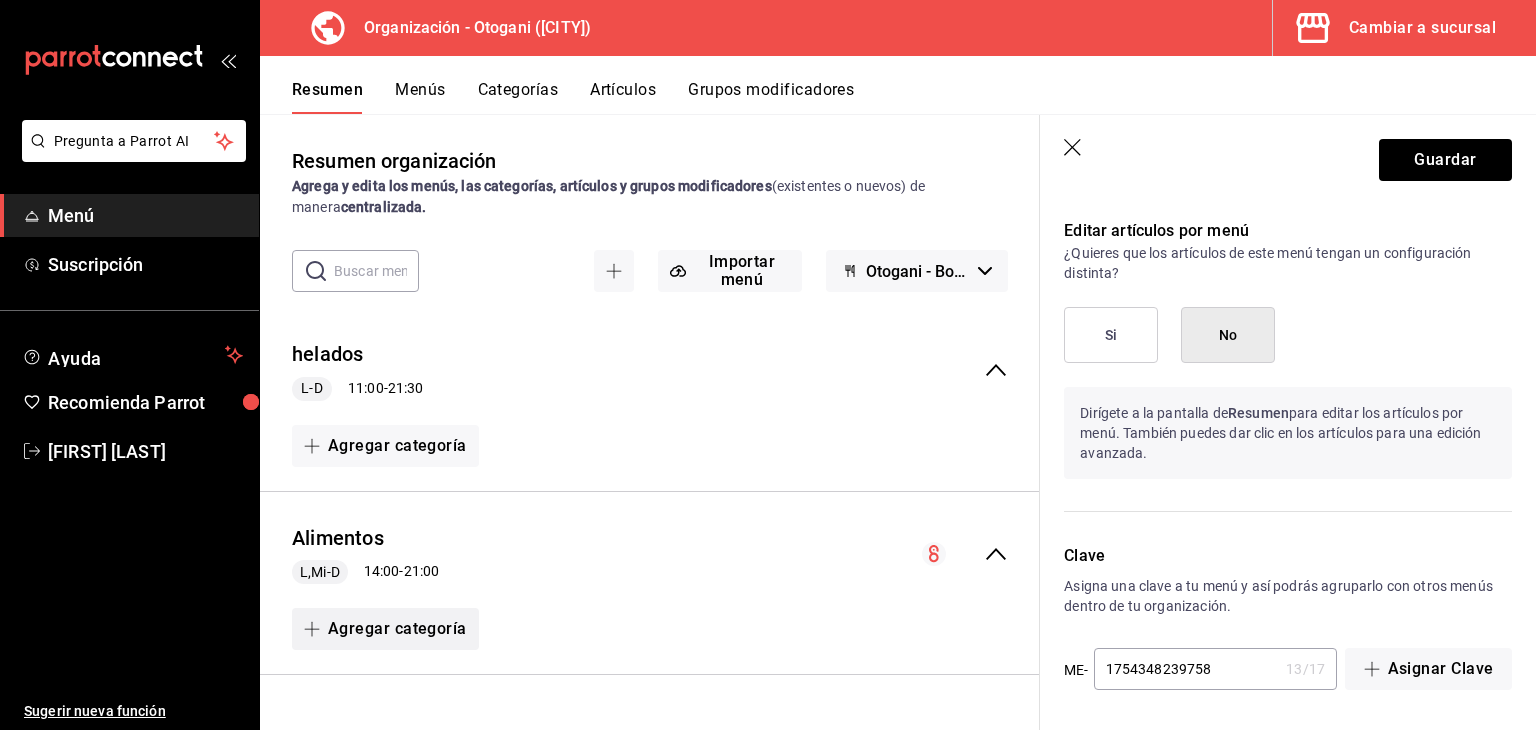 click 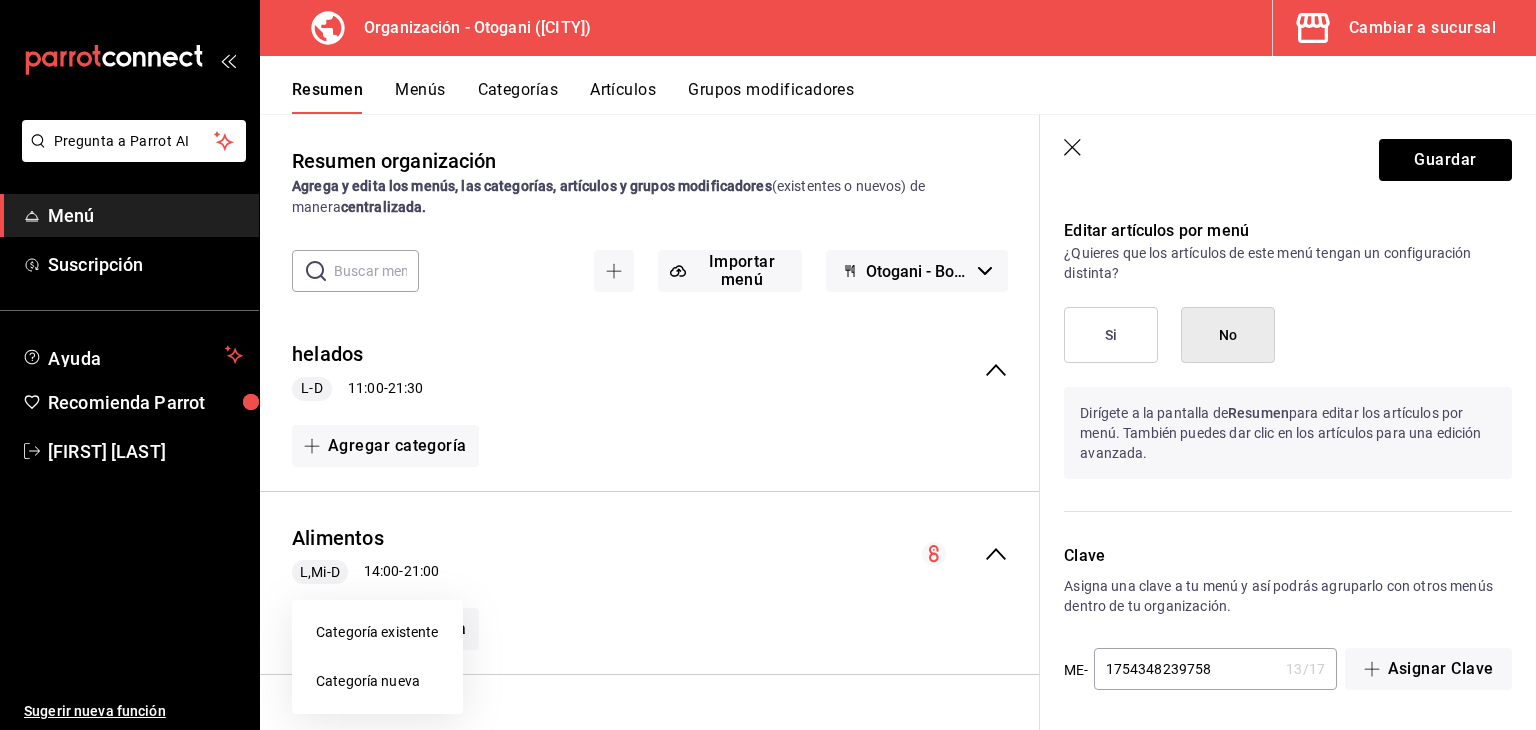 click on "Categoría existente" at bounding box center (377, 632) 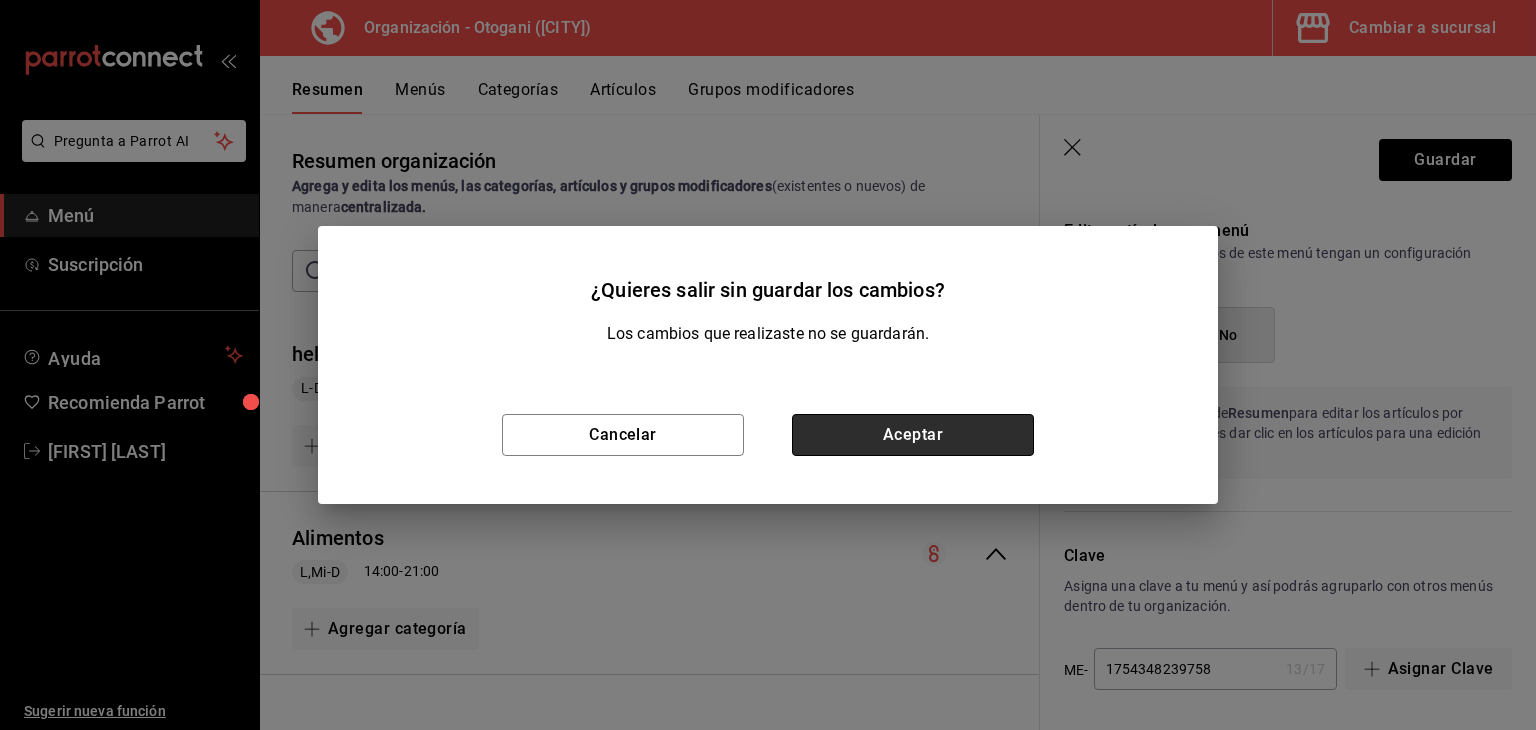 click on "Aceptar" at bounding box center (913, 435) 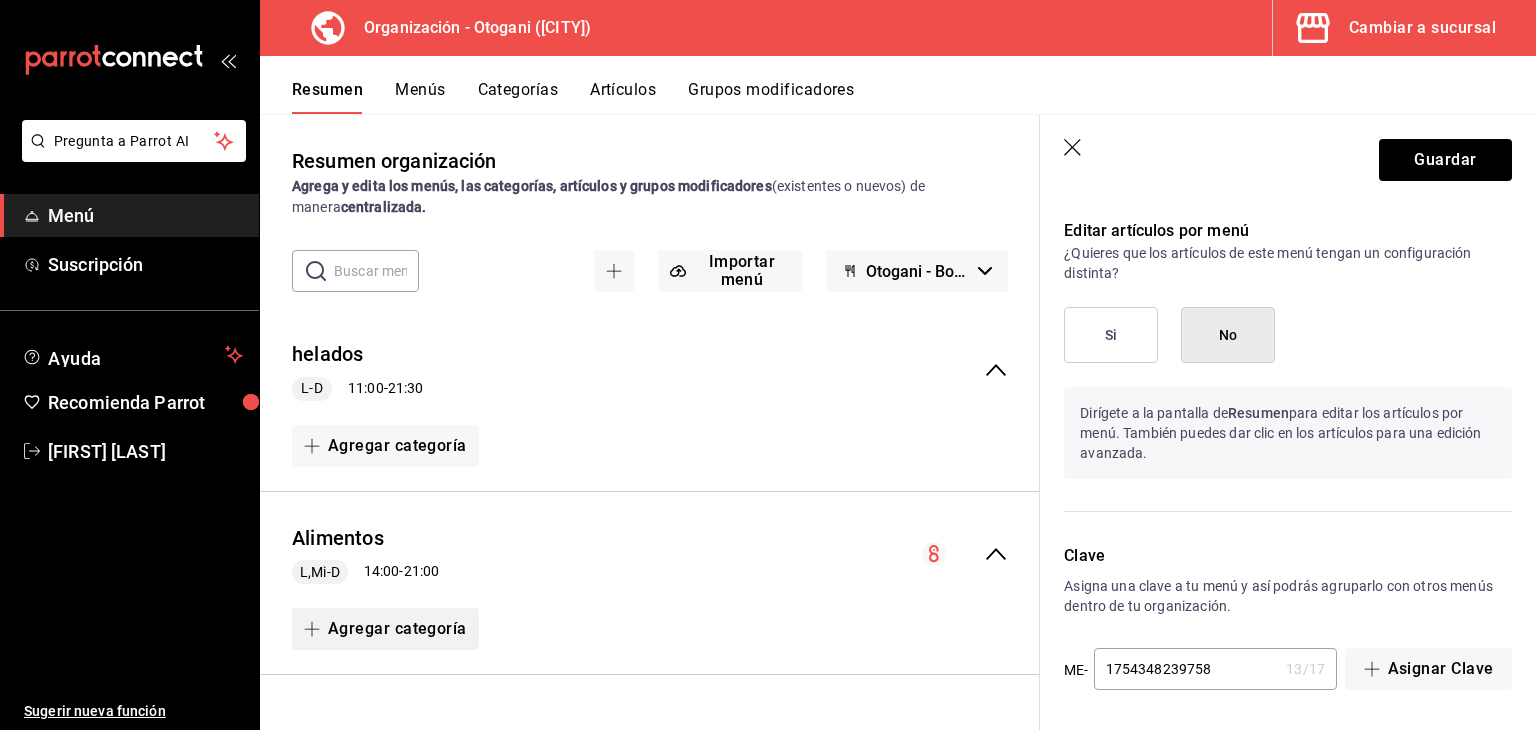 click on "Agregar categoría" at bounding box center (385, 629) 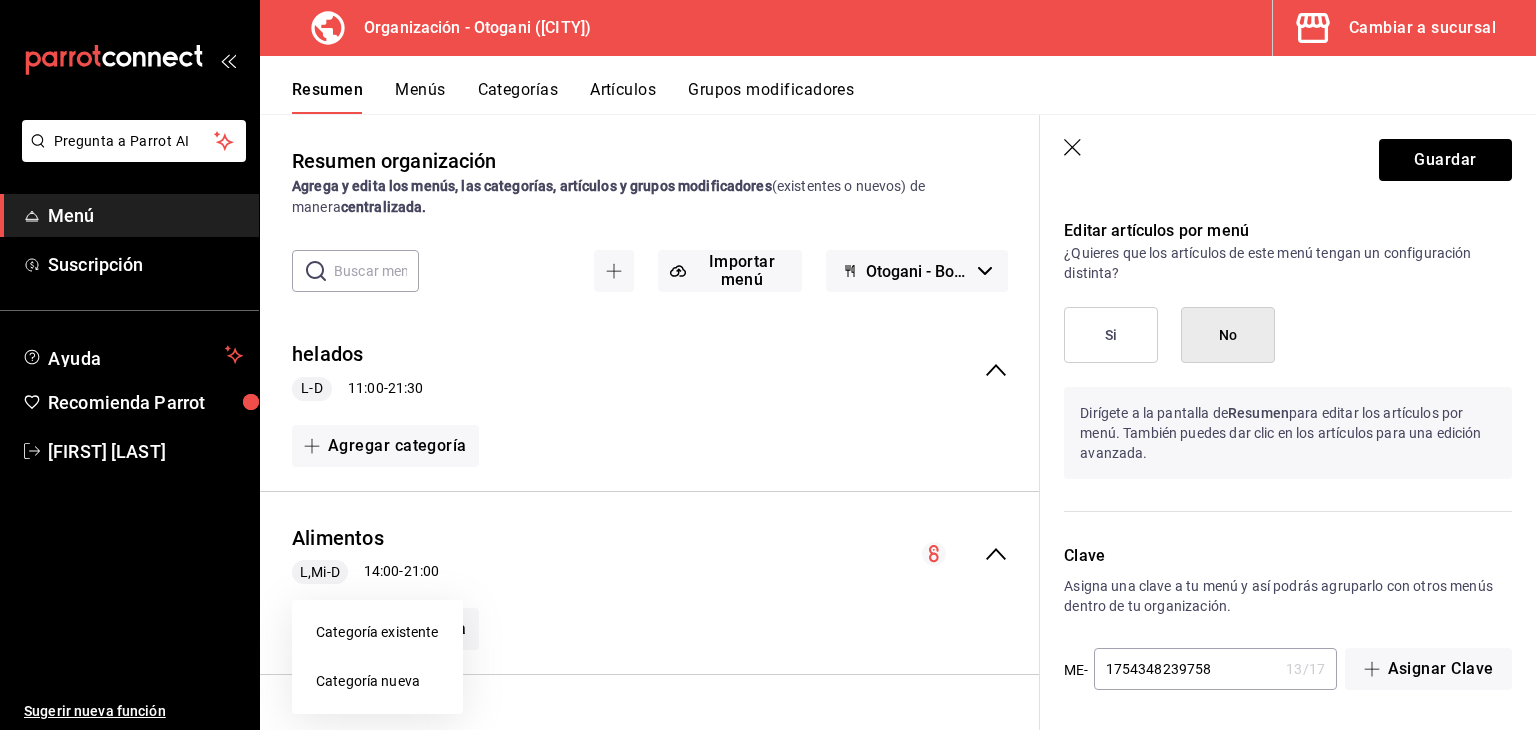 click on "Categoría nueva" at bounding box center (377, 681) 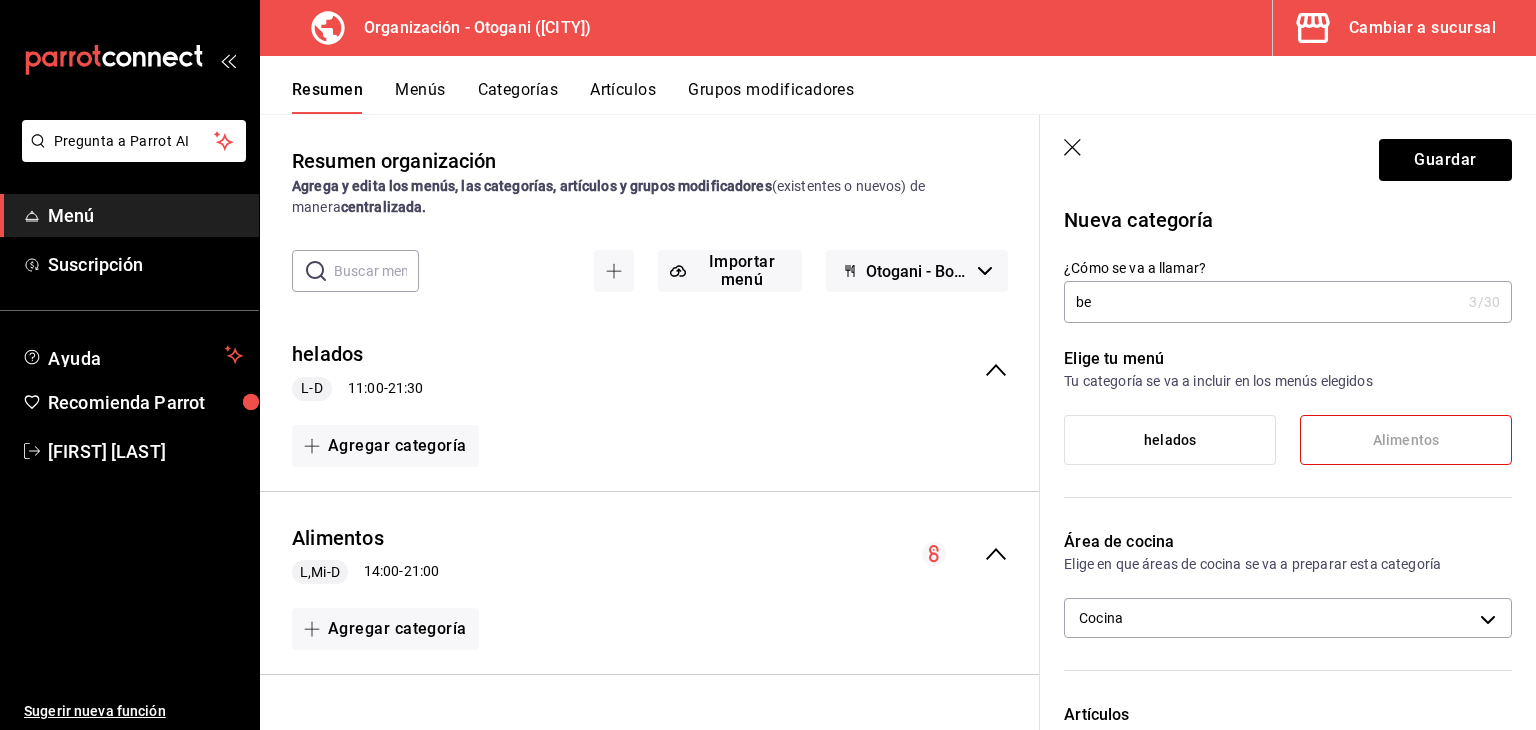 type on "b" 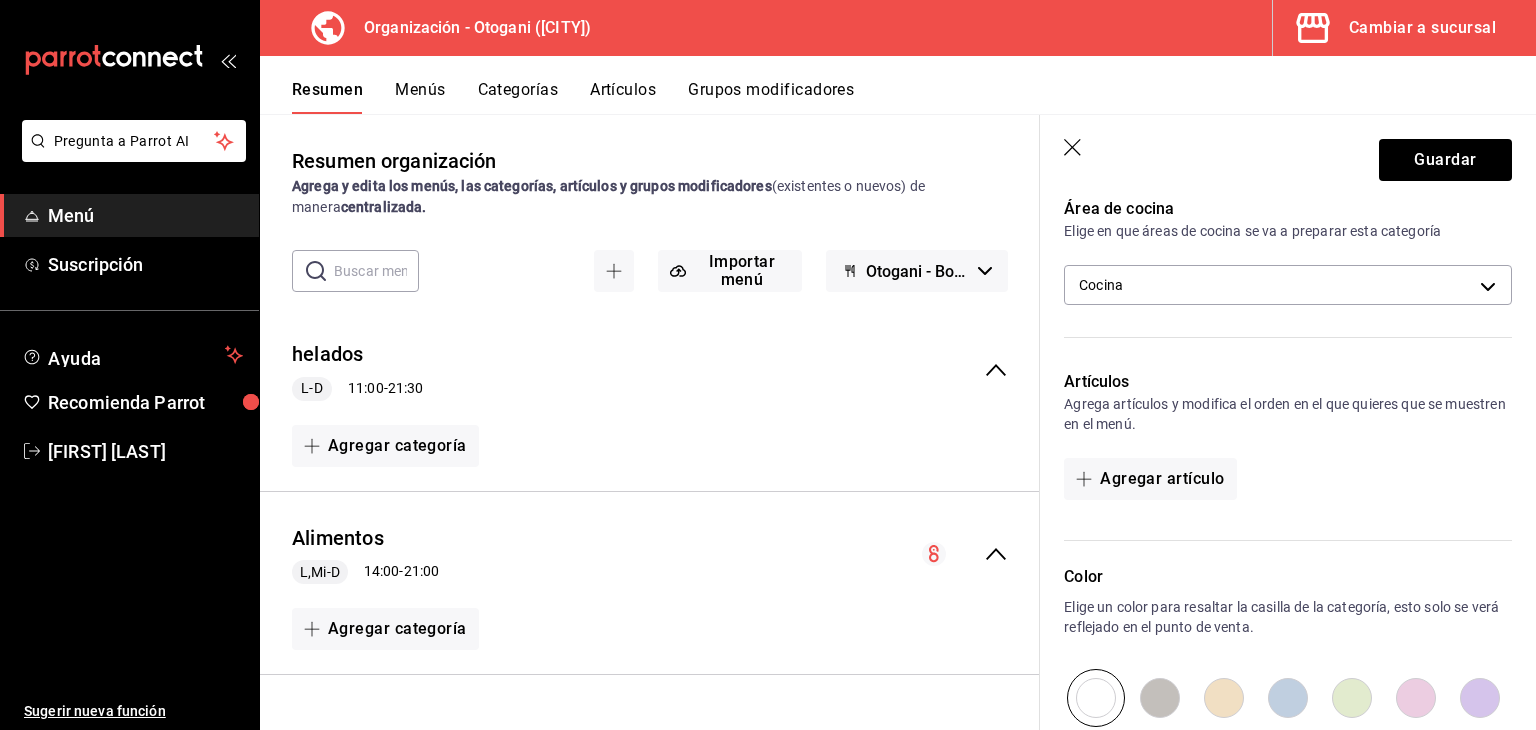 scroll, scrollTop: 373, scrollLeft: 0, axis: vertical 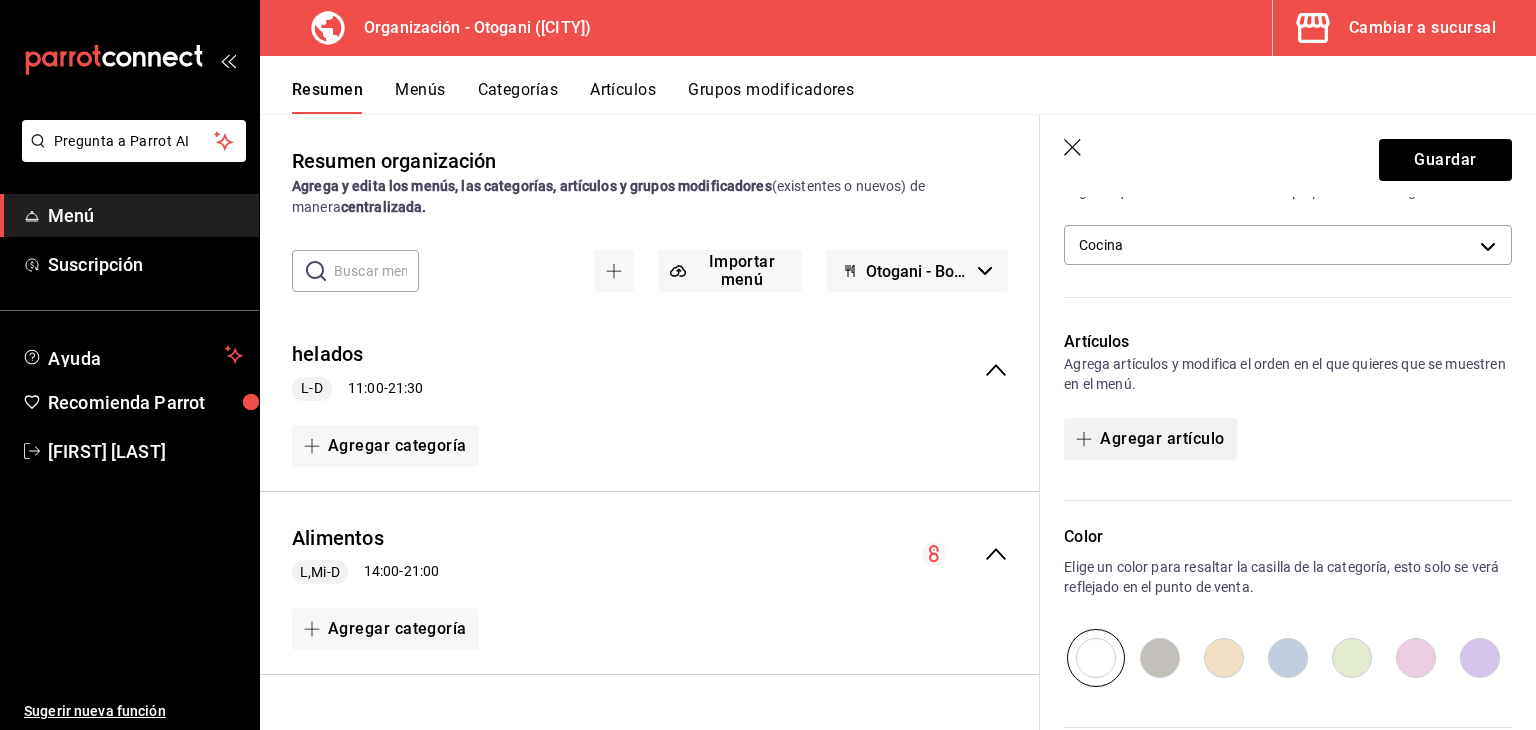 type on "paninis" 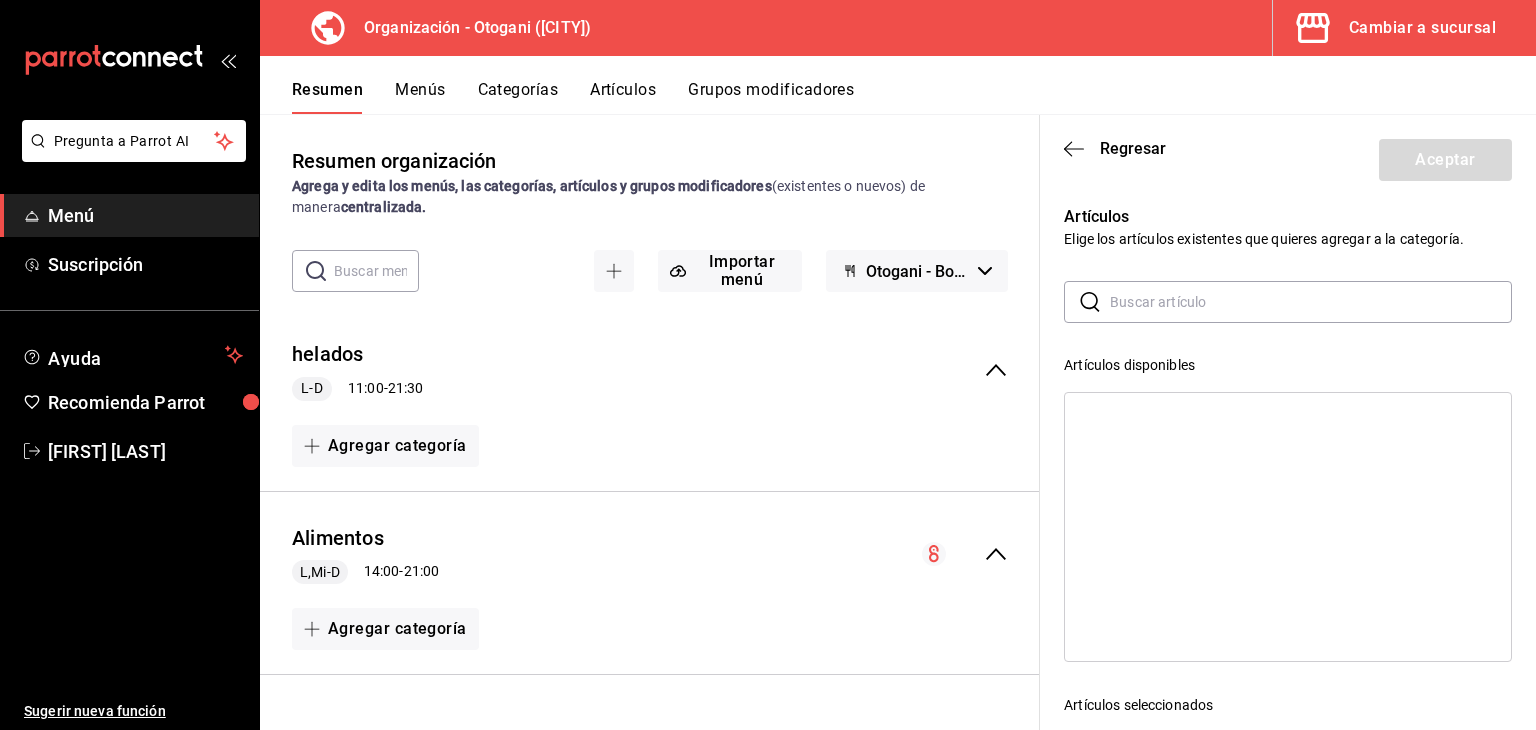 click at bounding box center [1311, 302] 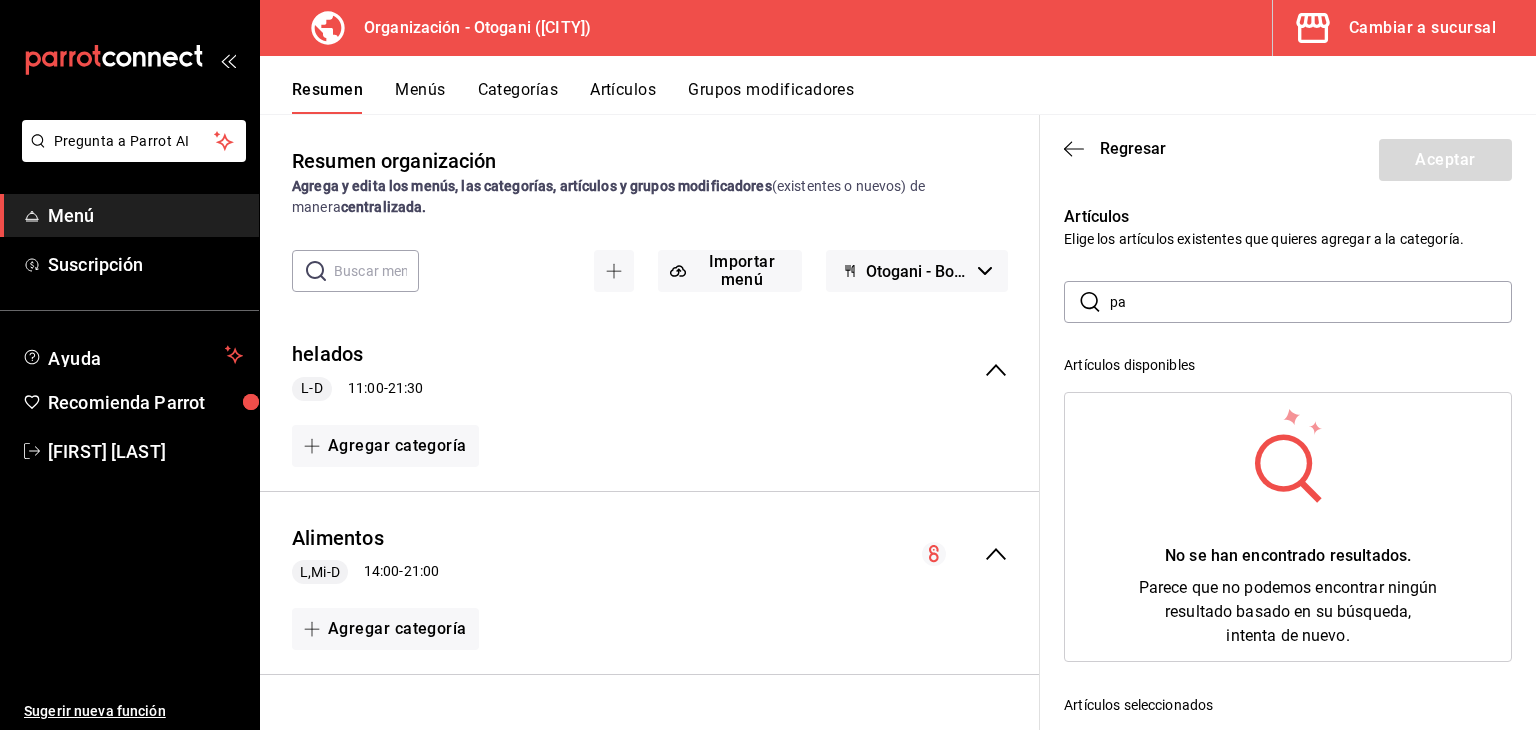 type on "p" 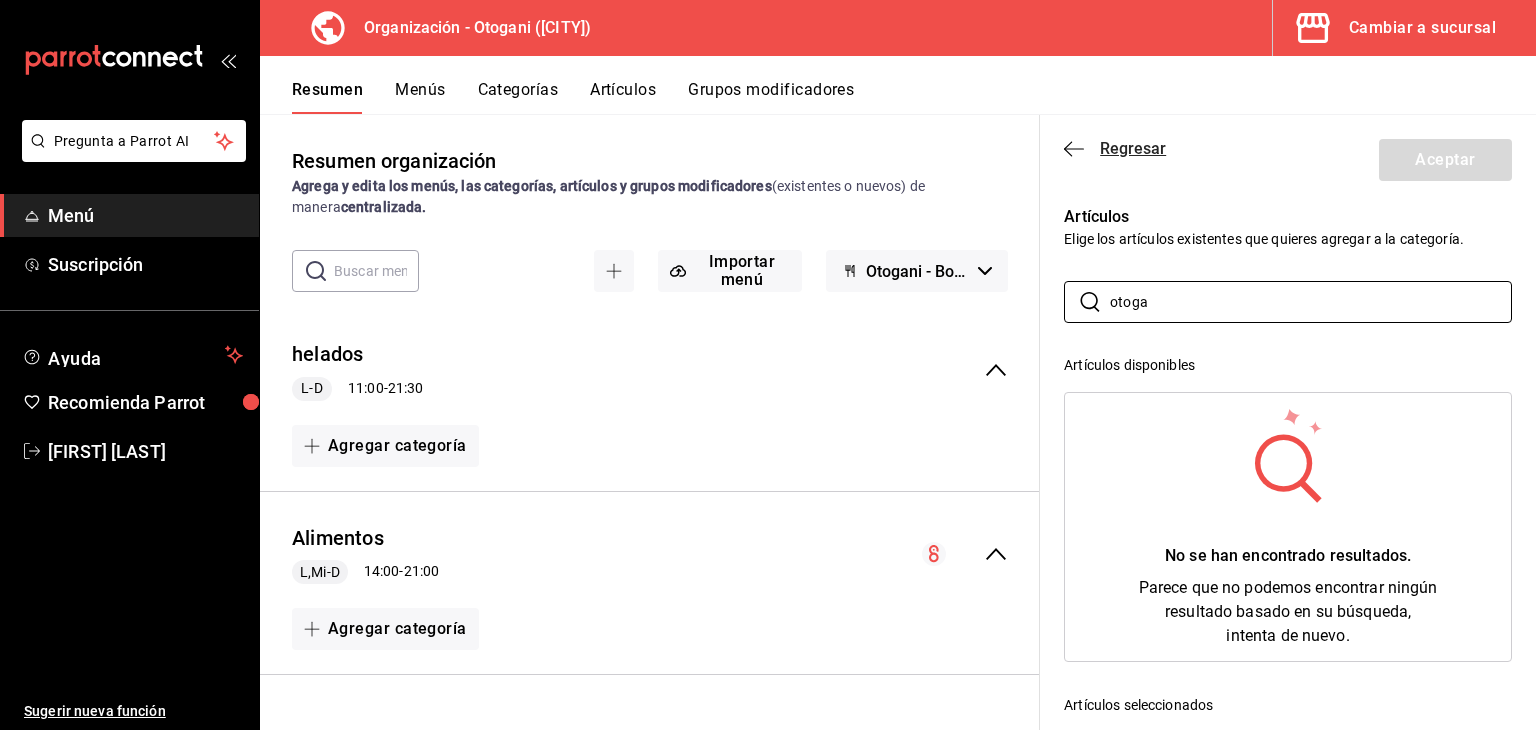 type on "otoga" 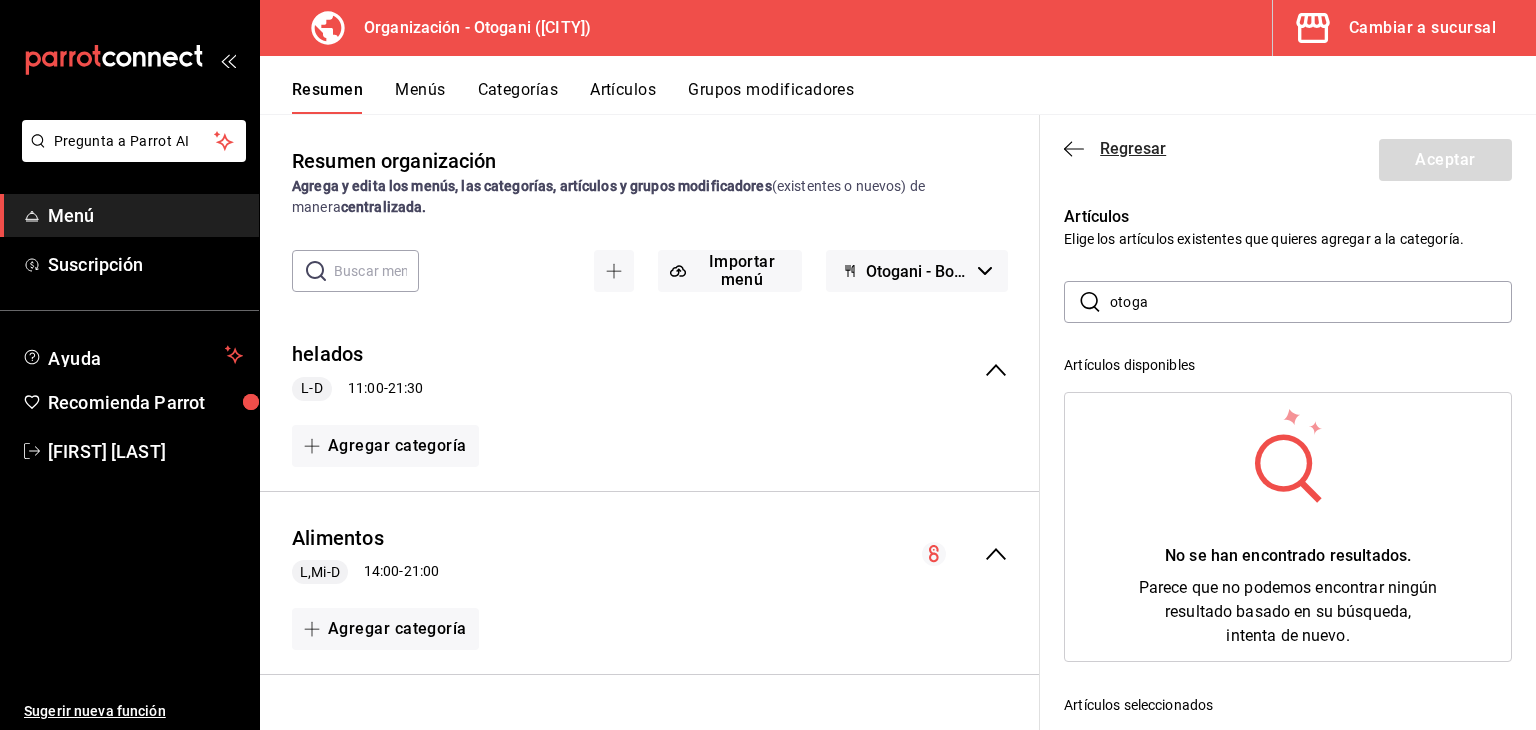 click 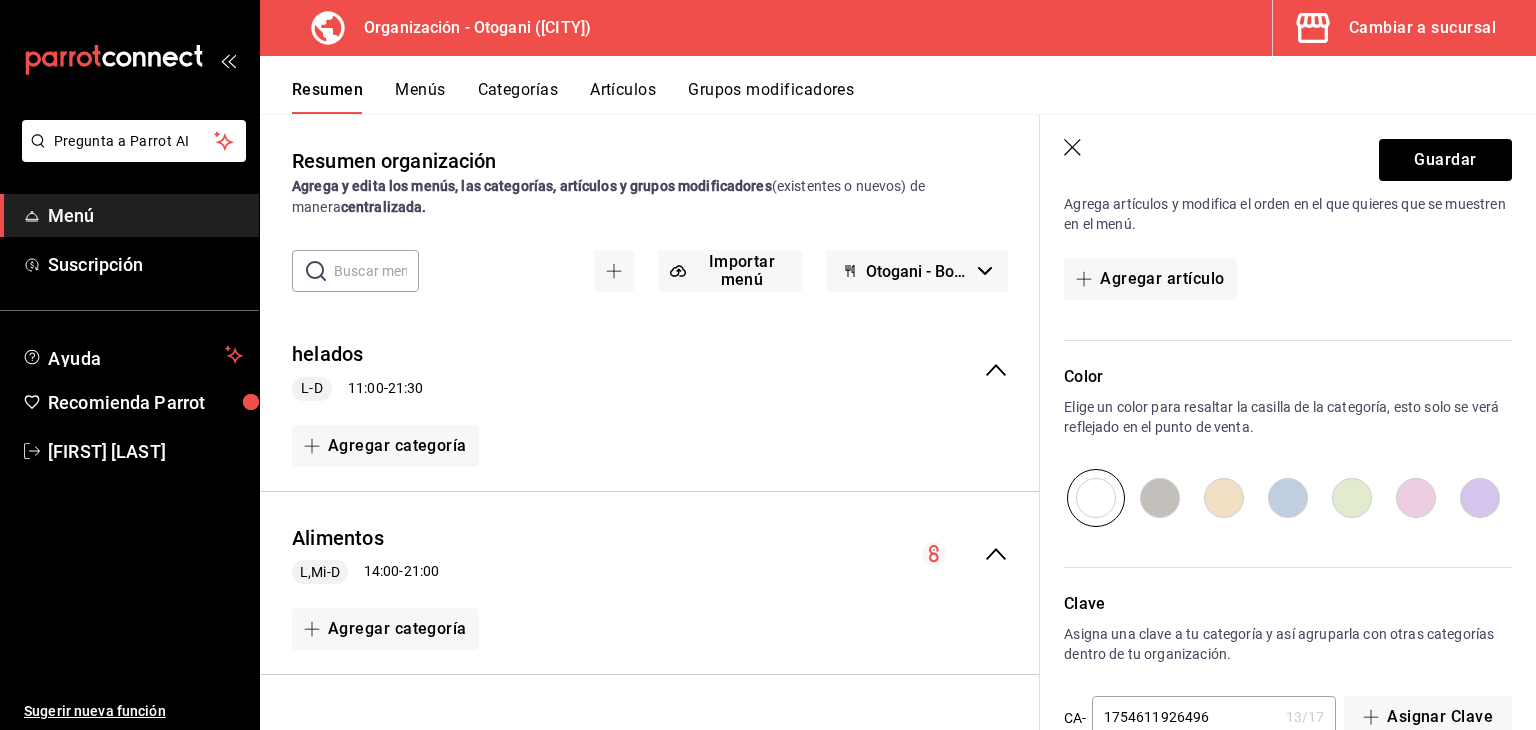 scroll, scrollTop: 582, scrollLeft: 0, axis: vertical 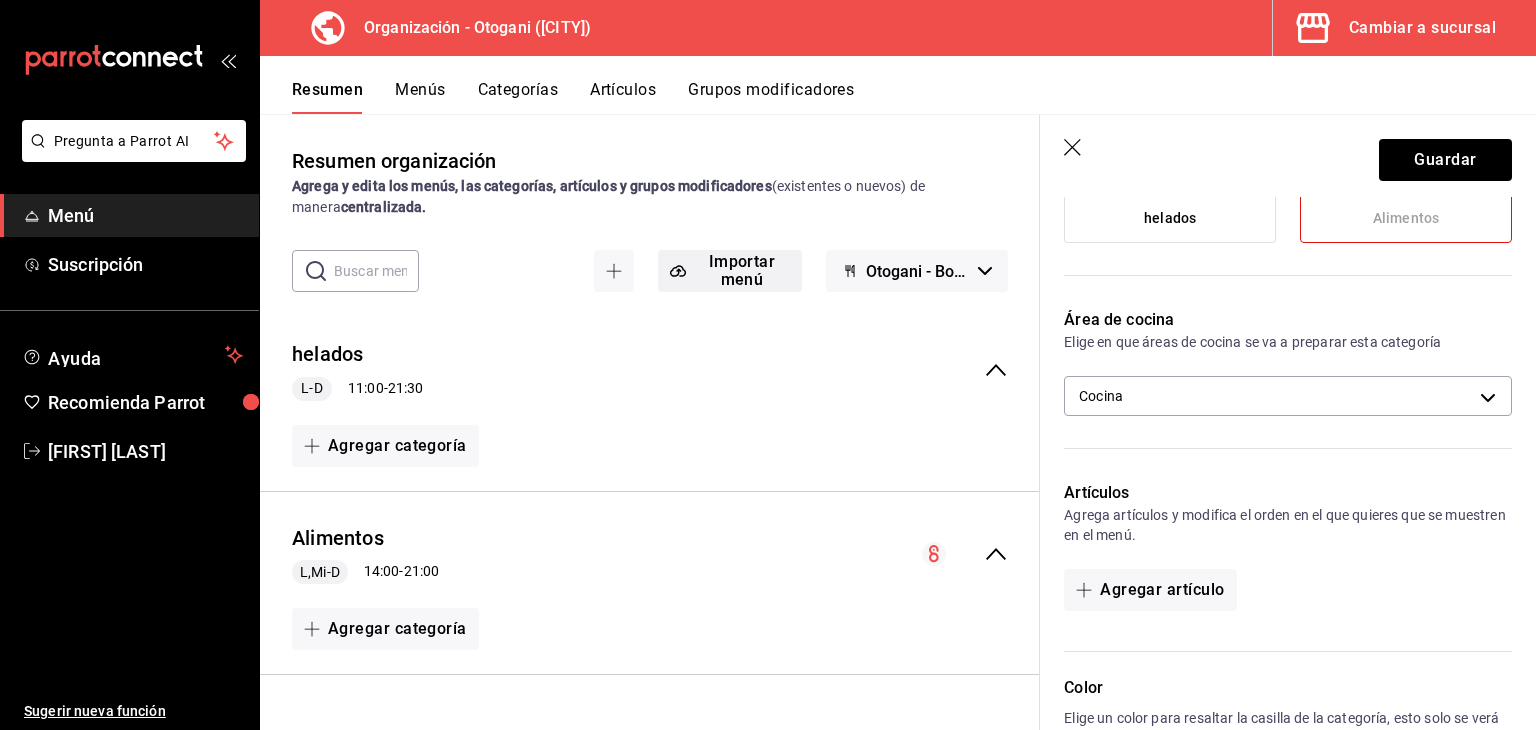 click 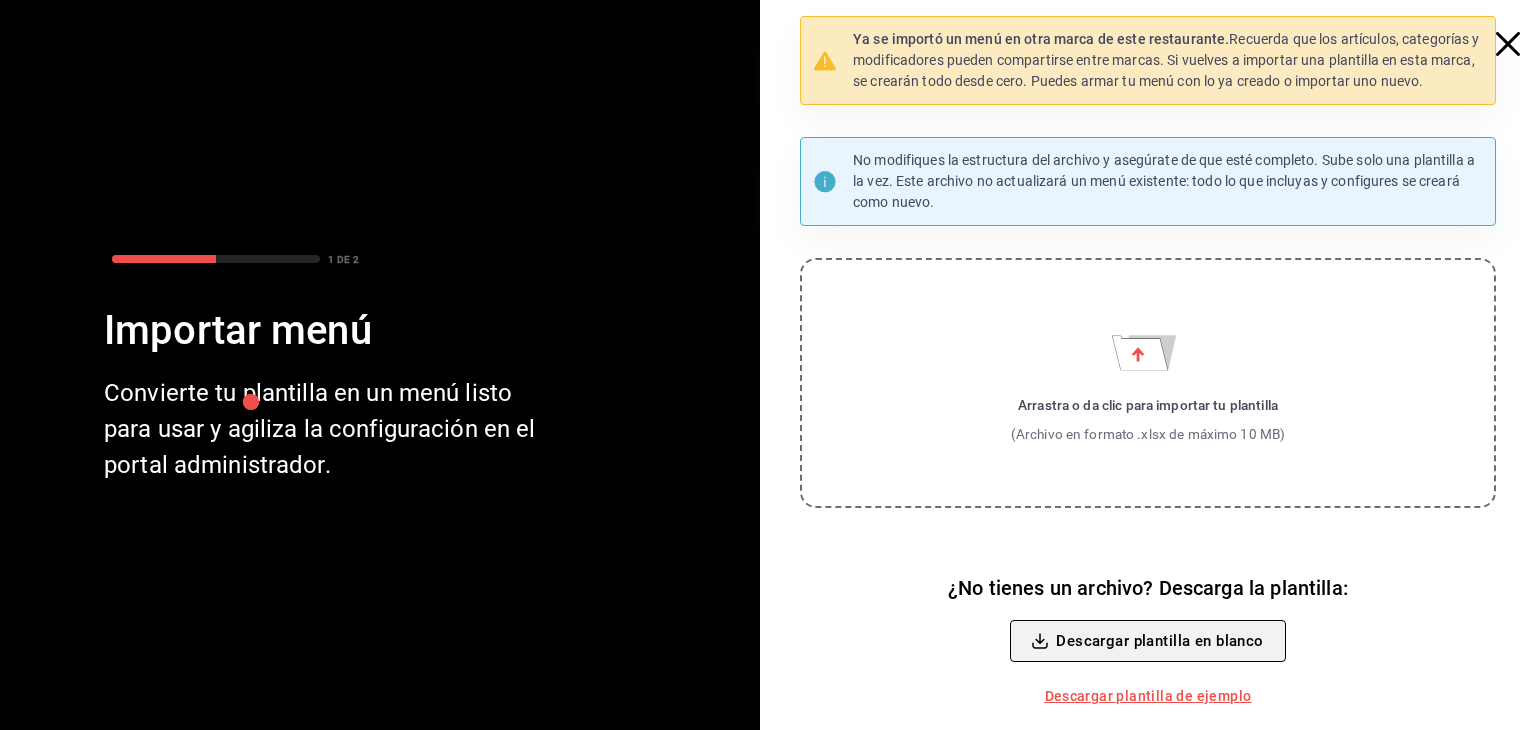 click on "Descargar plantilla en blanco" at bounding box center (1147, 641) 